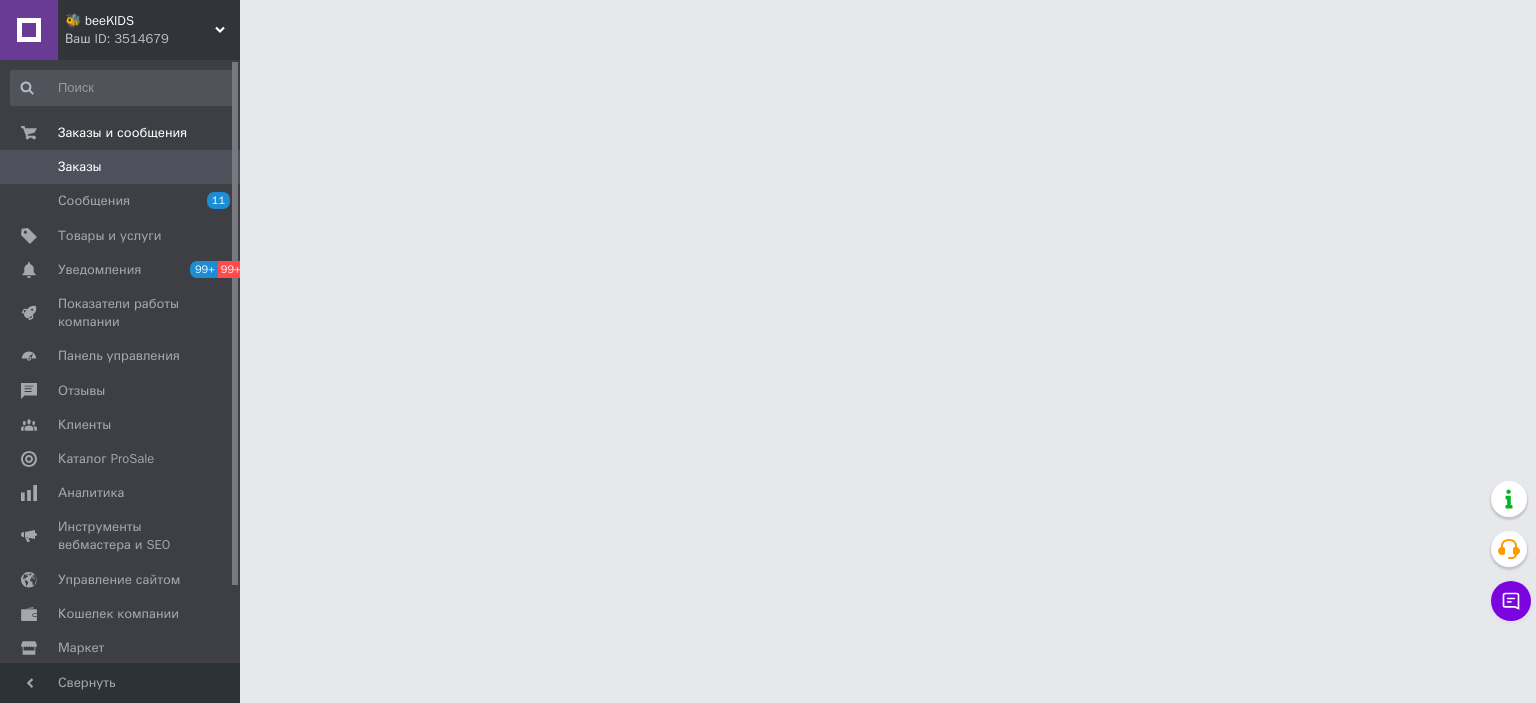 scroll, scrollTop: 0, scrollLeft: 0, axis: both 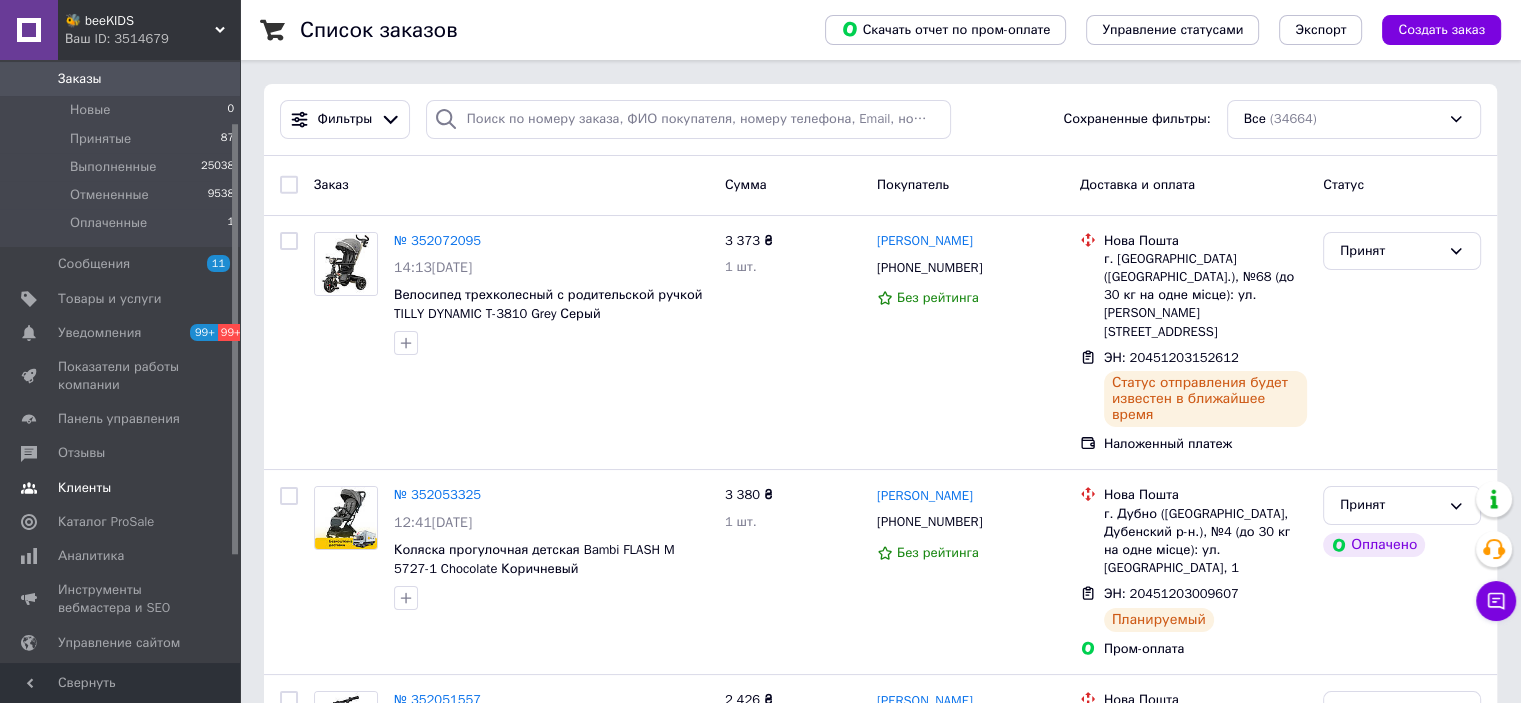 click on "Клиенты" at bounding box center (121, 488) 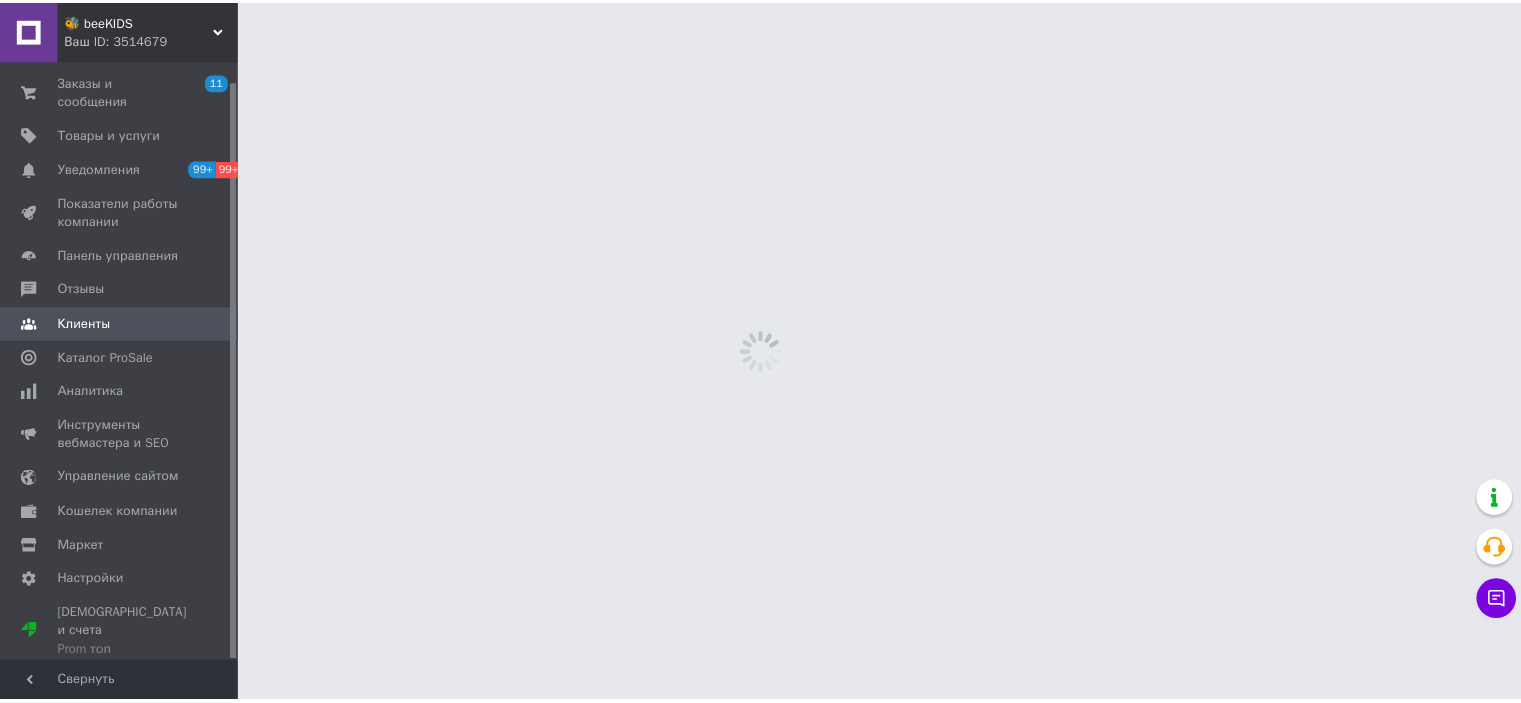 scroll, scrollTop: 20, scrollLeft: 0, axis: vertical 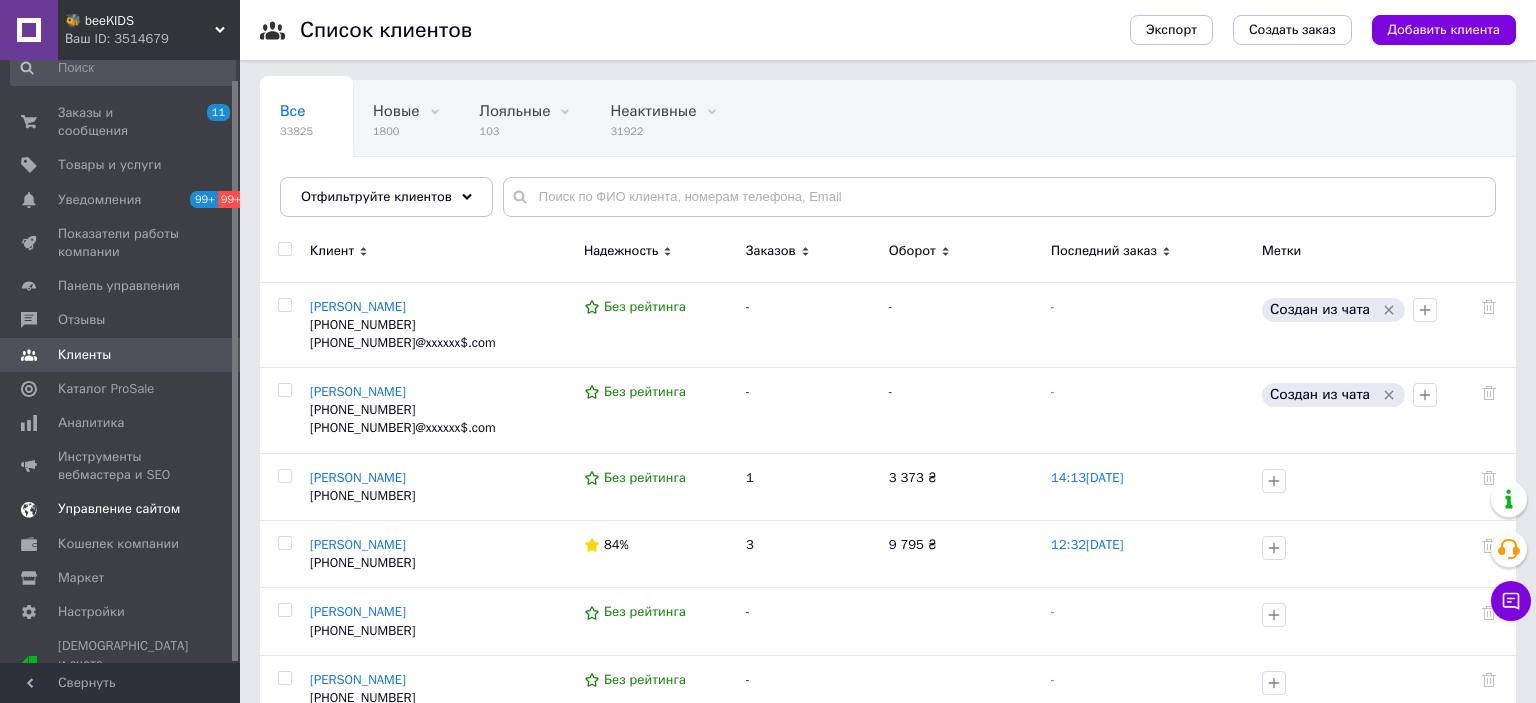 click on "Управление сайтом" at bounding box center [119, 509] 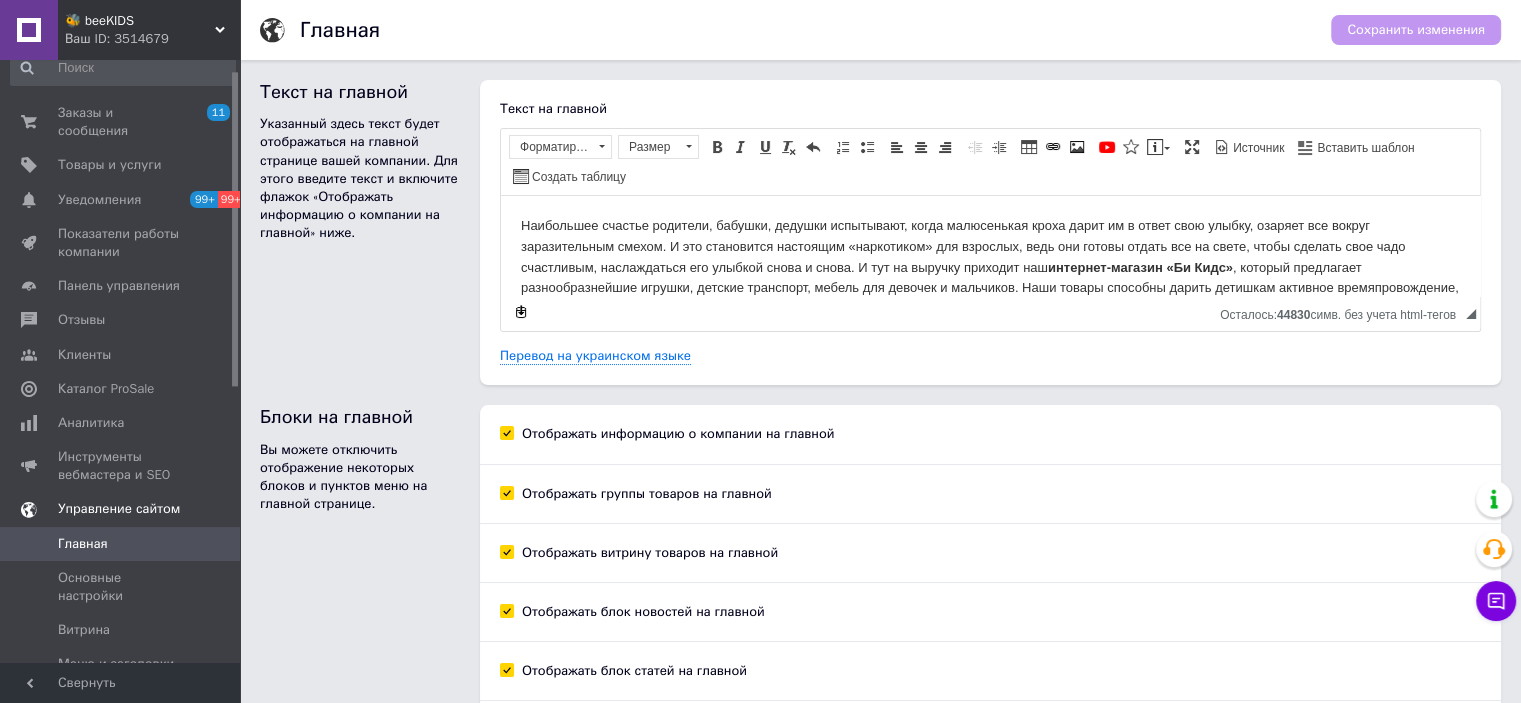 scroll, scrollTop: 0, scrollLeft: 0, axis: both 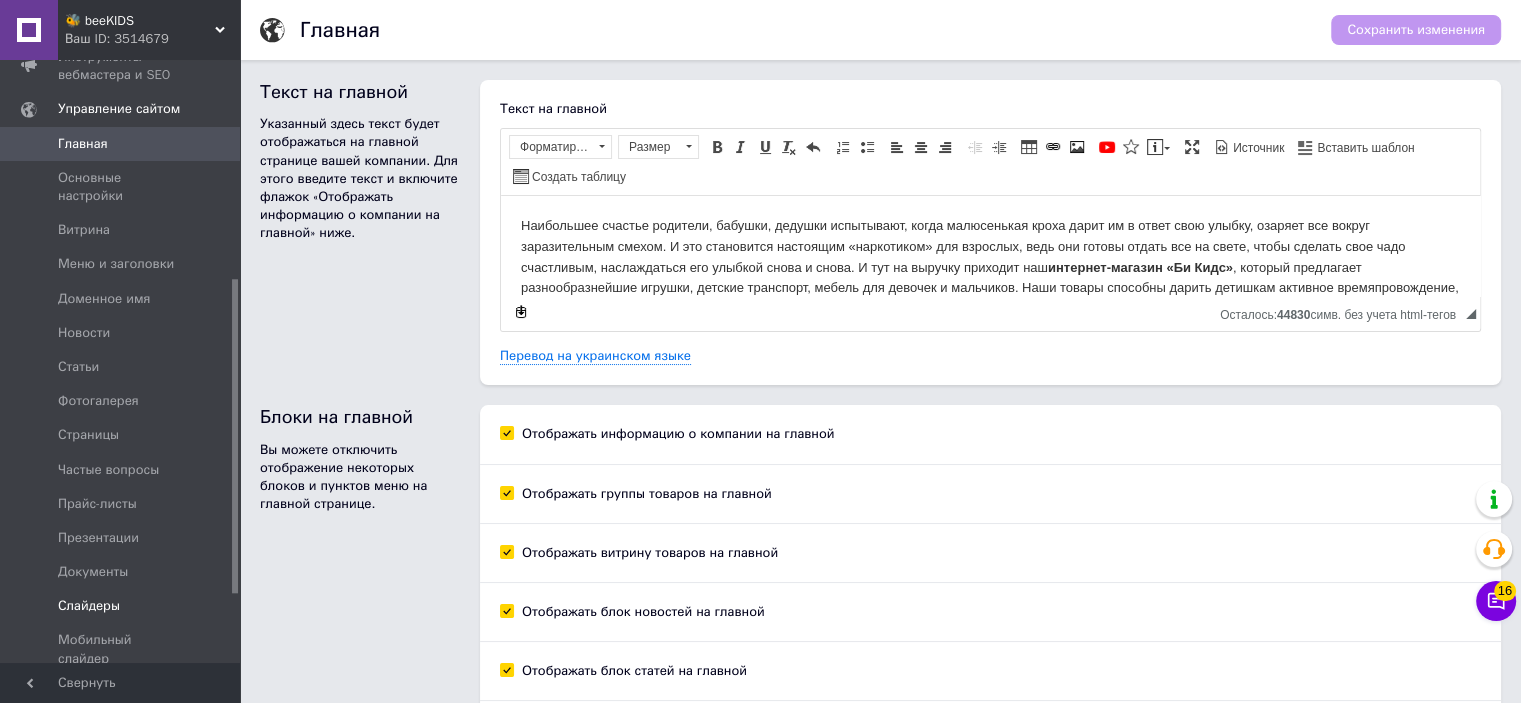 click on "Слайдеры" at bounding box center (89, 606) 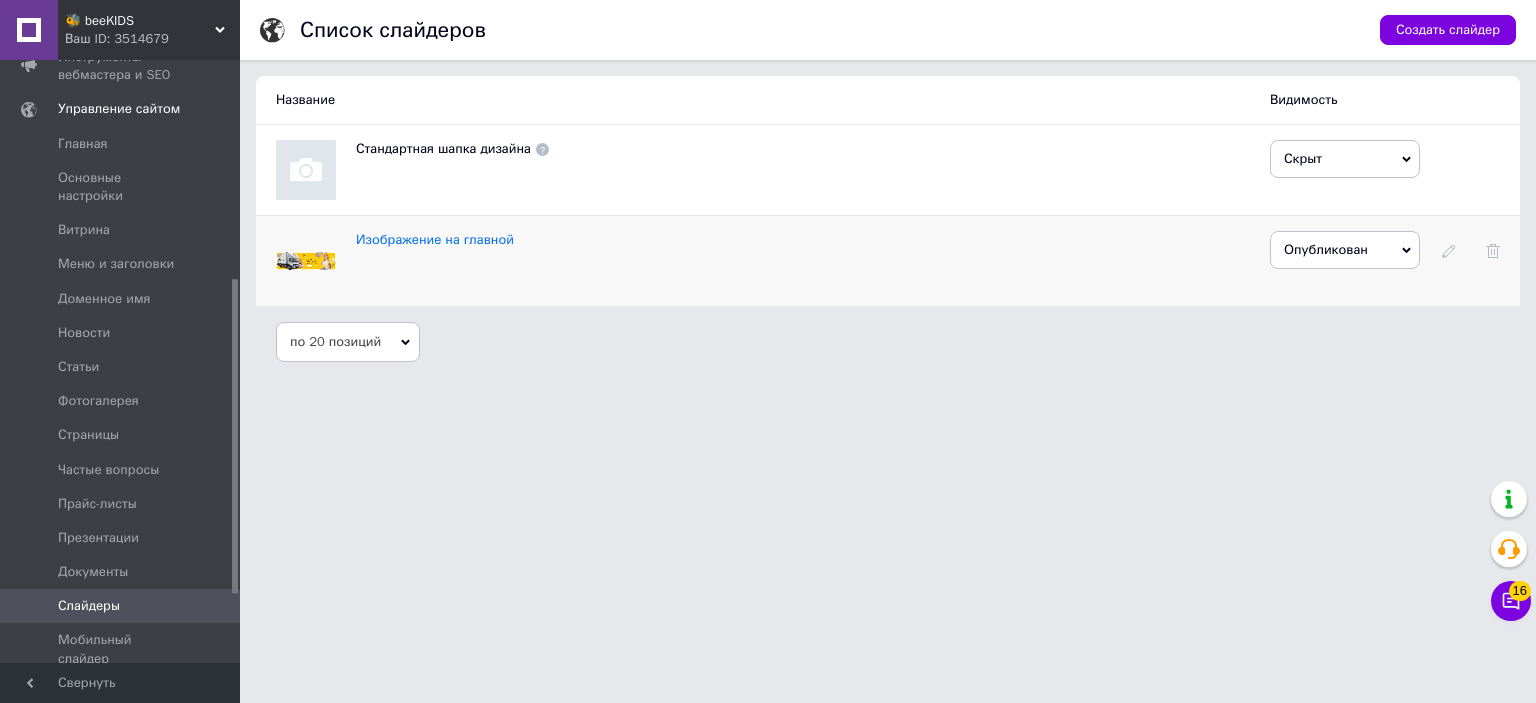 click at bounding box center [306, 261] 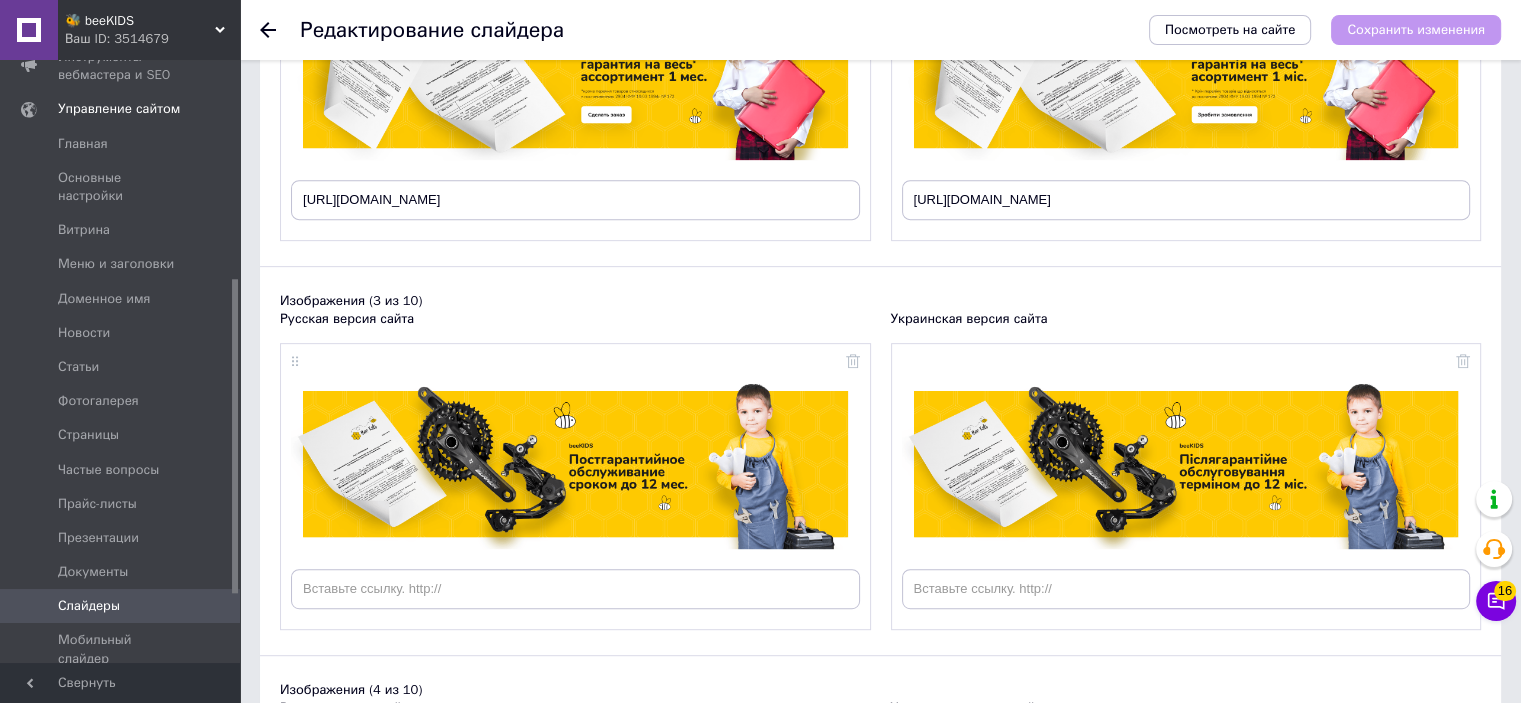 scroll, scrollTop: 1100, scrollLeft: 0, axis: vertical 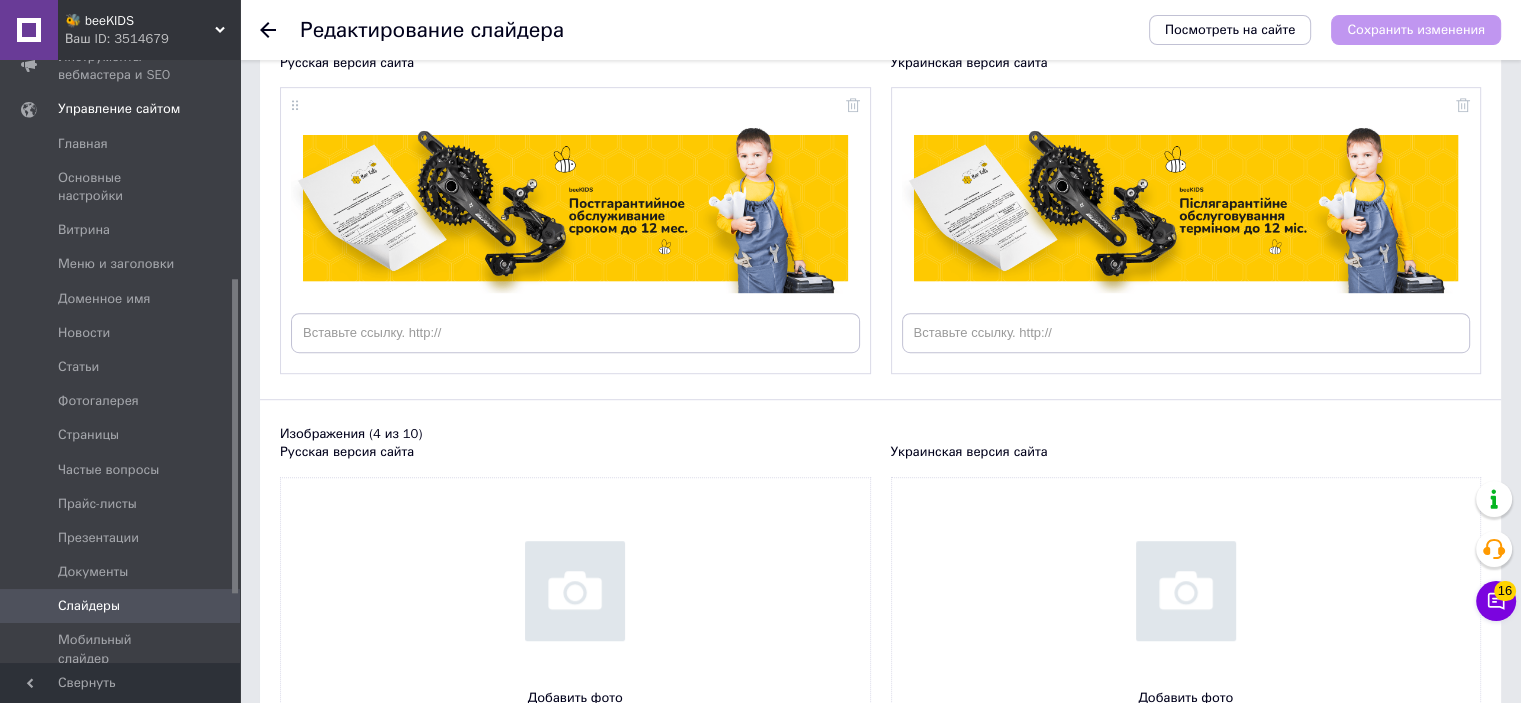 click at bounding box center [575, 621] 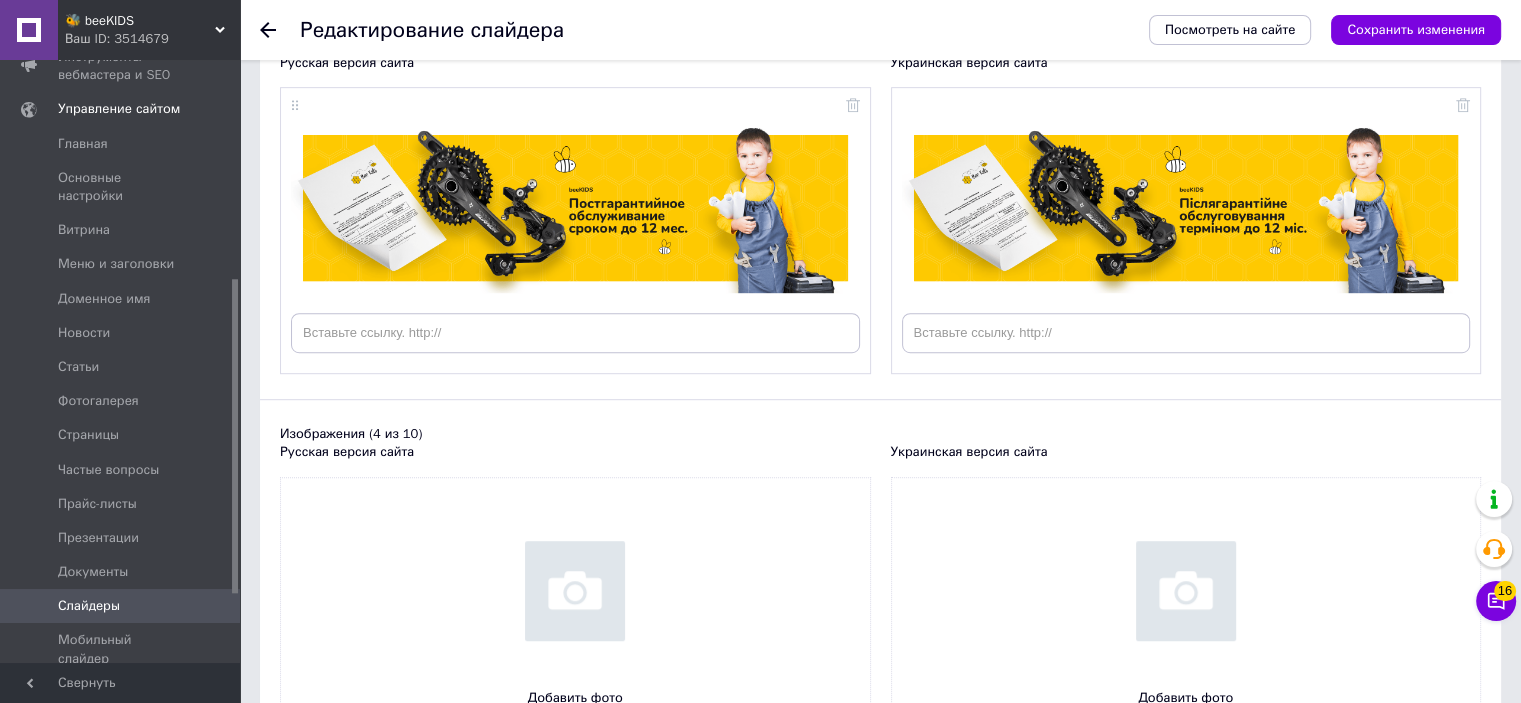 type on "C:\fakepath\key_1038x320.jpg" 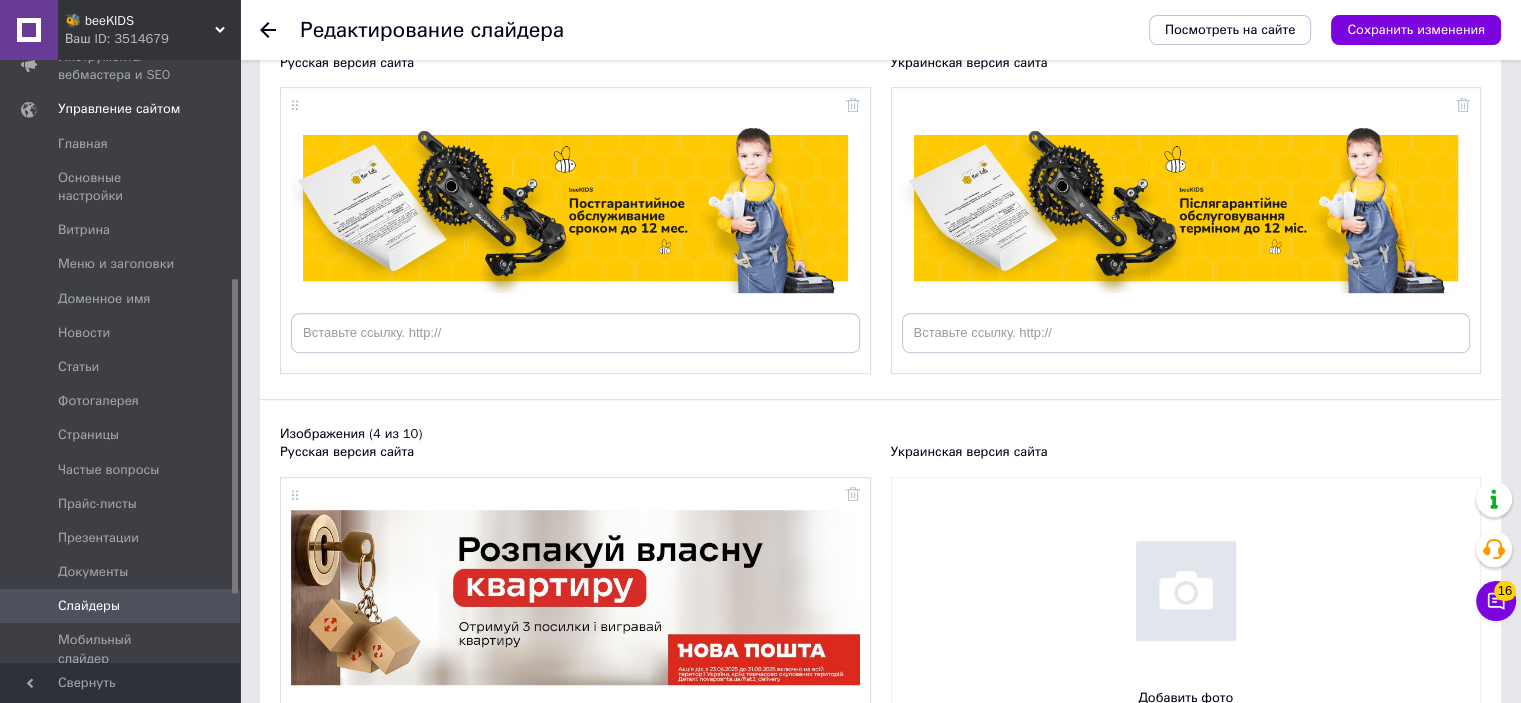 type on "C:\fakepath\key_1038x320.jpg" 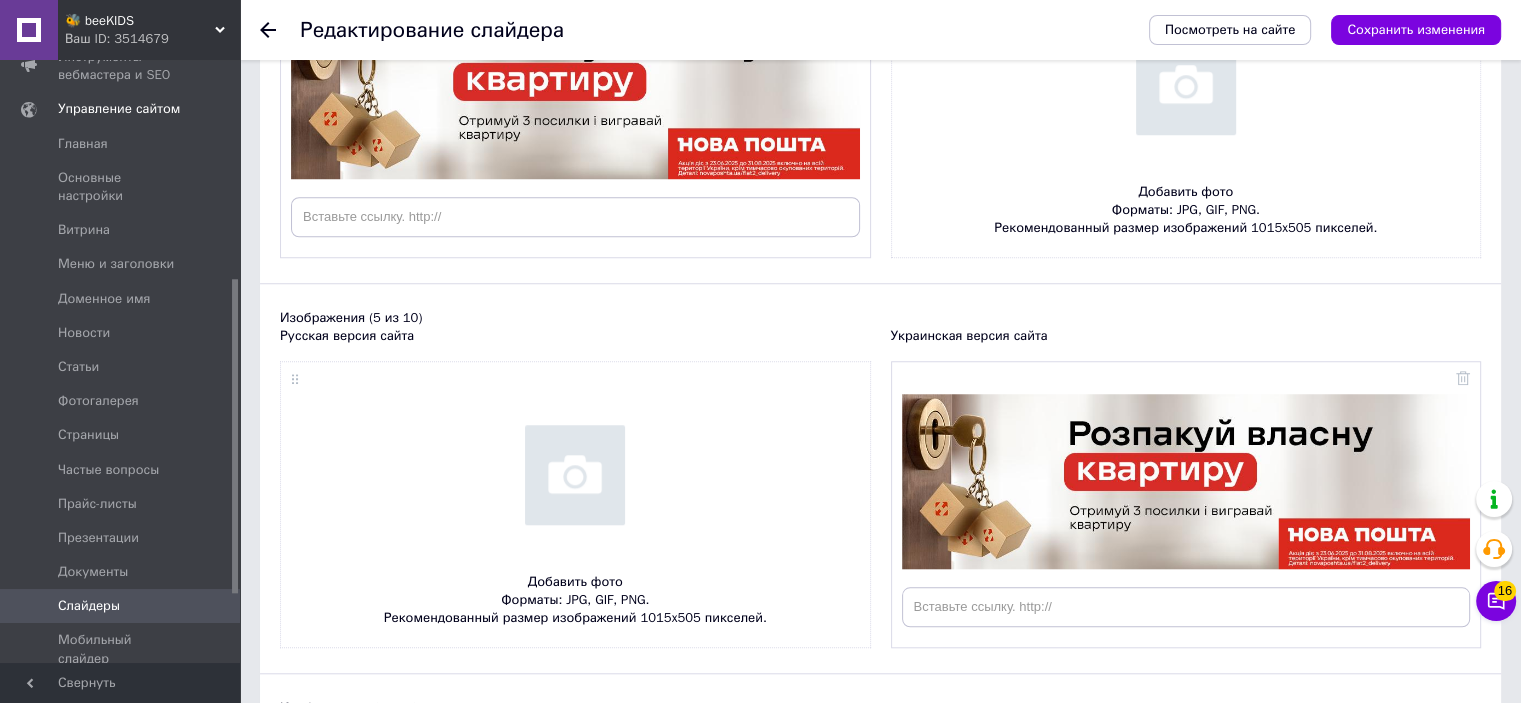 scroll, scrollTop: 1800, scrollLeft: 0, axis: vertical 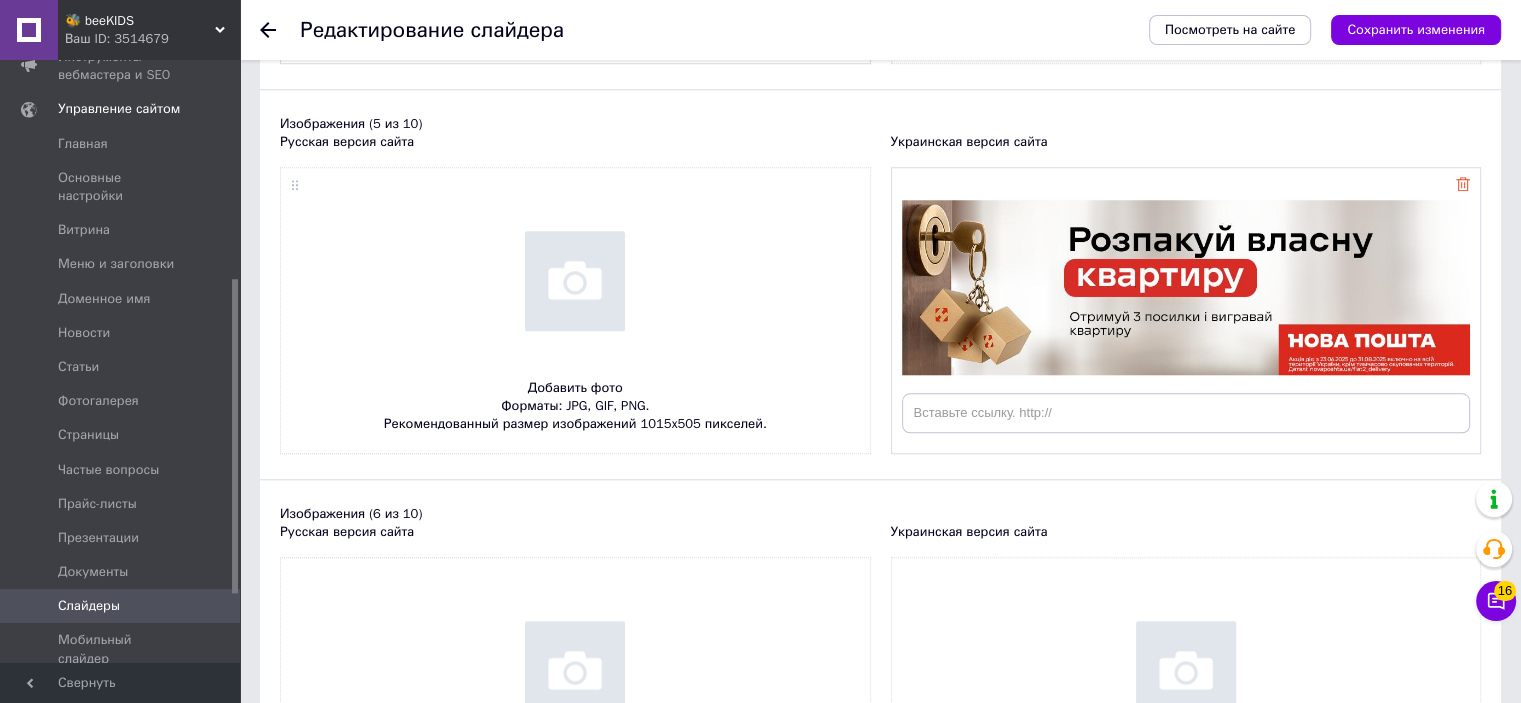 click 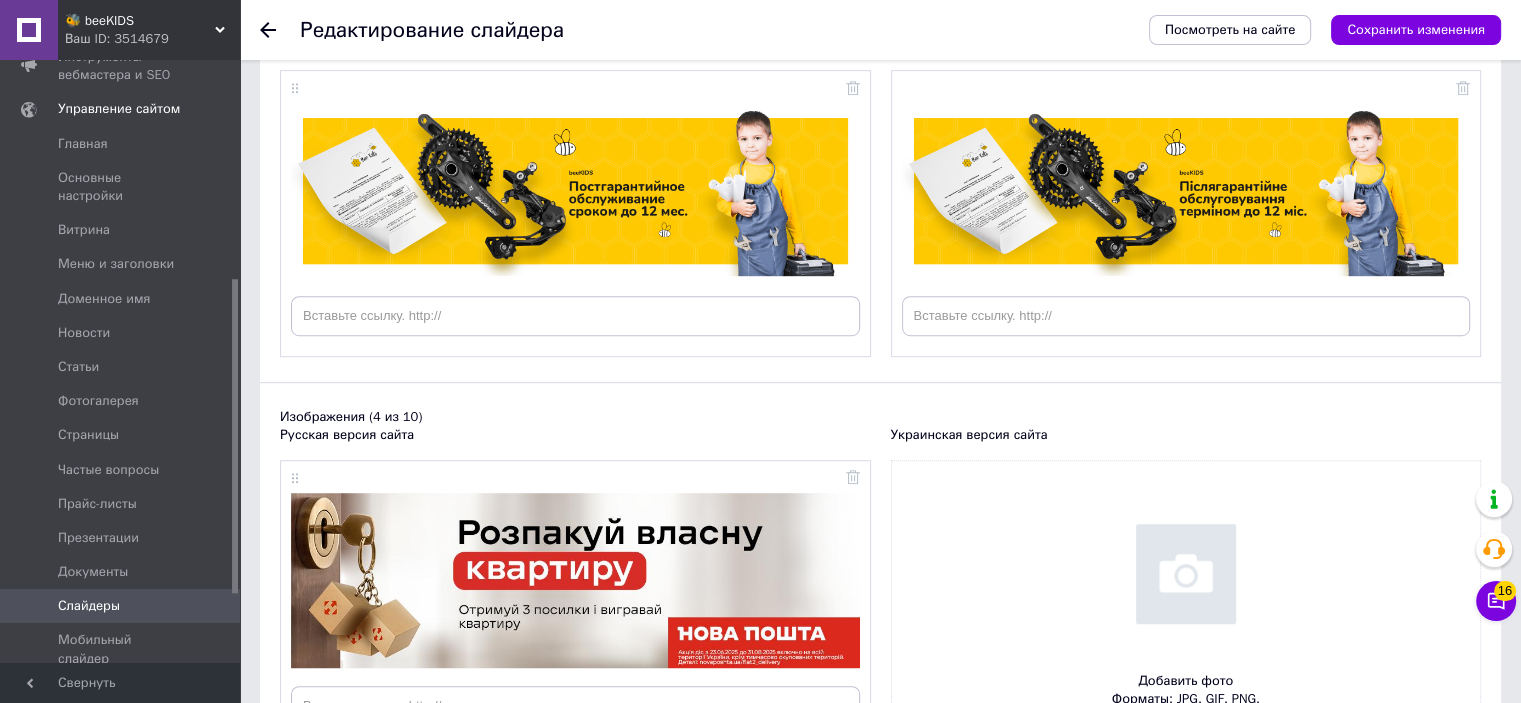 scroll, scrollTop: 1277, scrollLeft: 0, axis: vertical 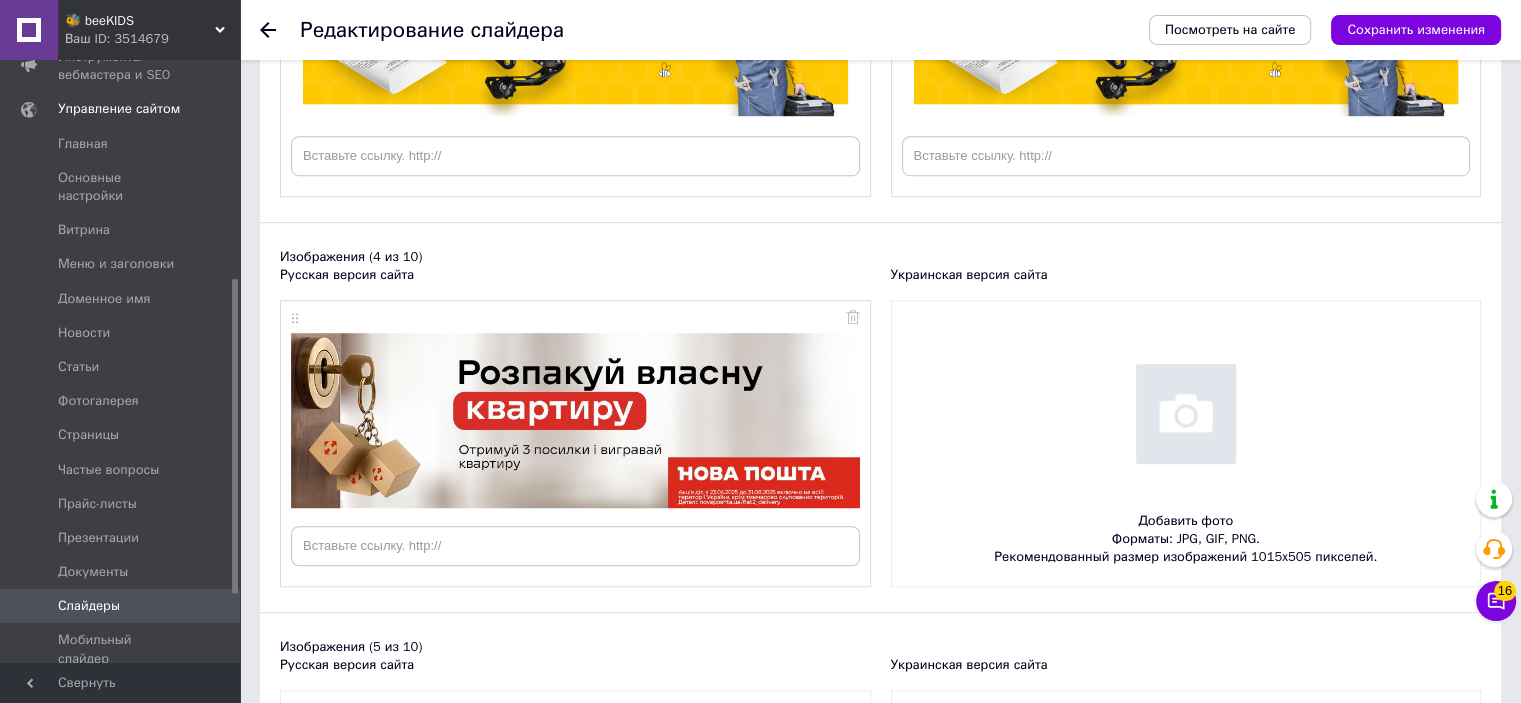 click at bounding box center (1186, 444) 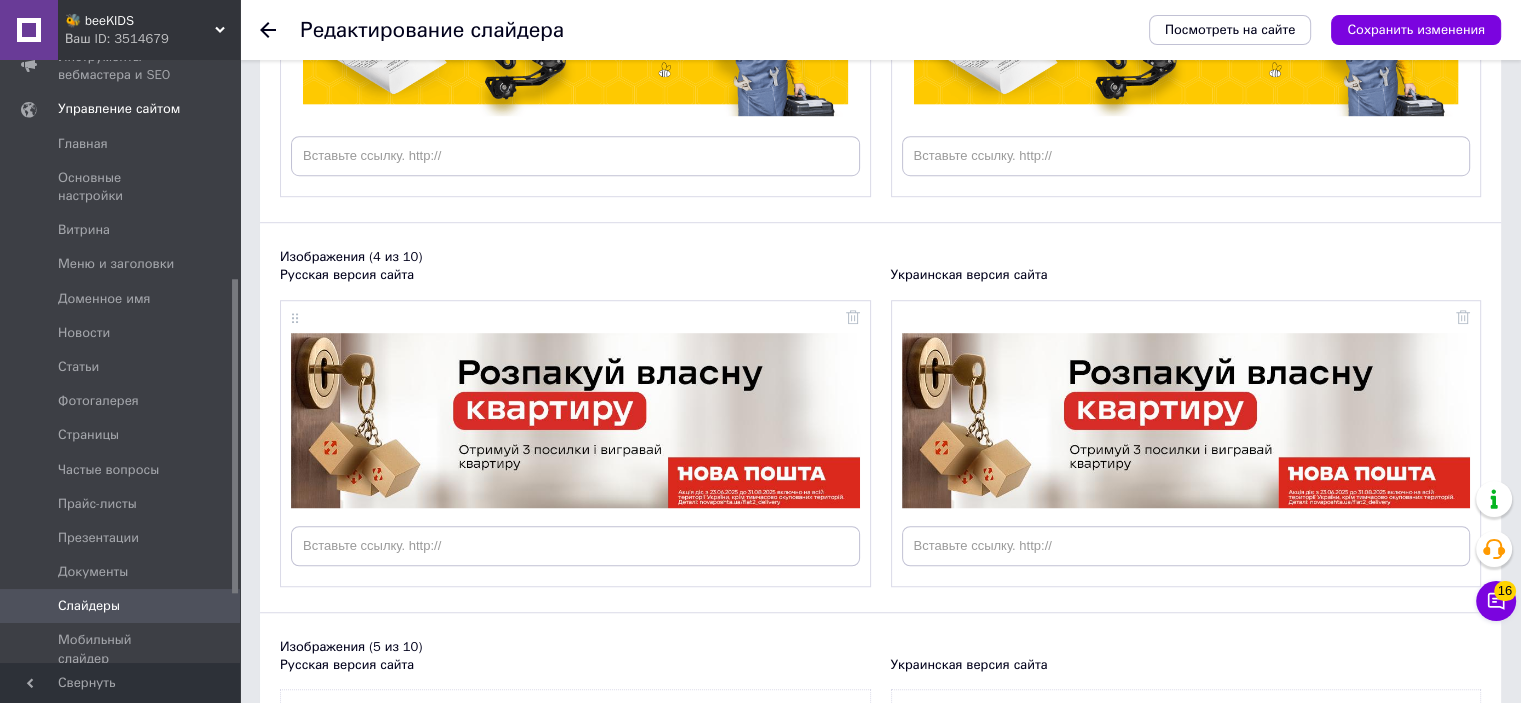 scroll, scrollTop: 1477, scrollLeft: 0, axis: vertical 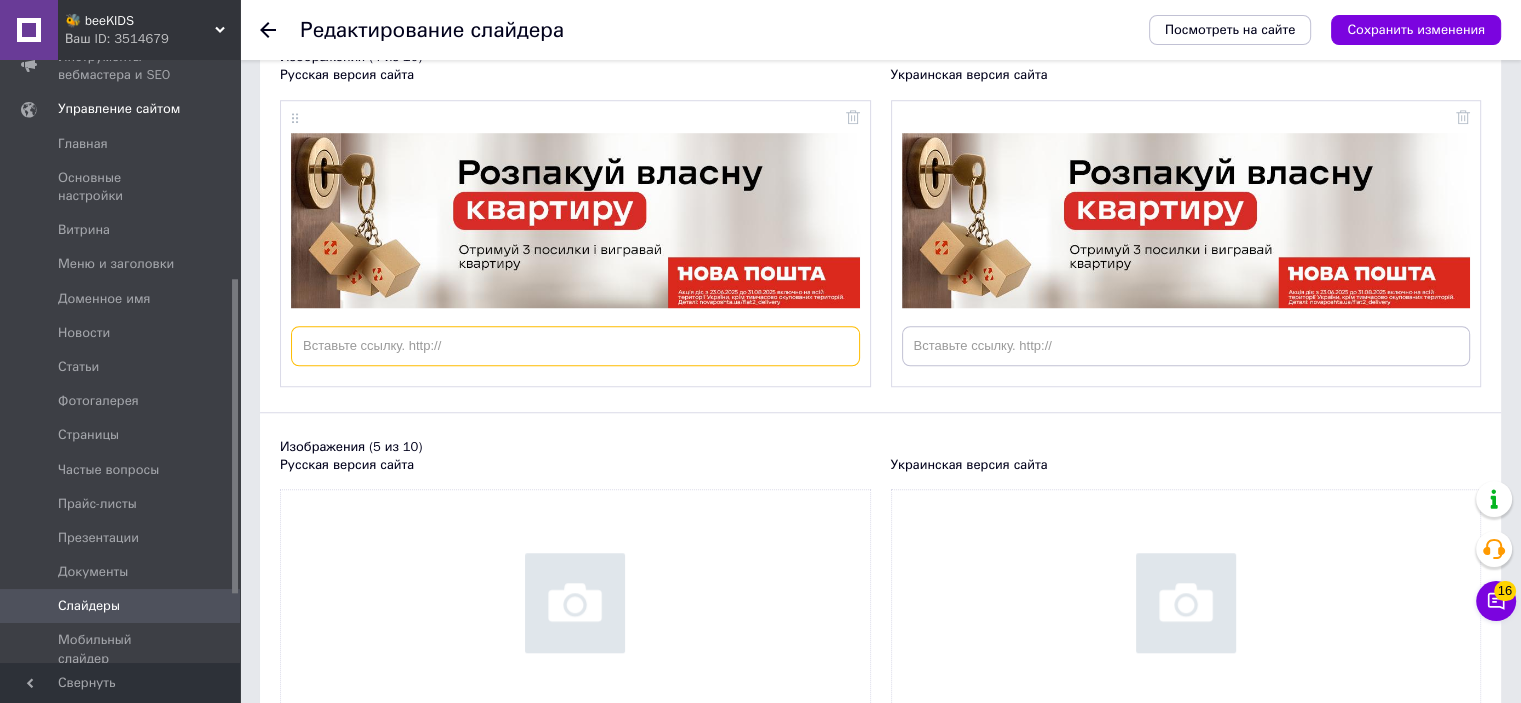 click at bounding box center [575, 346] 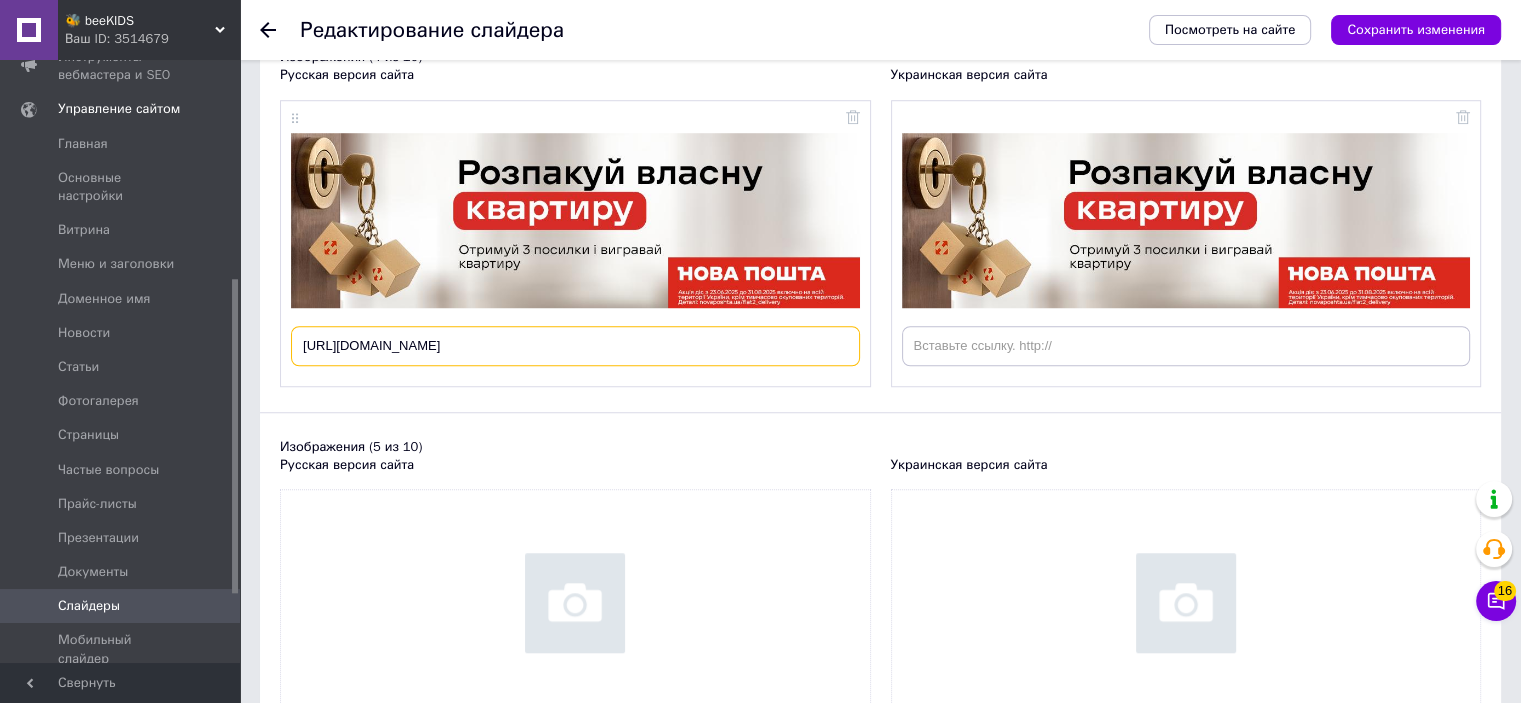 scroll, scrollTop: 0, scrollLeft: 97, axis: horizontal 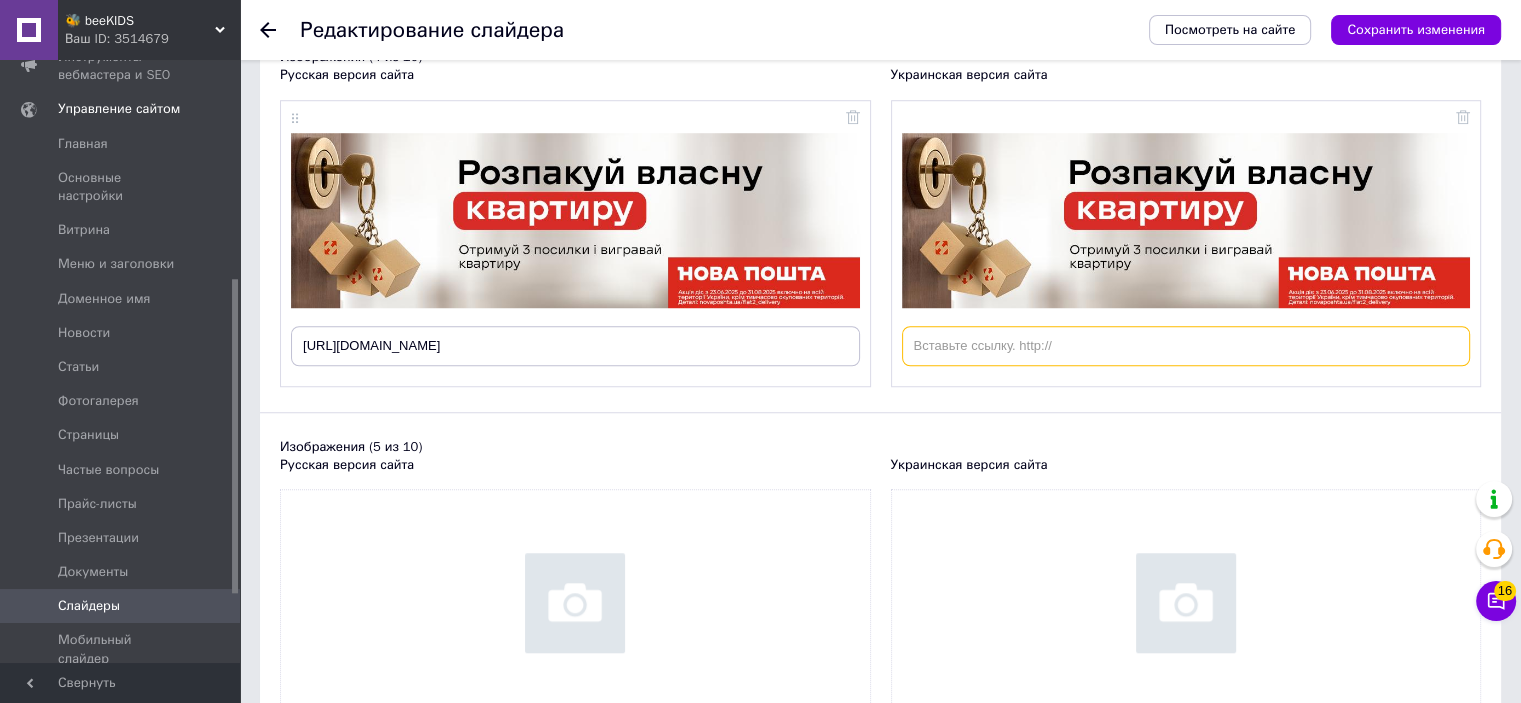 click at bounding box center [1186, 346] 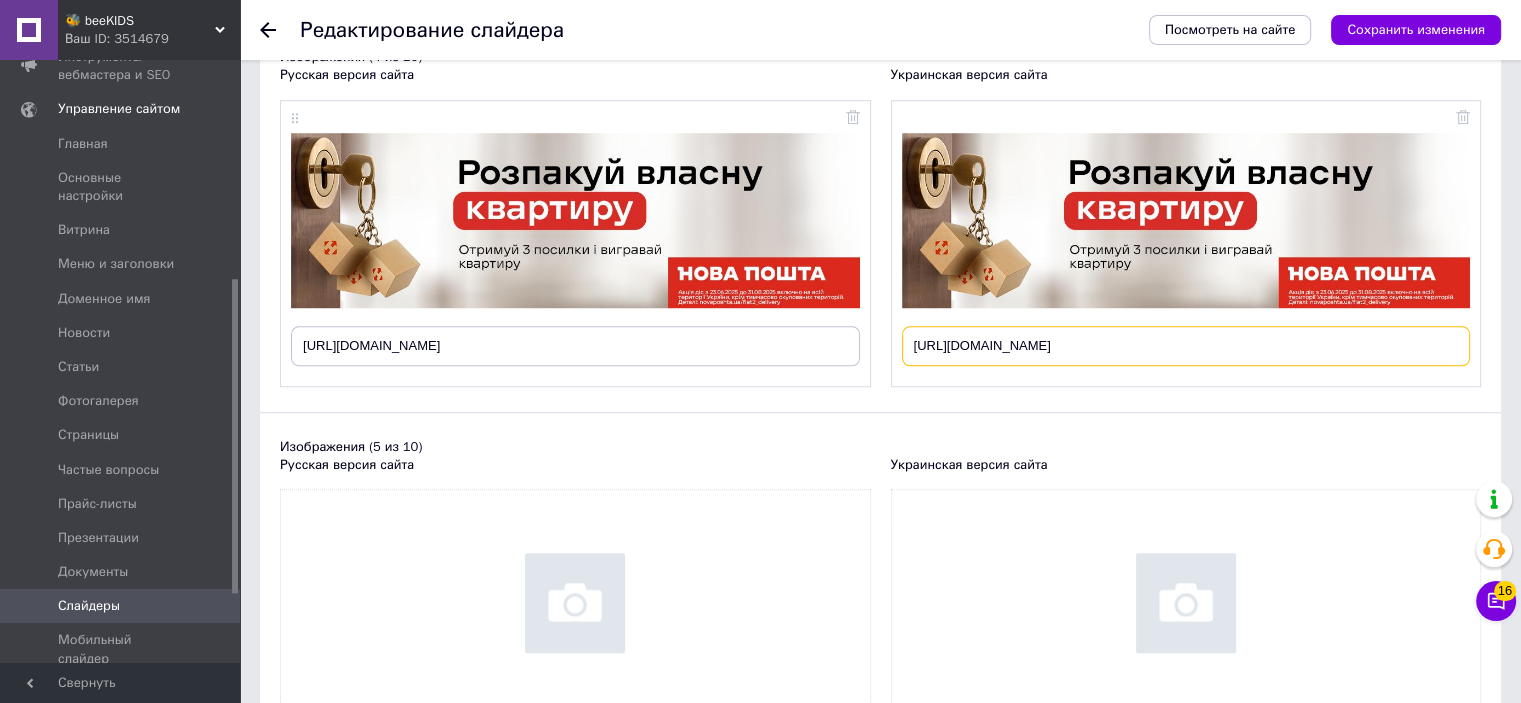 scroll, scrollTop: 0, scrollLeft: 97, axis: horizontal 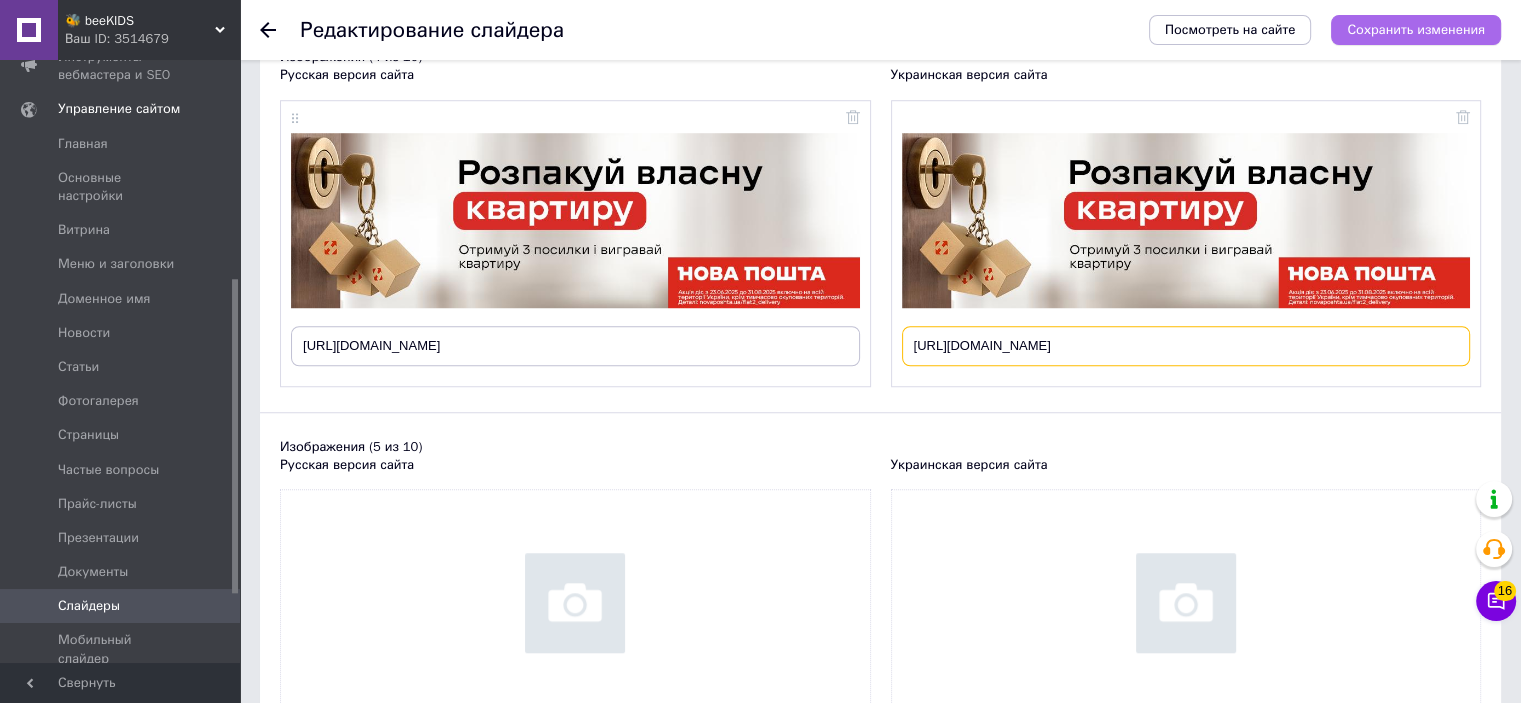 type on "https://novaposhta.ua/flat2_delivery/?utm_source=old-site&utm_medium=banner&utm_campaign=flat2_delivery" 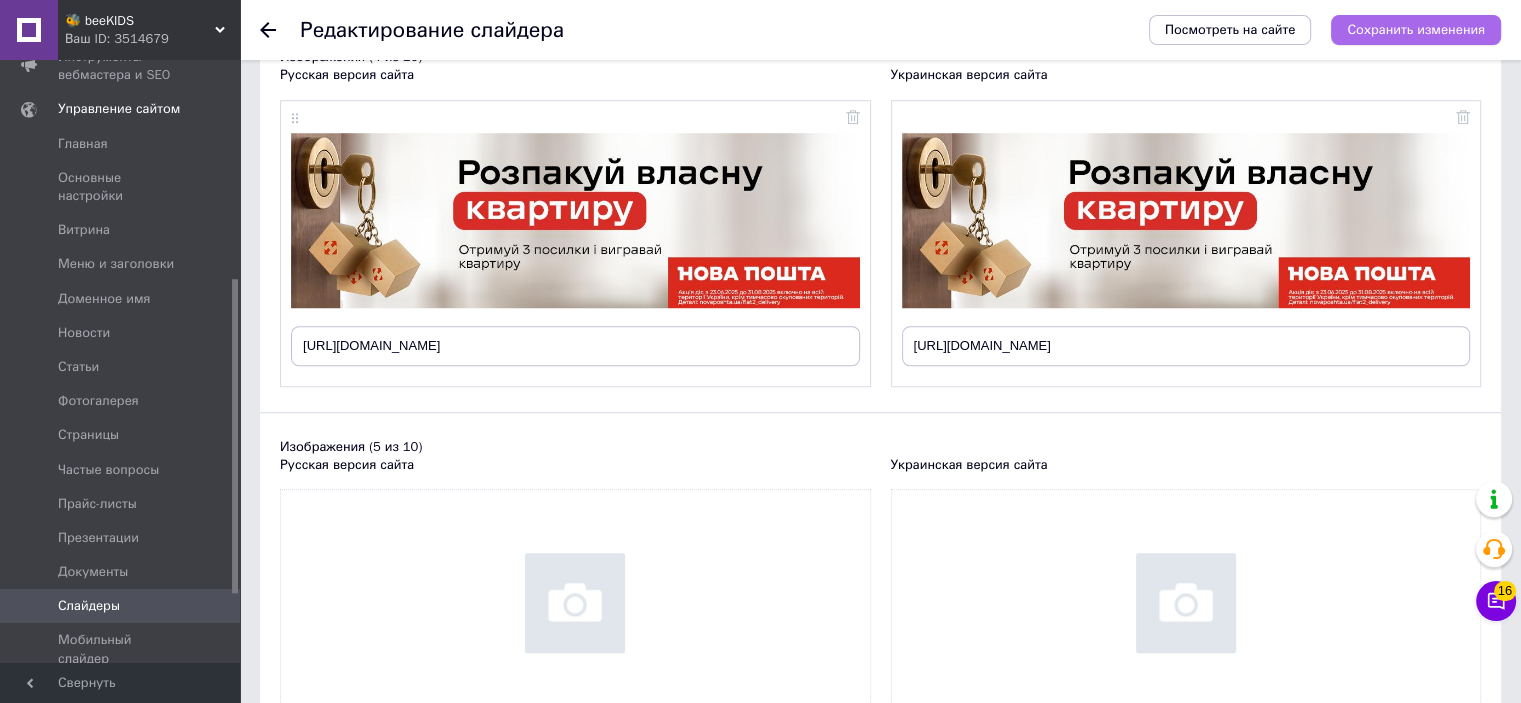 click on "Сохранить изменения" at bounding box center (1416, 30) 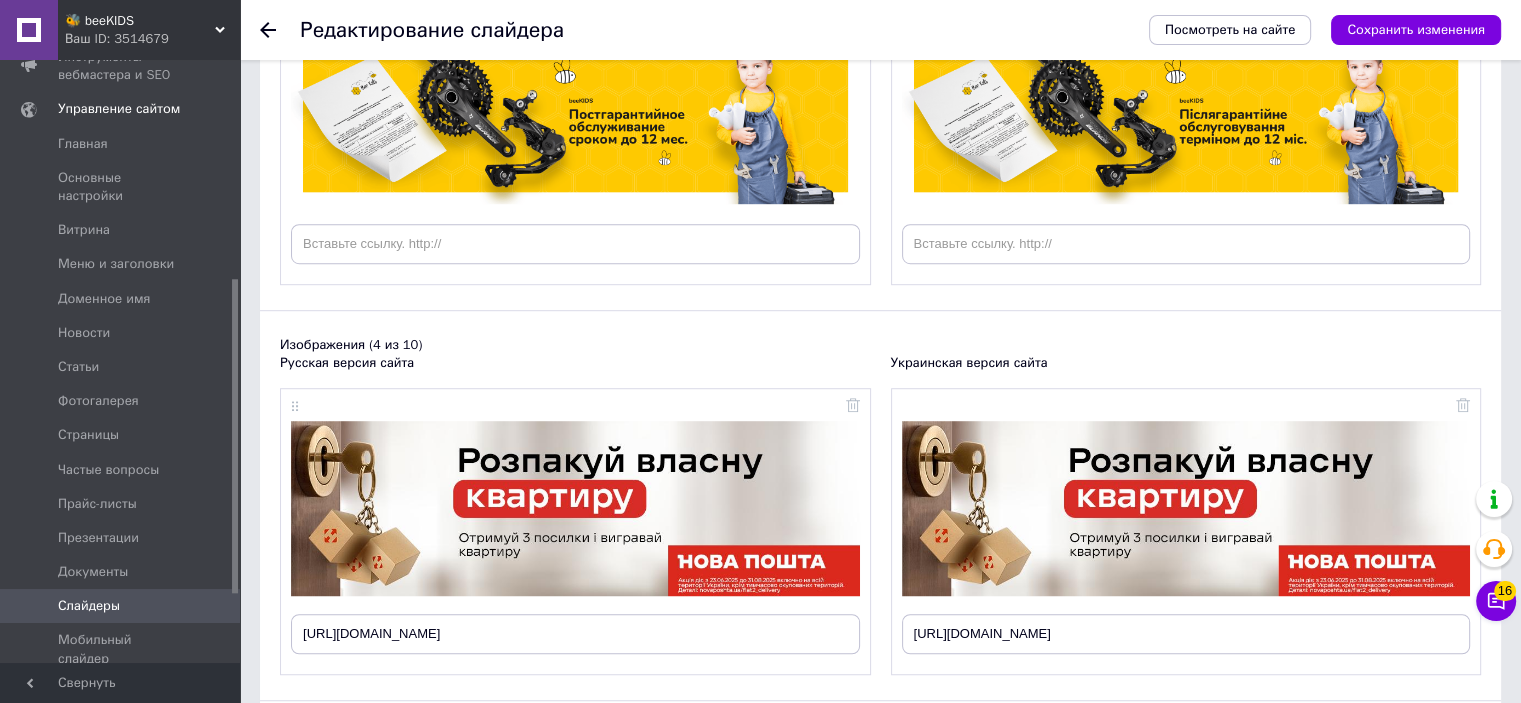 scroll, scrollTop: 1177, scrollLeft: 0, axis: vertical 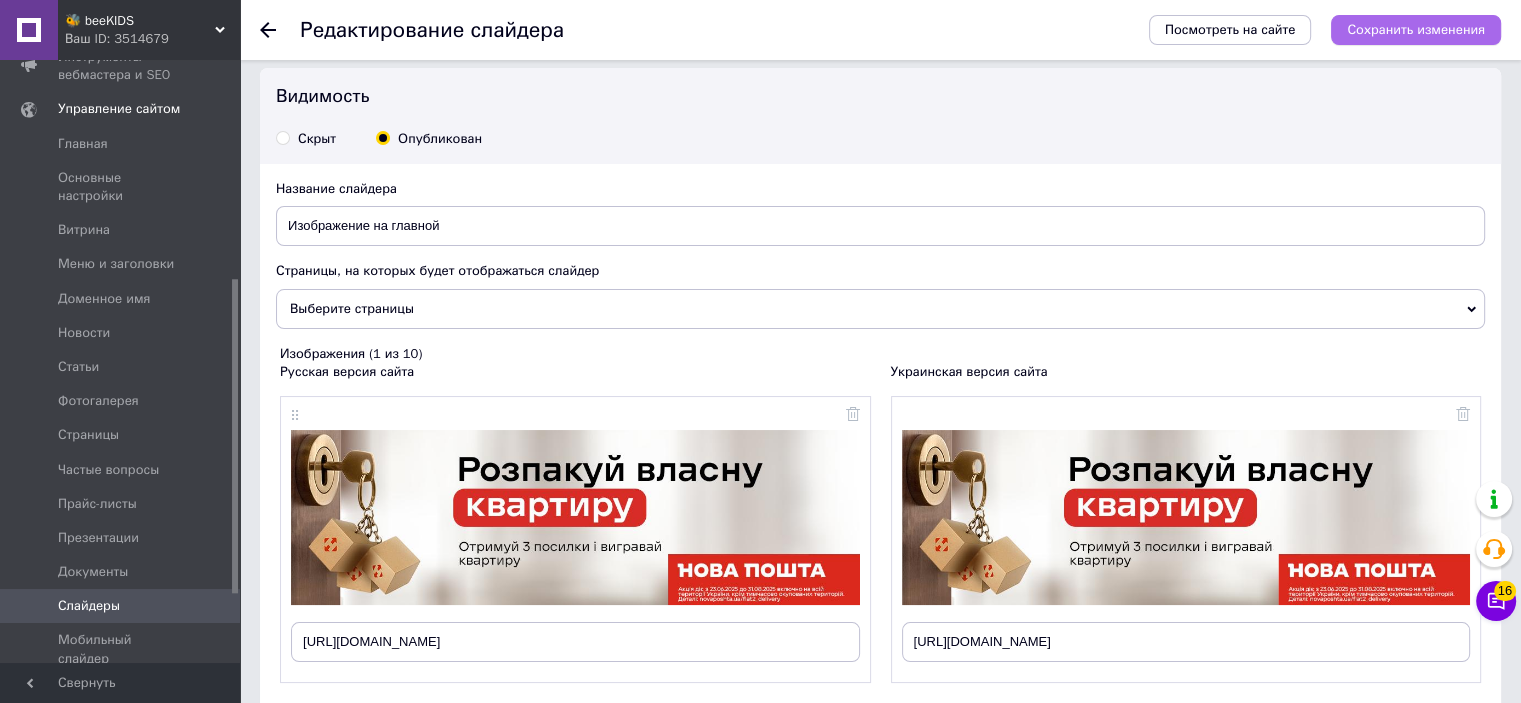 click on "Сохранить изменения" at bounding box center (1416, 30) 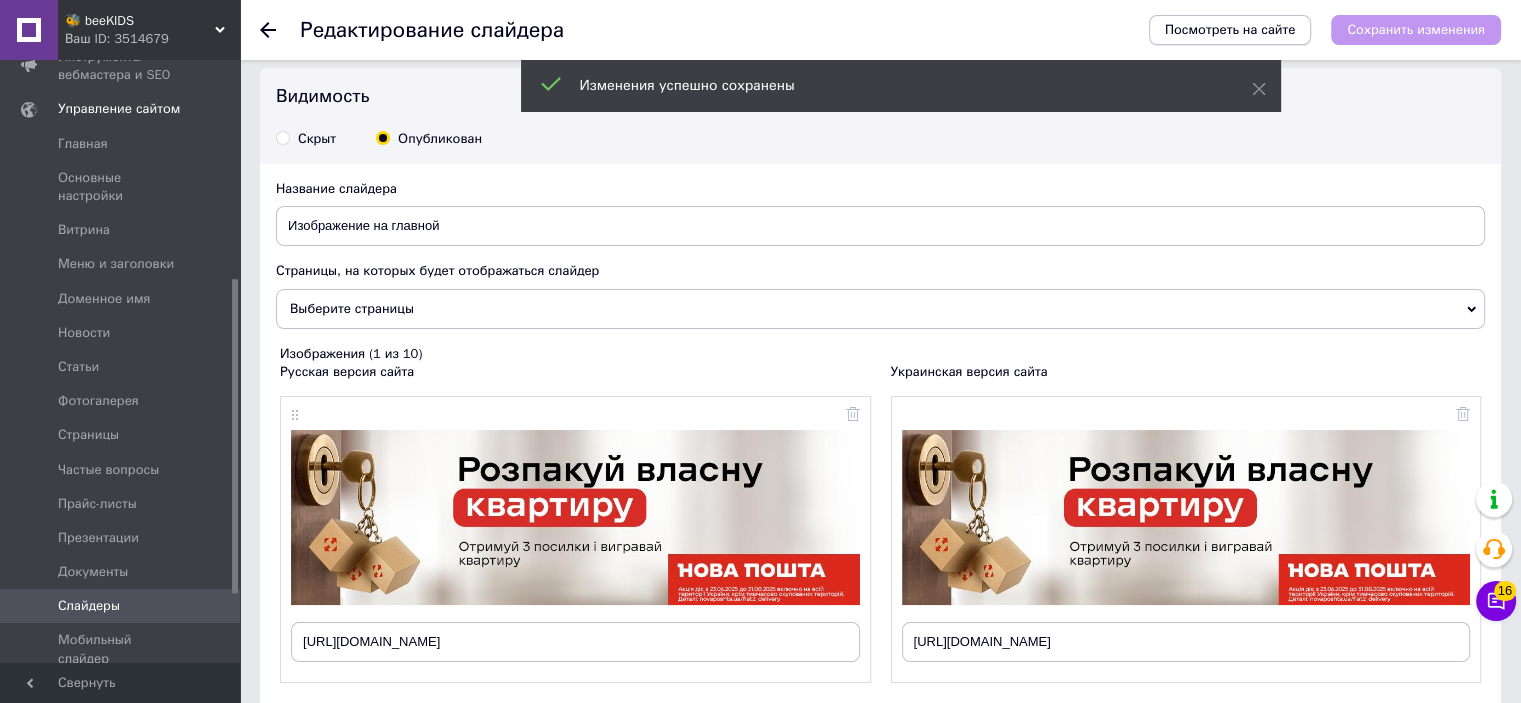 click on "Посмотреть на сайте" at bounding box center (1230, 29) 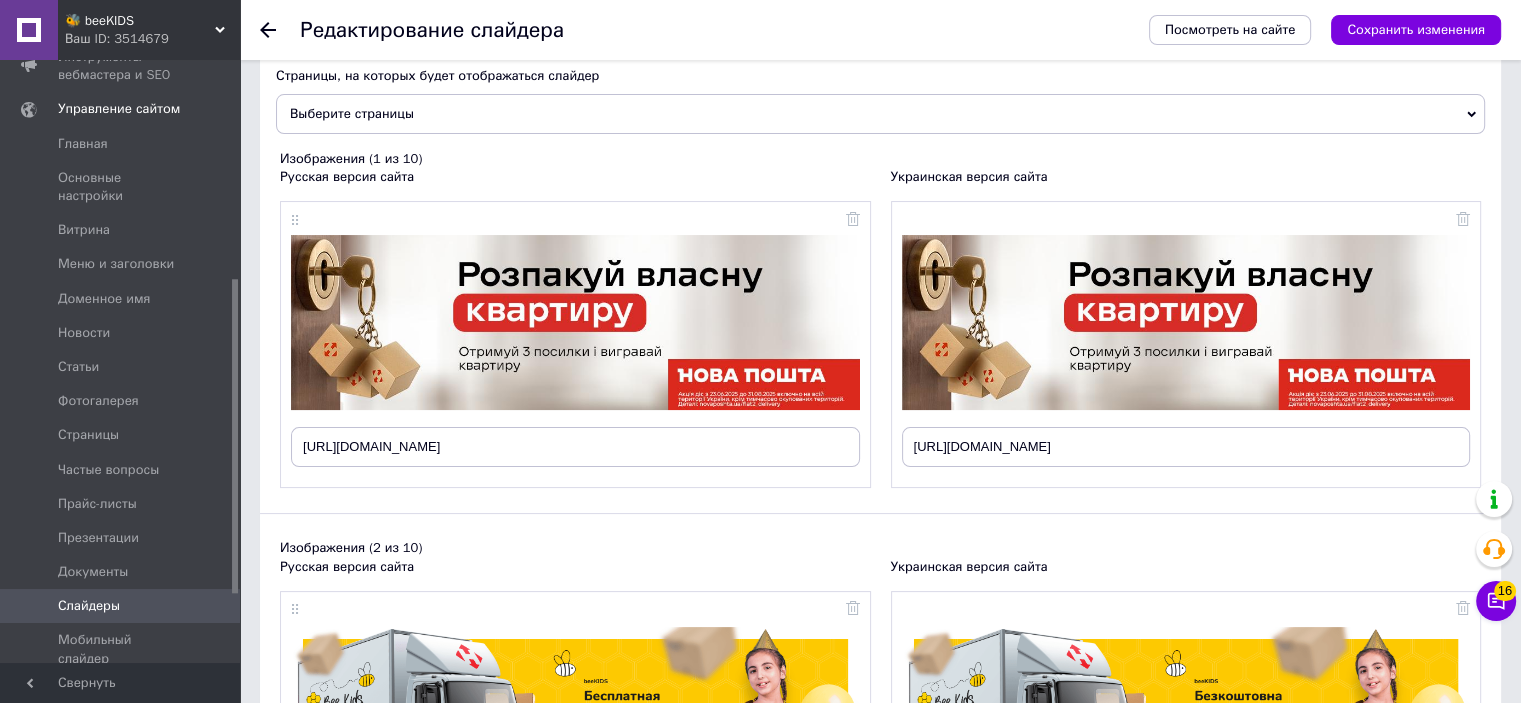 scroll, scrollTop: 176, scrollLeft: 0, axis: vertical 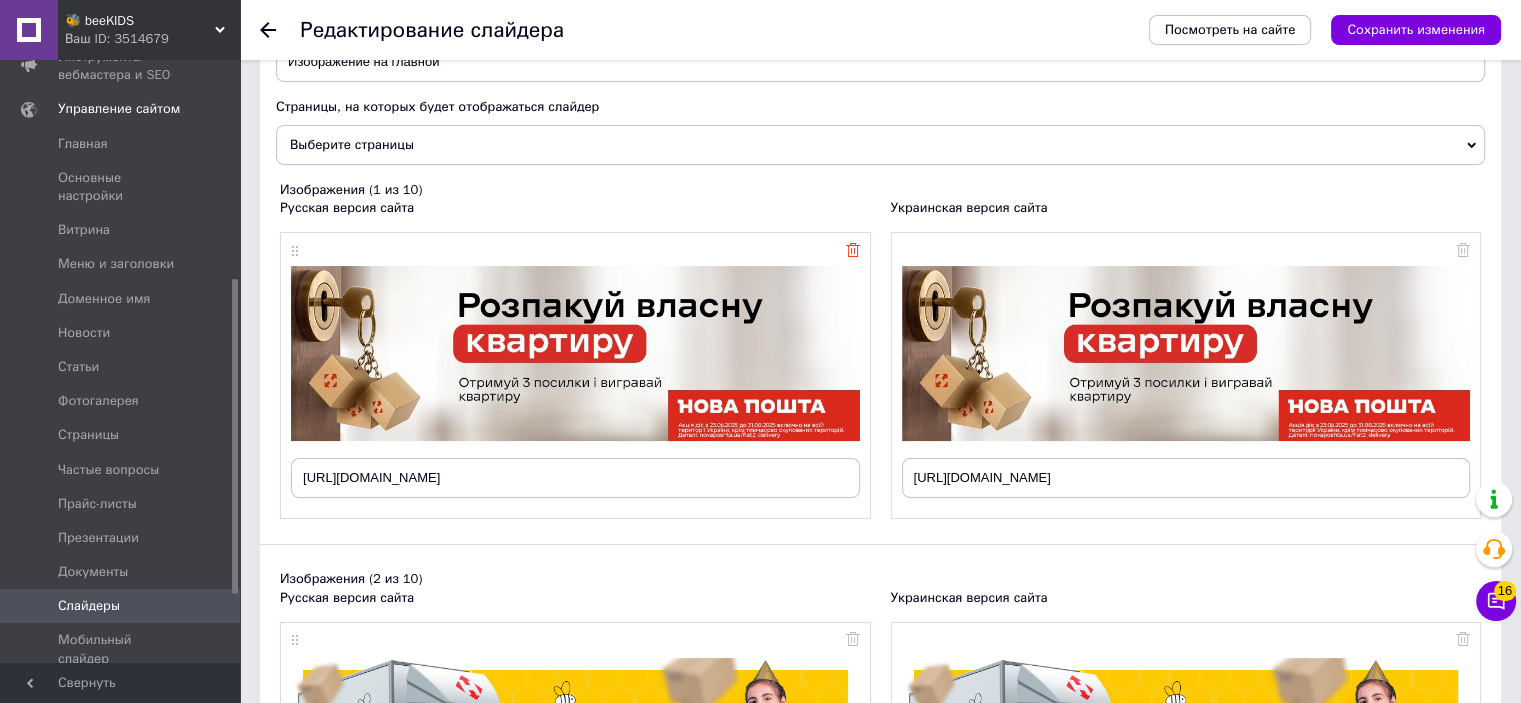 click 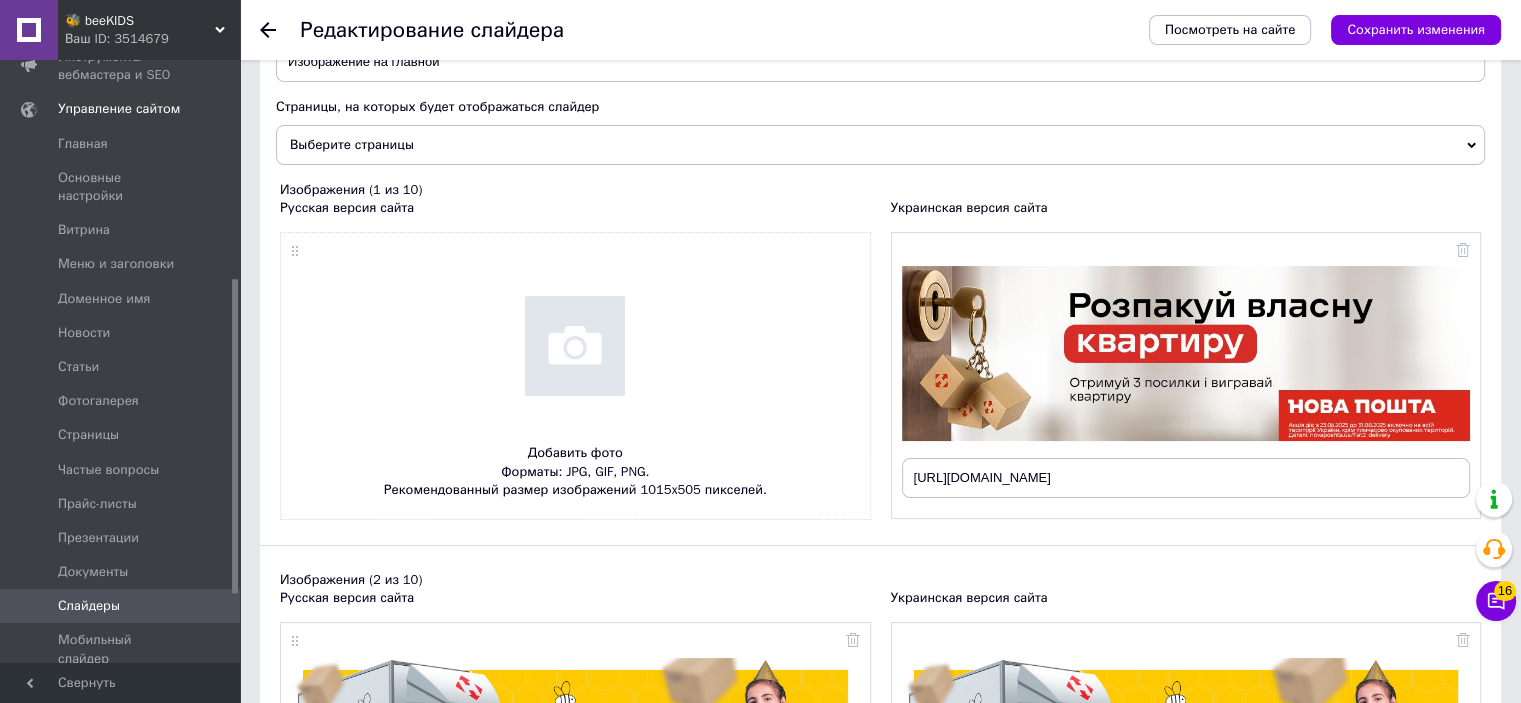 click on "https://novaposhta.ua/flat2_delivery/?utm_source=old-site&utm_medium=banner&utm_campaign=flat2_delivery" at bounding box center (1186, 375) 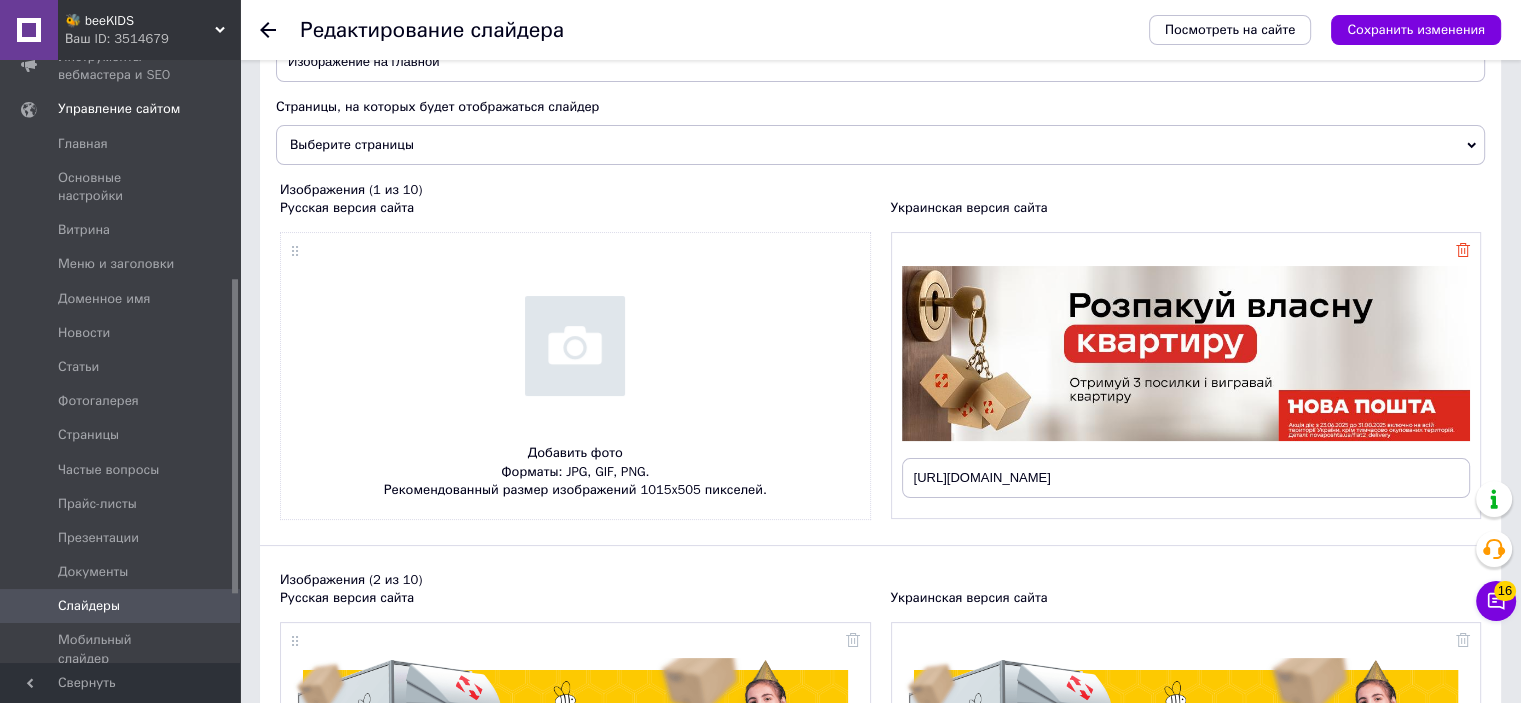 click 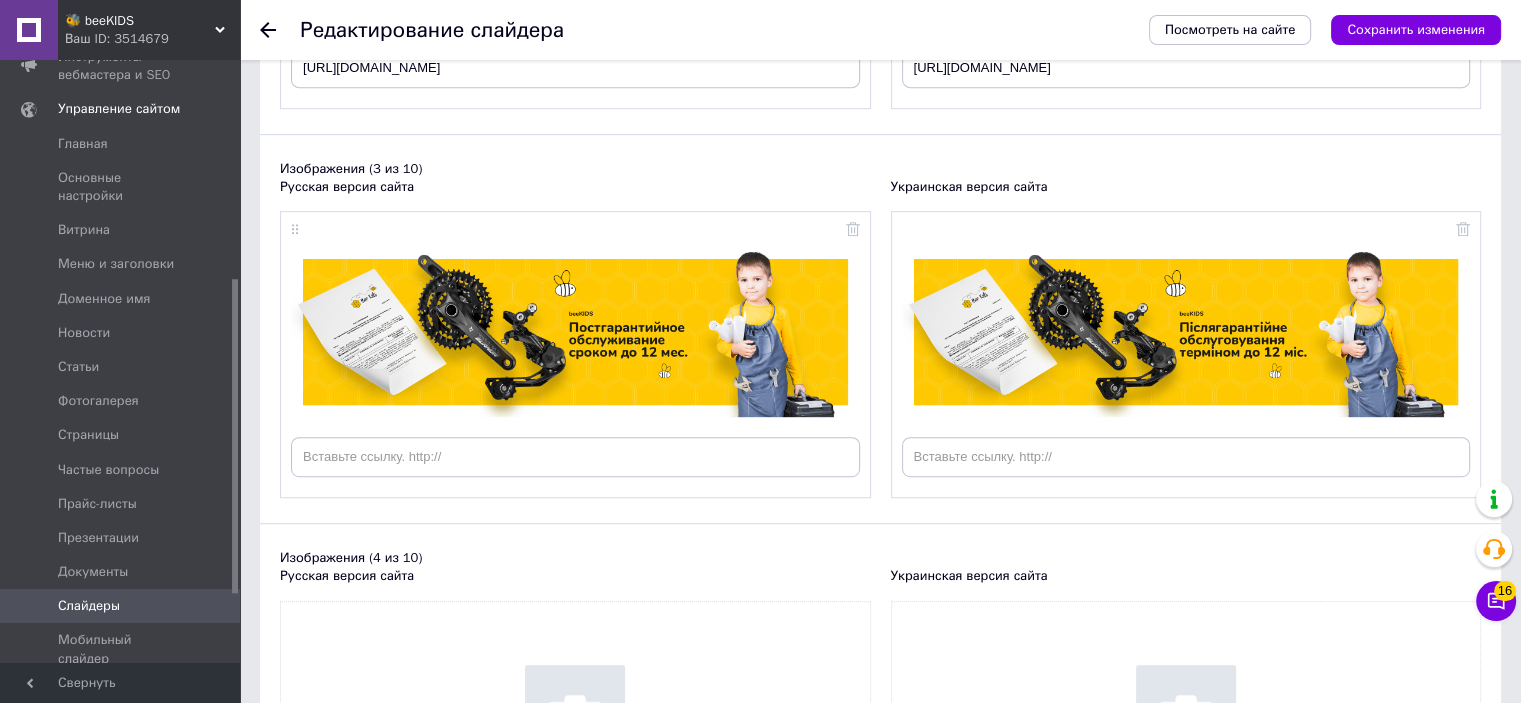 scroll, scrollTop: 1288, scrollLeft: 0, axis: vertical 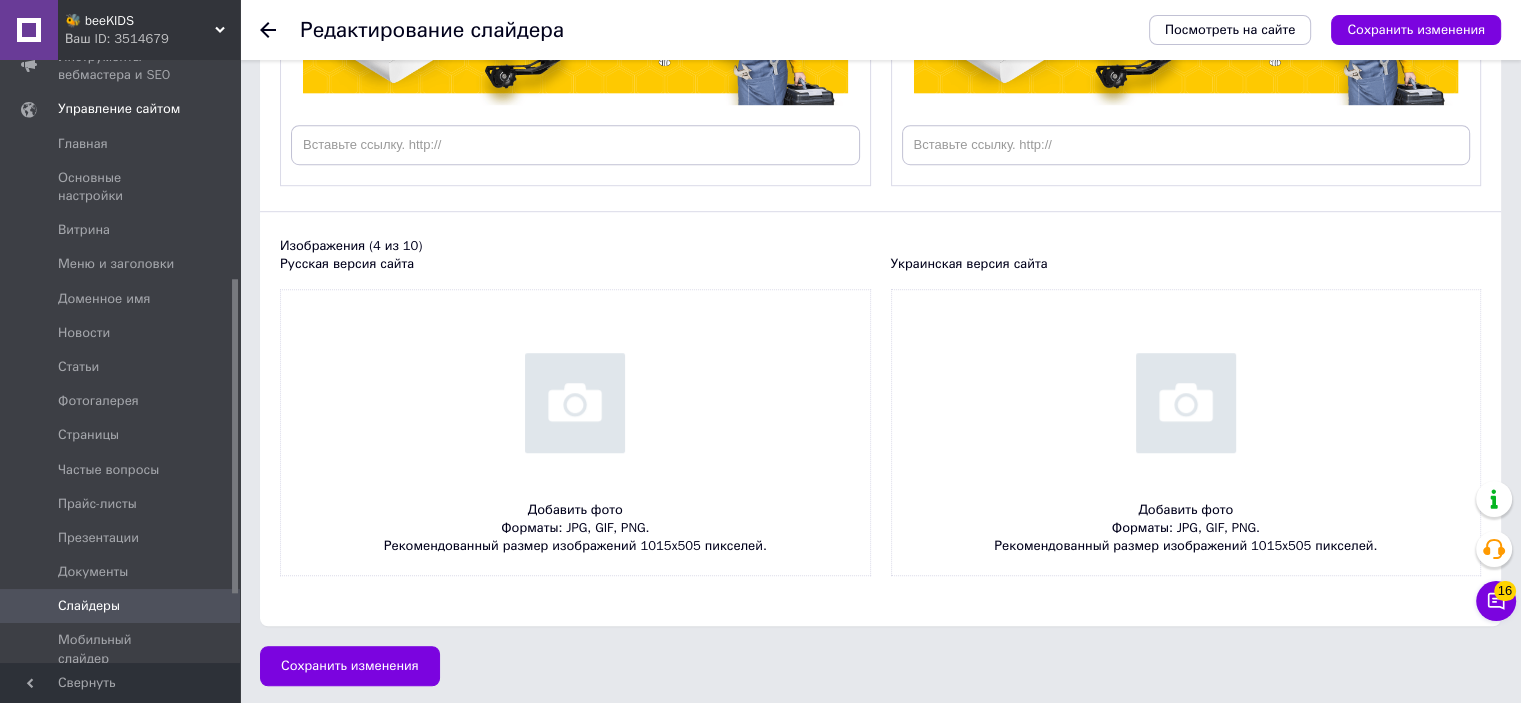 click at bounding box center [575, 433] 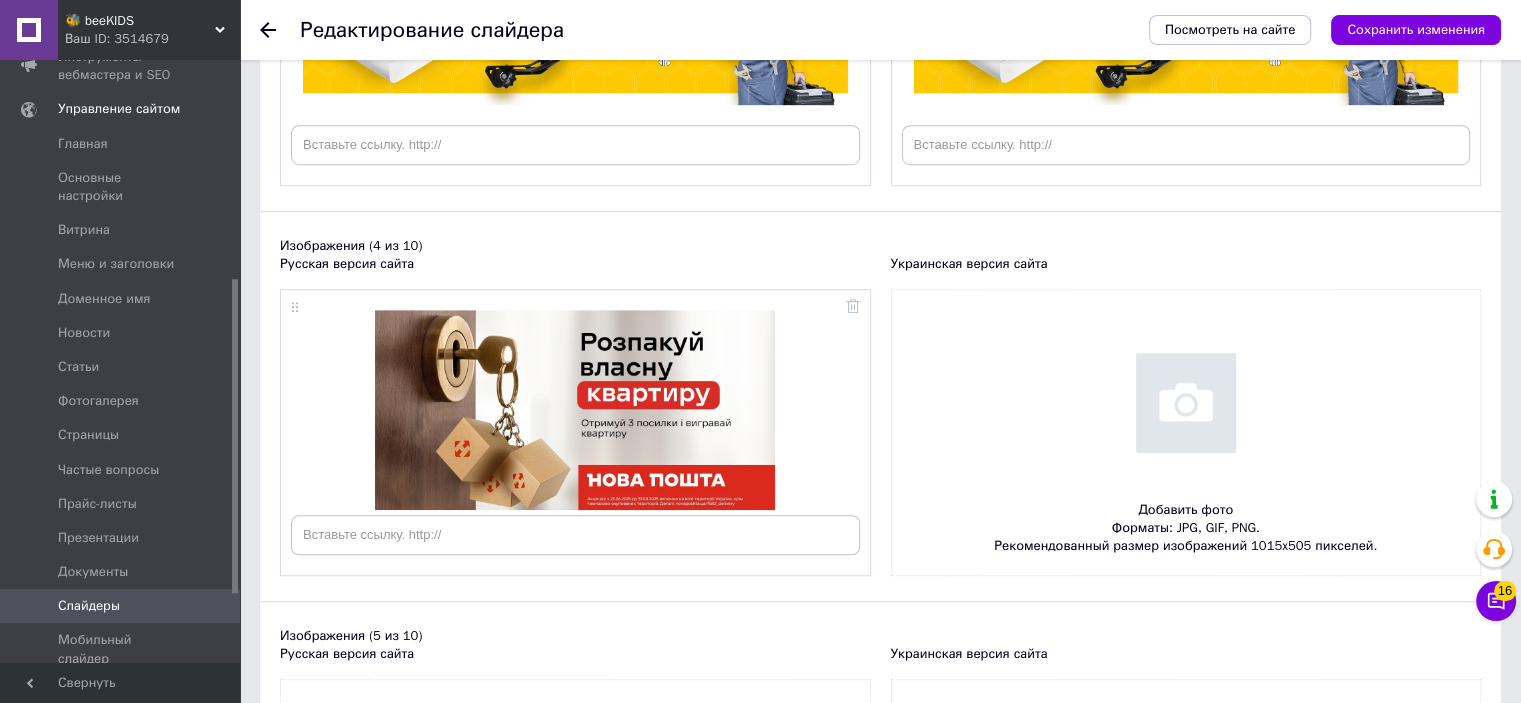 click at bounding box center [1186, 433] 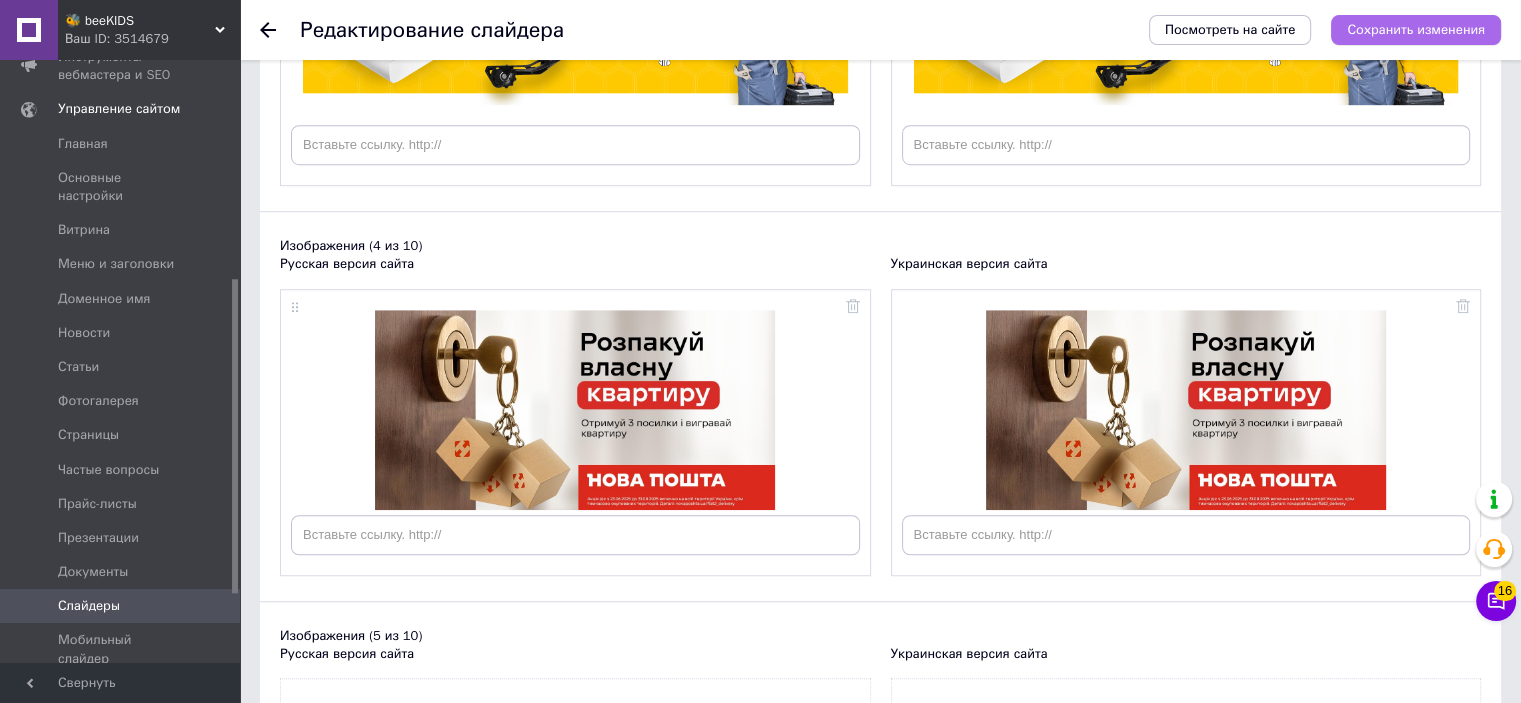 click on "Сохранить изменения" at bounding box center (1416, 30) 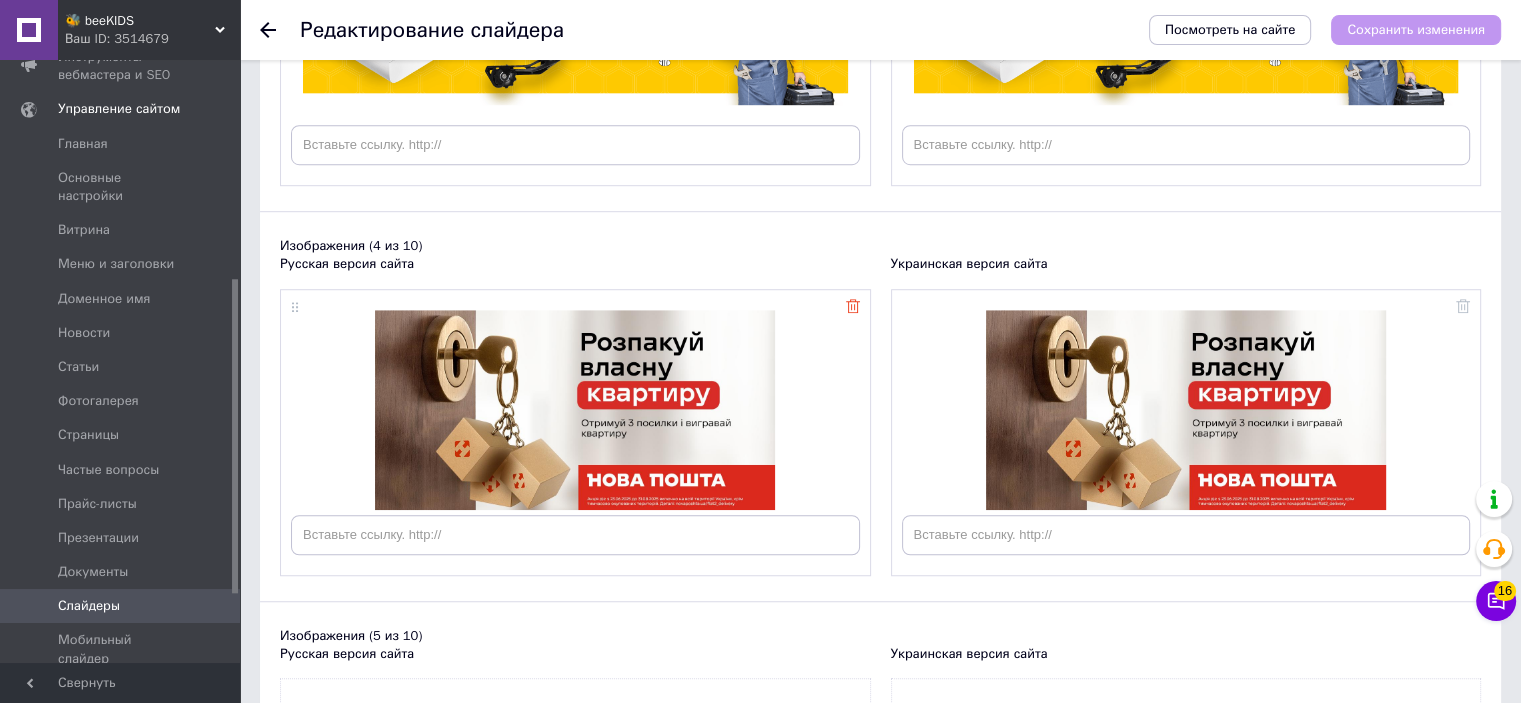 click 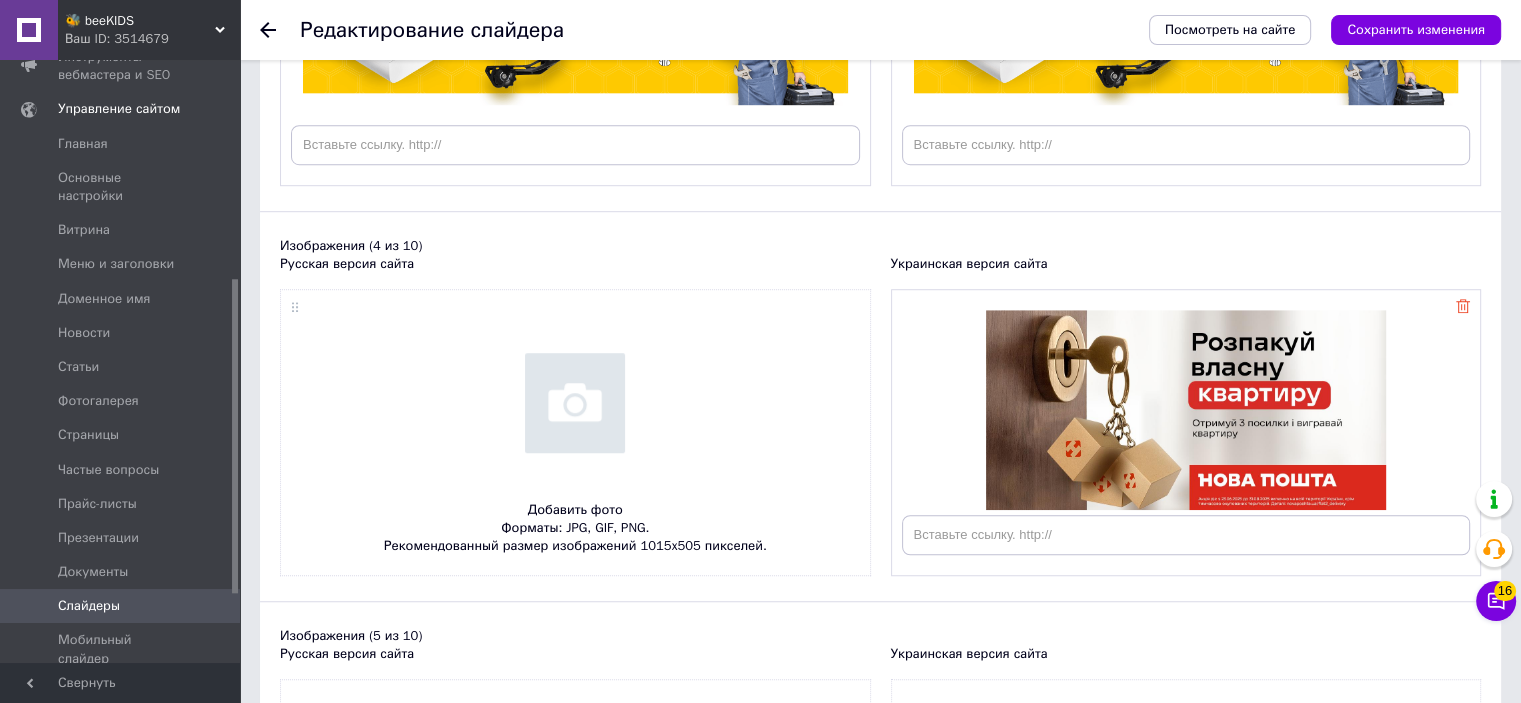 click 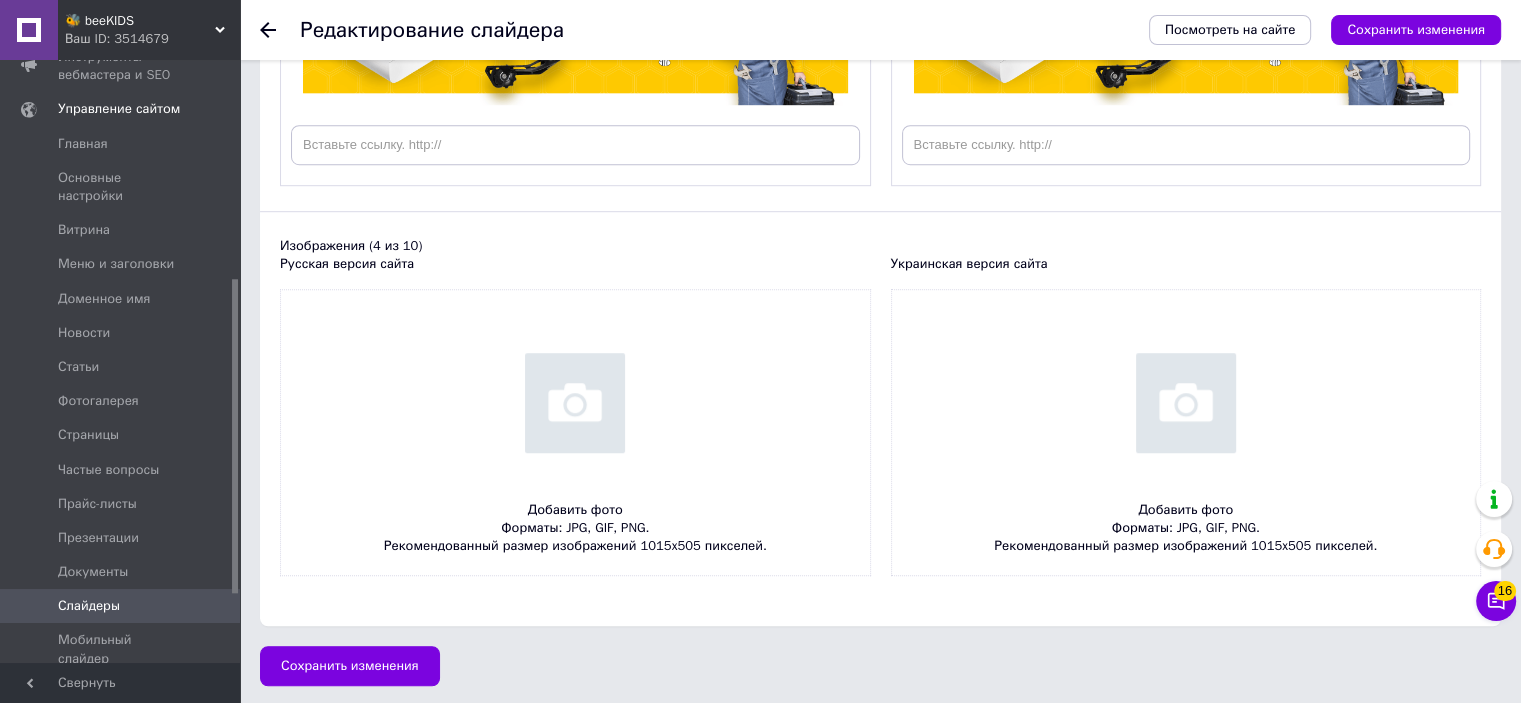 click at bounding box center (575, 433) 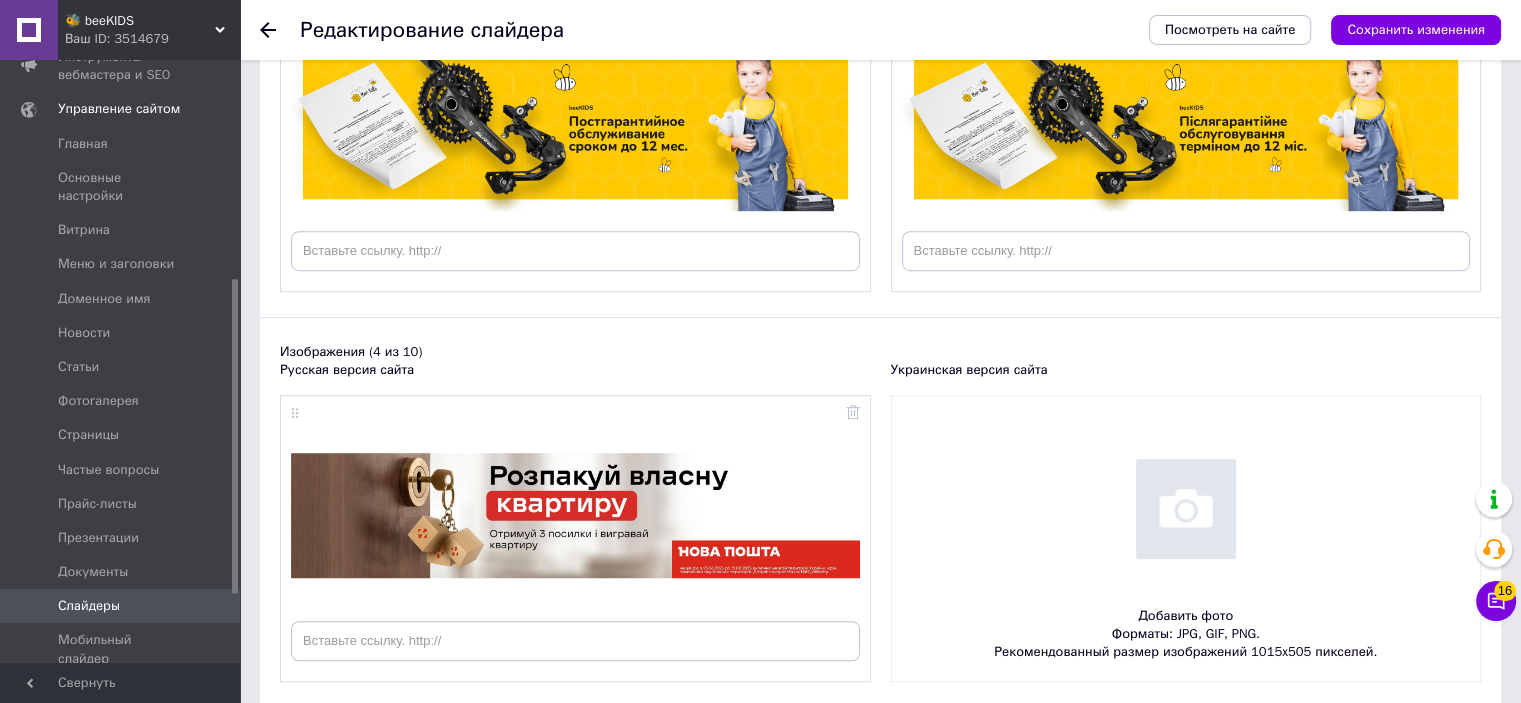 scroll, scrollTop: 1288, scrollLeft: 0, axis: vertical 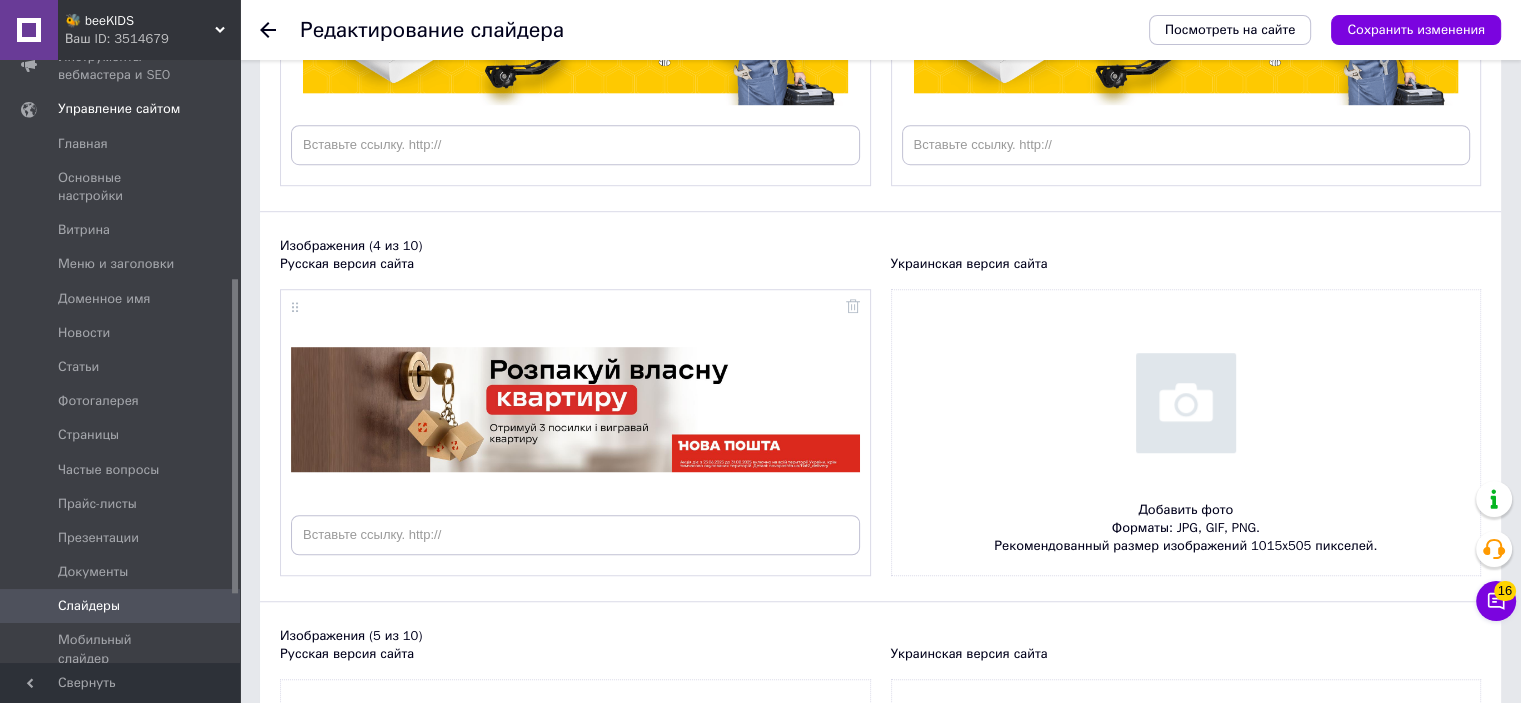 click at bounding box center [1186, 433] 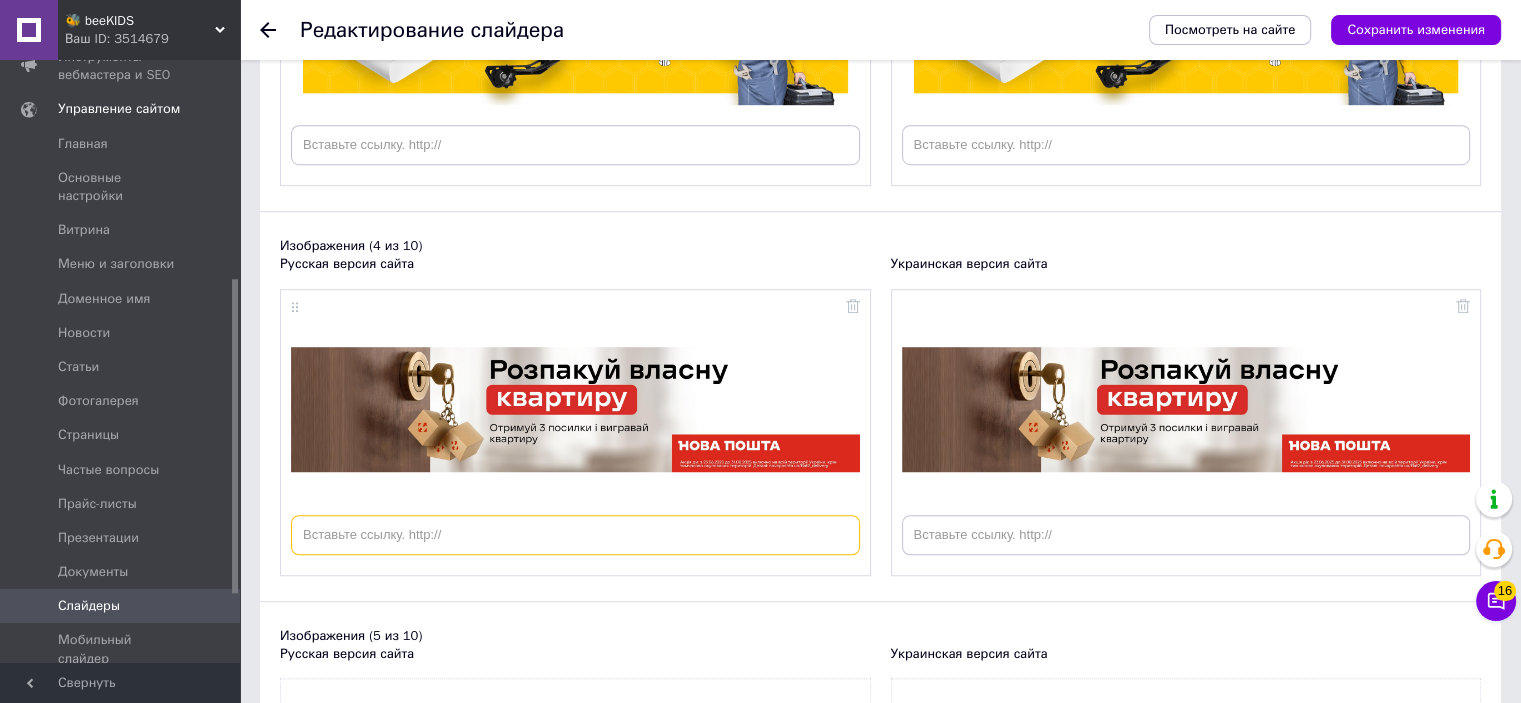 click at bounding box center [575, 535] 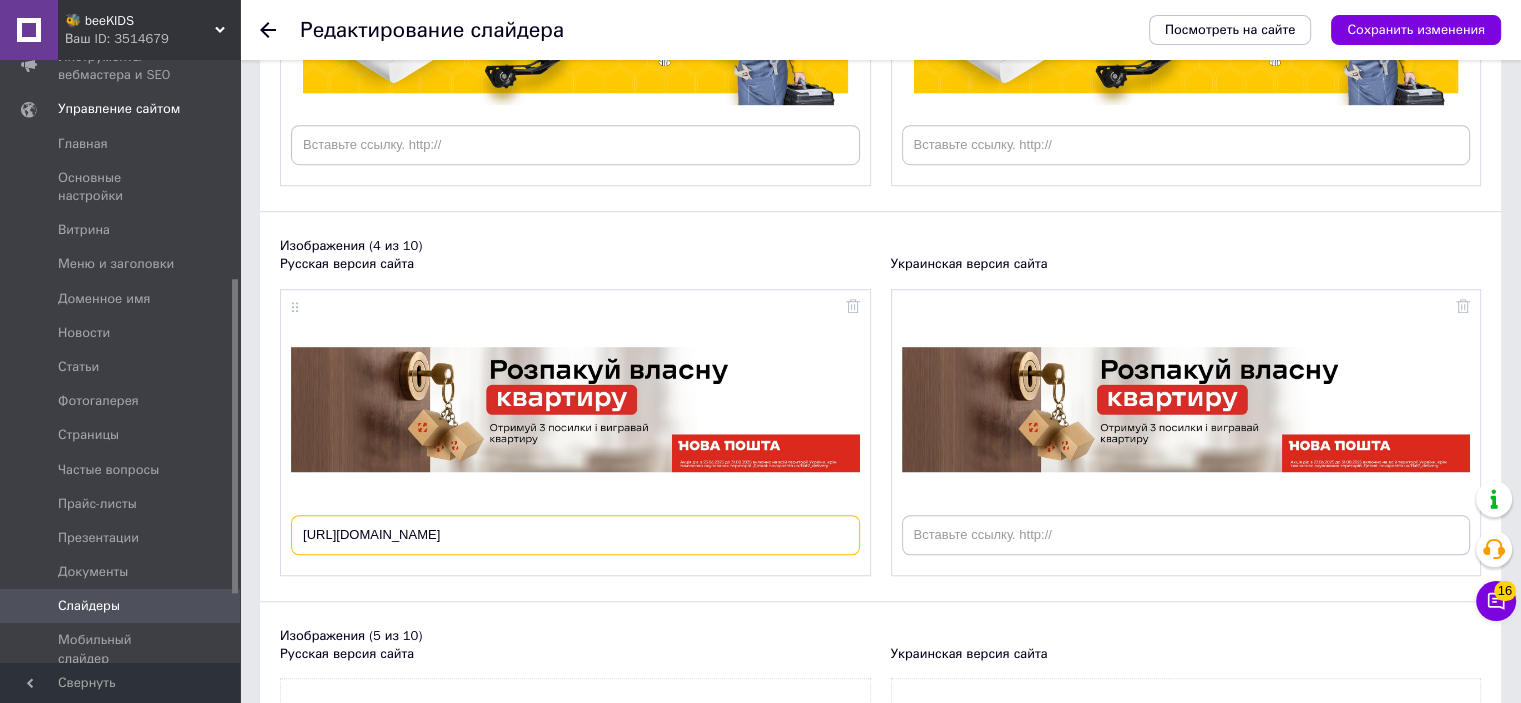 scroll, scrollTop: 0, scrollLeft: 97, axis: horizontal 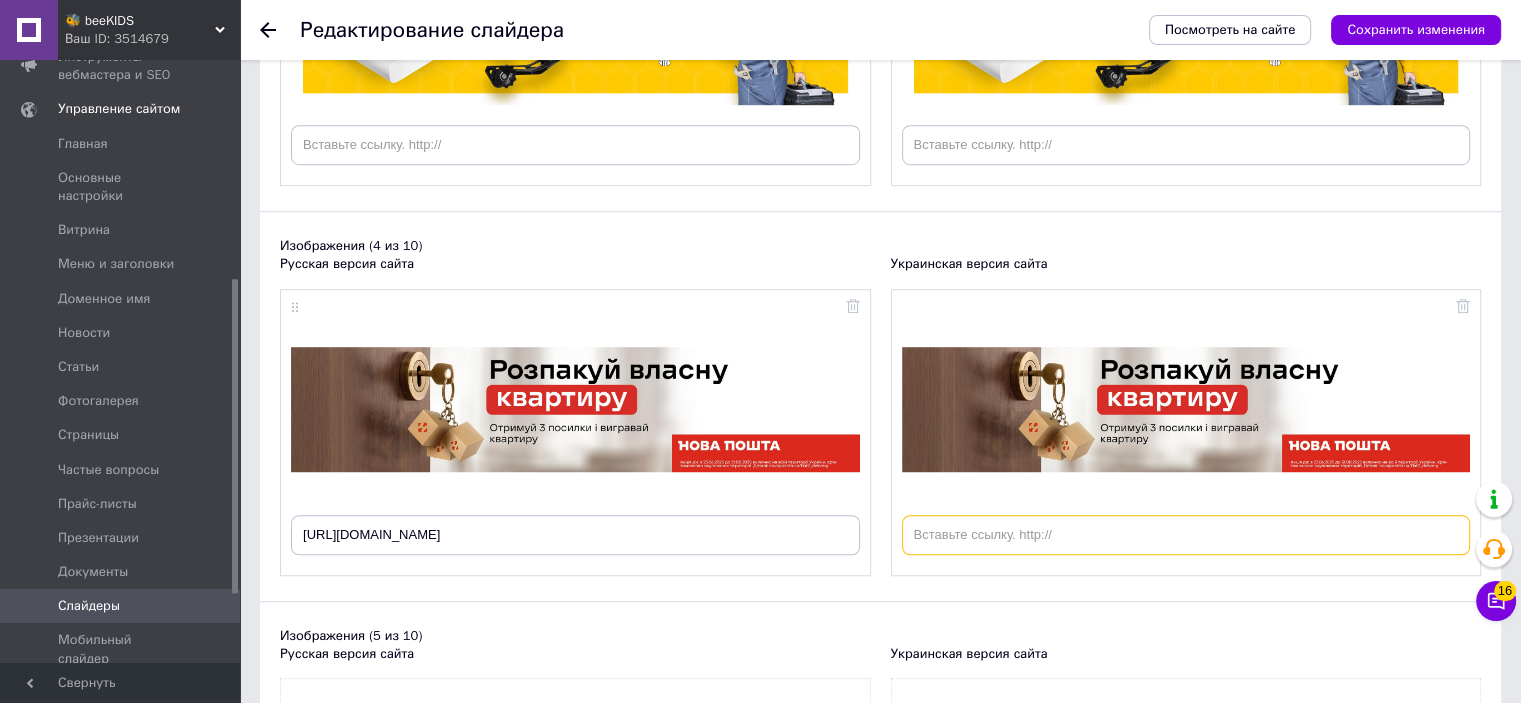 click at bounding box center [1186, 535] 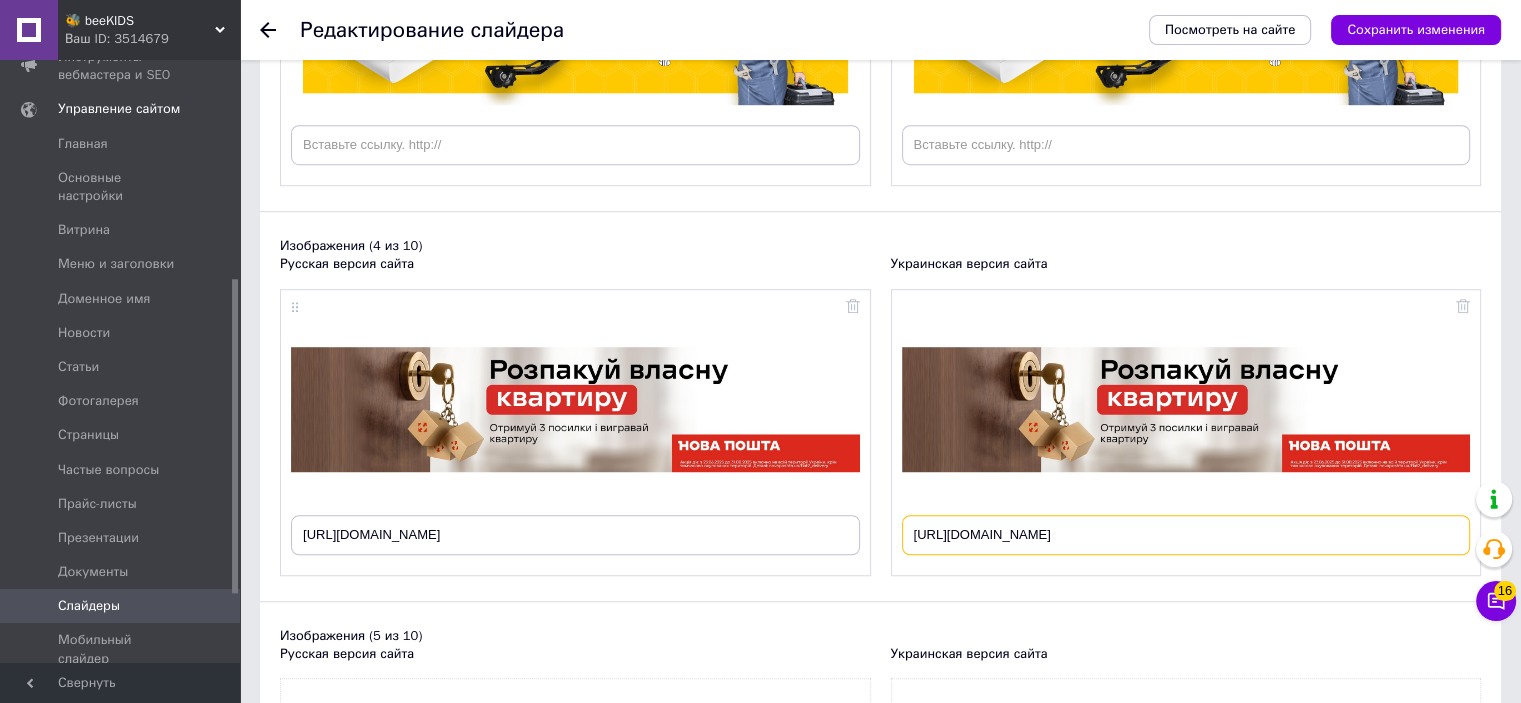 scroll, scrollTop: 0, scrollLeft: 97, axis: horizontal 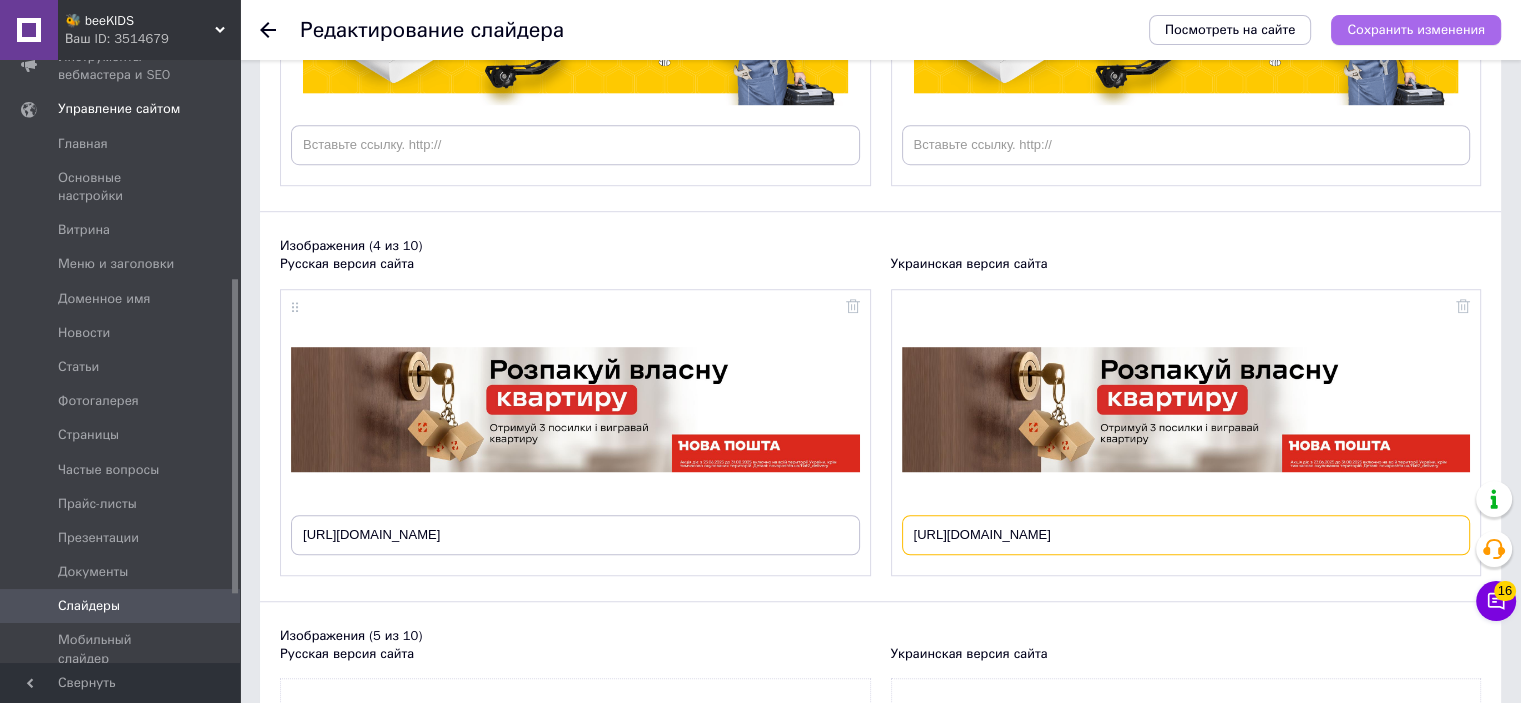 type on "https://novaposhta.ua/flat2_delivery/?utm_source=old-site&utm_medium=banner&utm_campaign=flat2_delivery" 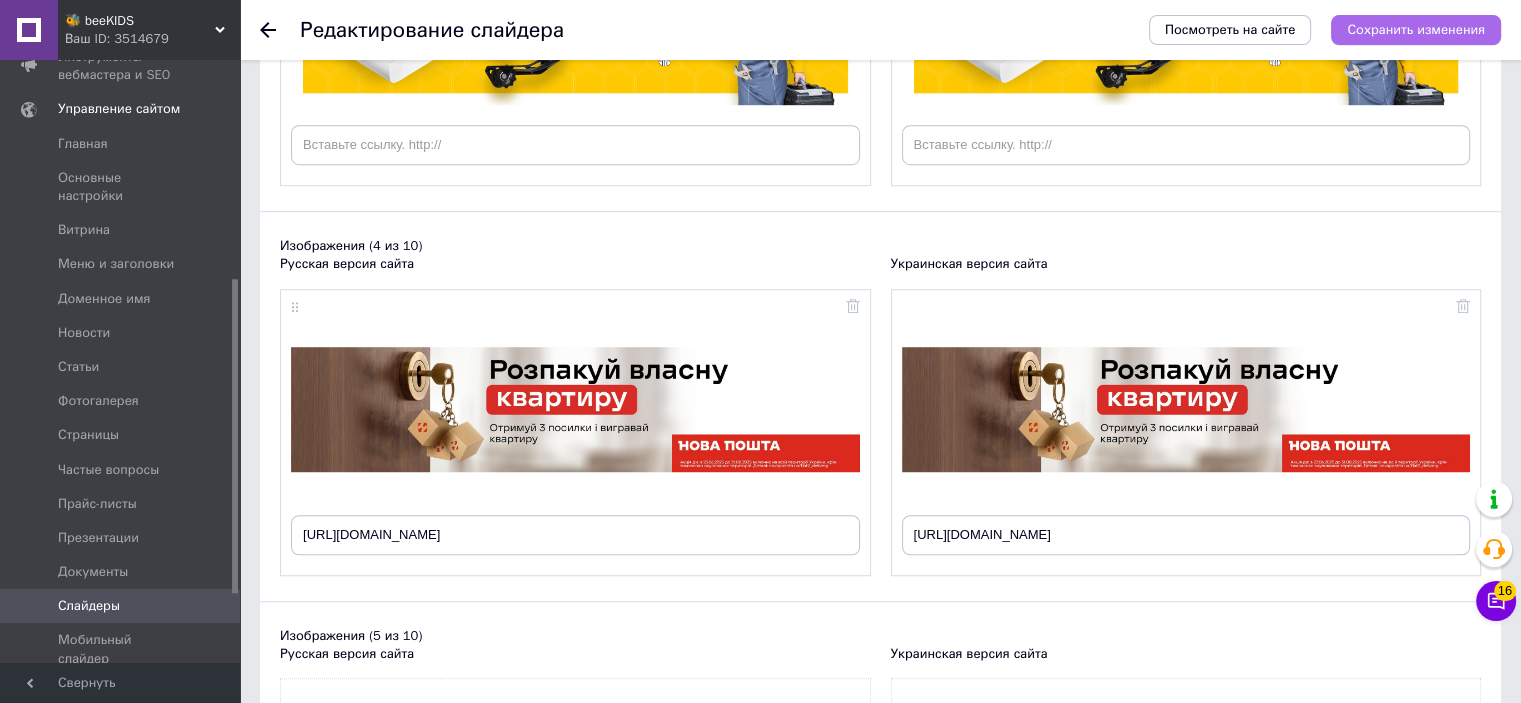 click on "Сохранить изменения" at bounding box center (1416, 30) 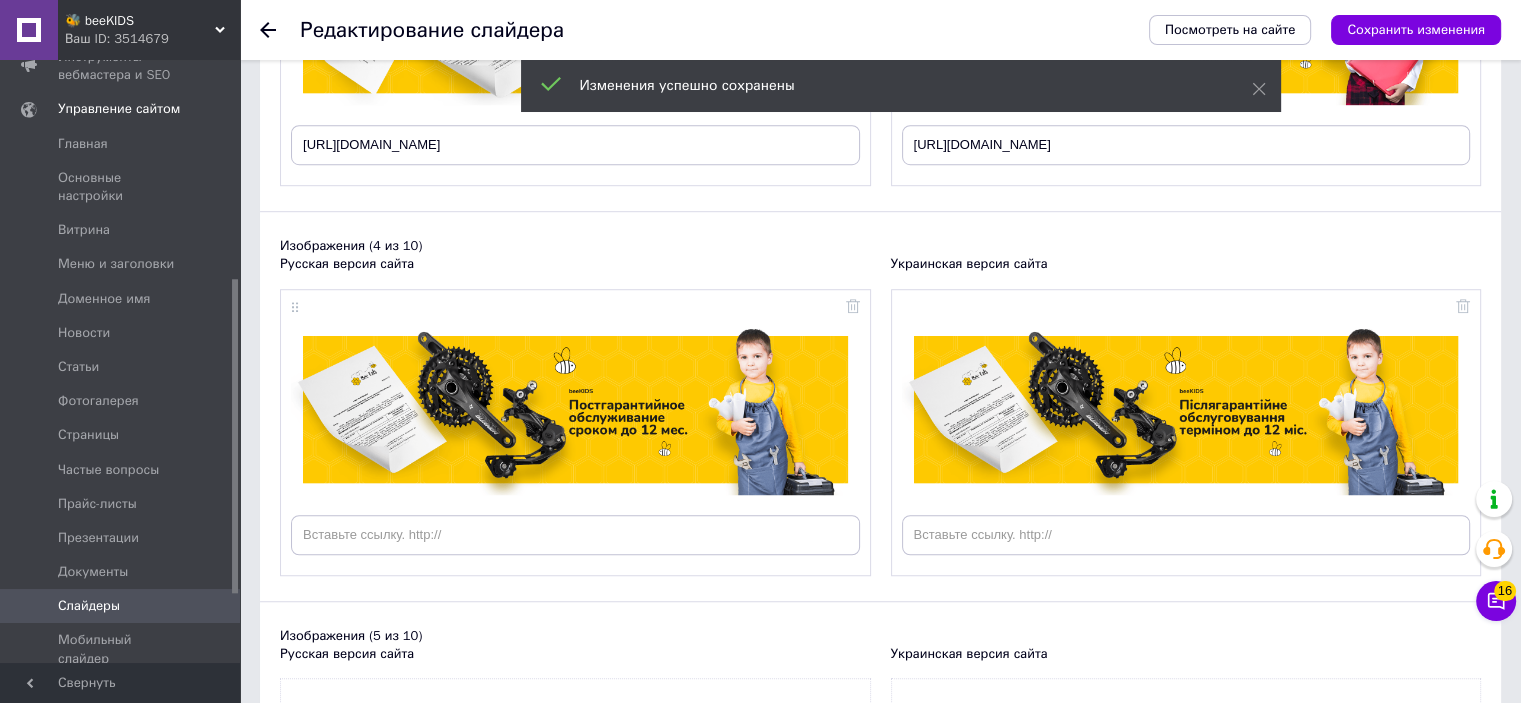scroll, scrollTop: 123, scrollLeft: 0, axis: vertical 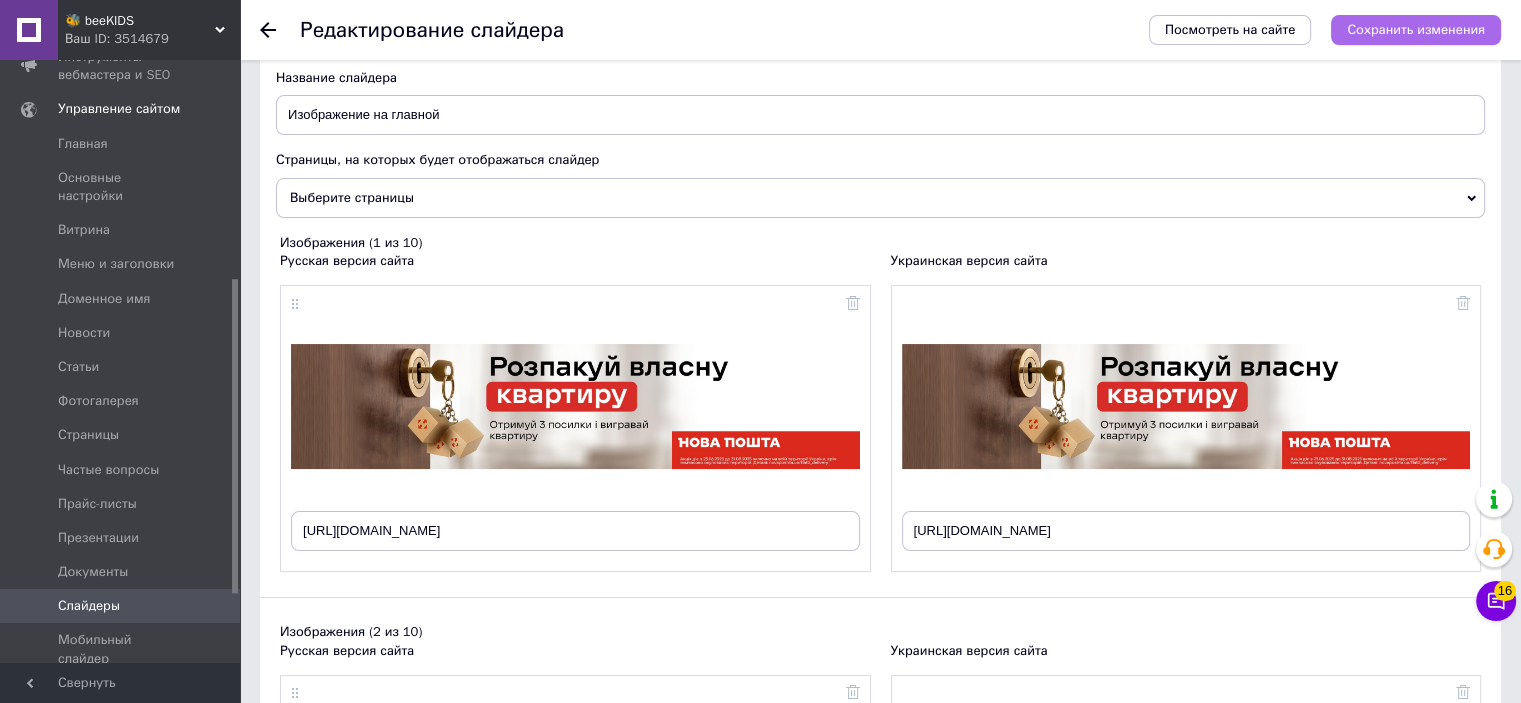 click on "Сохранить изменения" at bounding box center [1416, 30] 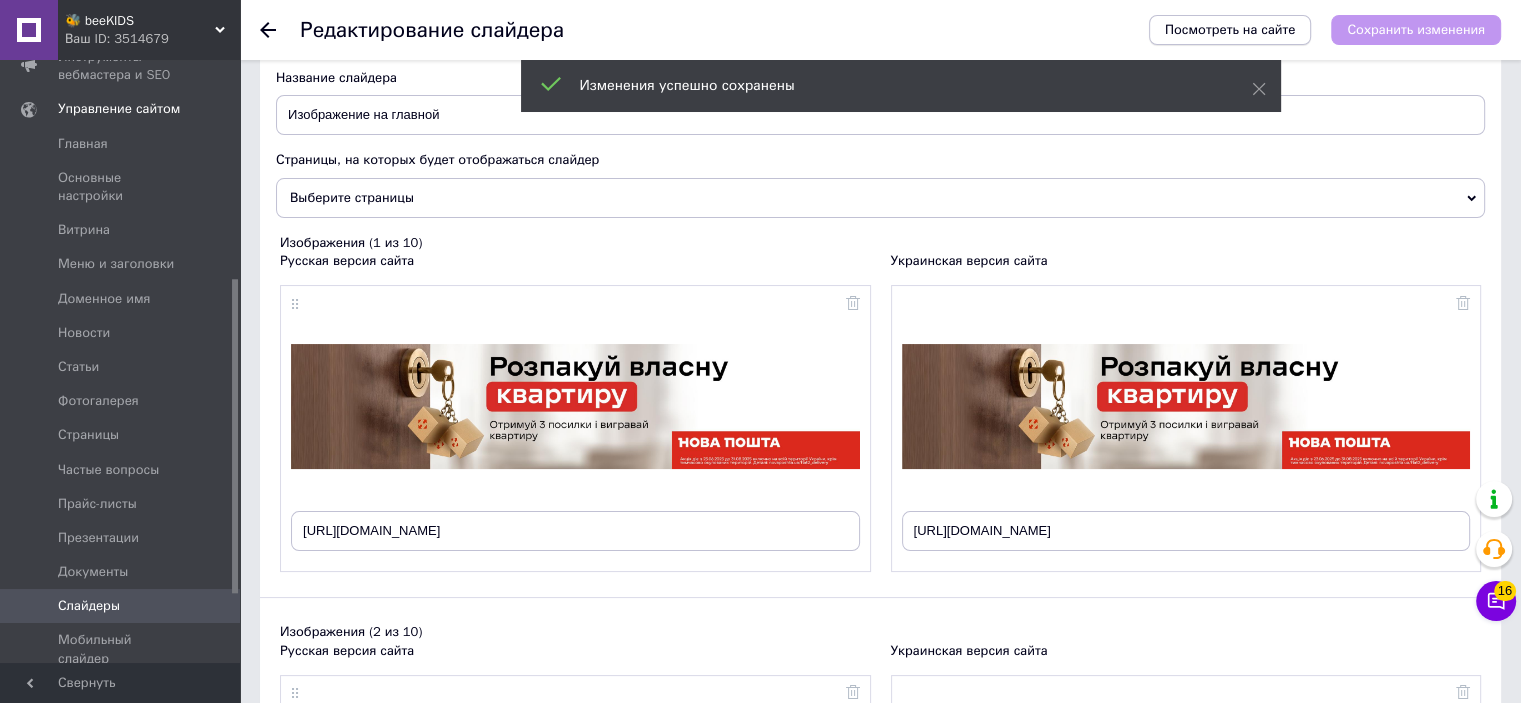 click on "Посмотреть на сайте" at bounding box center [1230, 29] 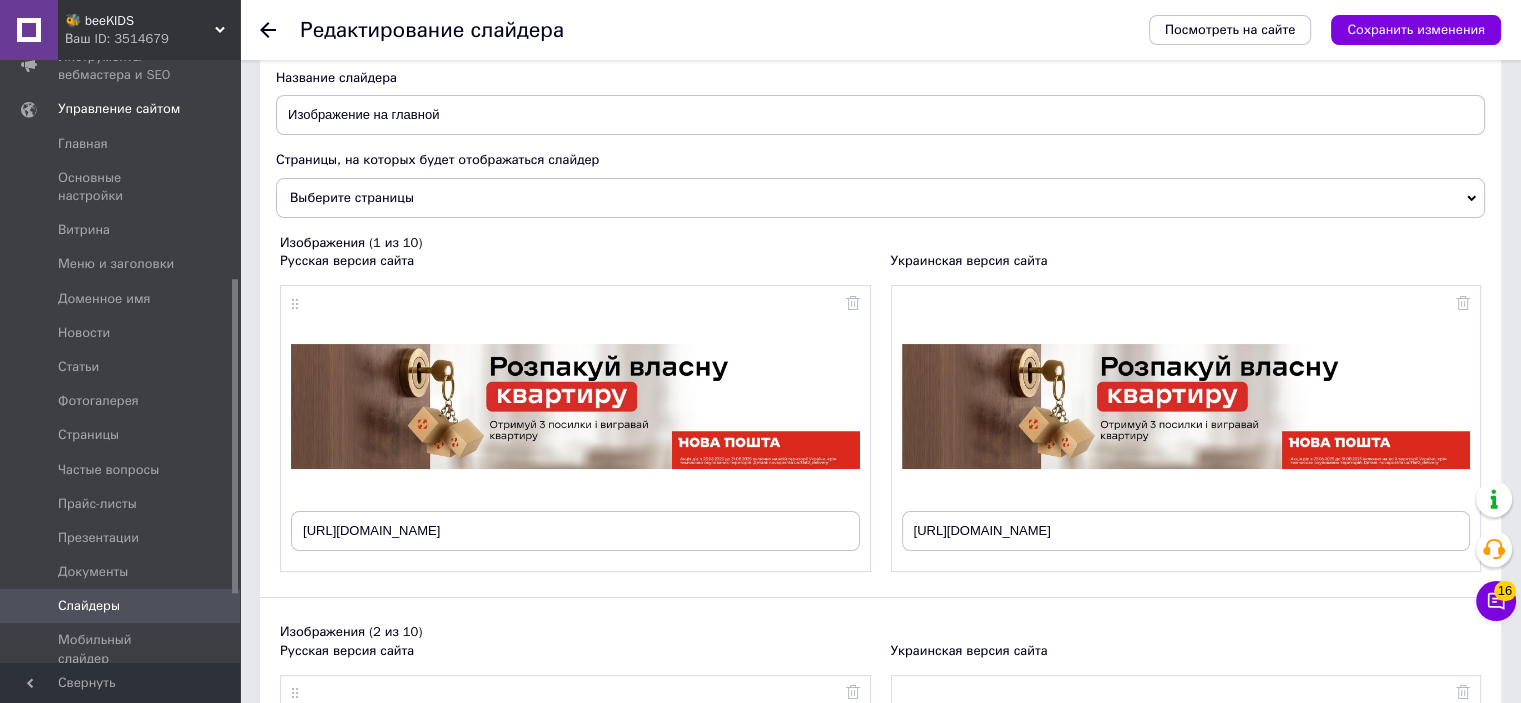 click on "🐝 beeKIDS" at bounding box center (140, 21) 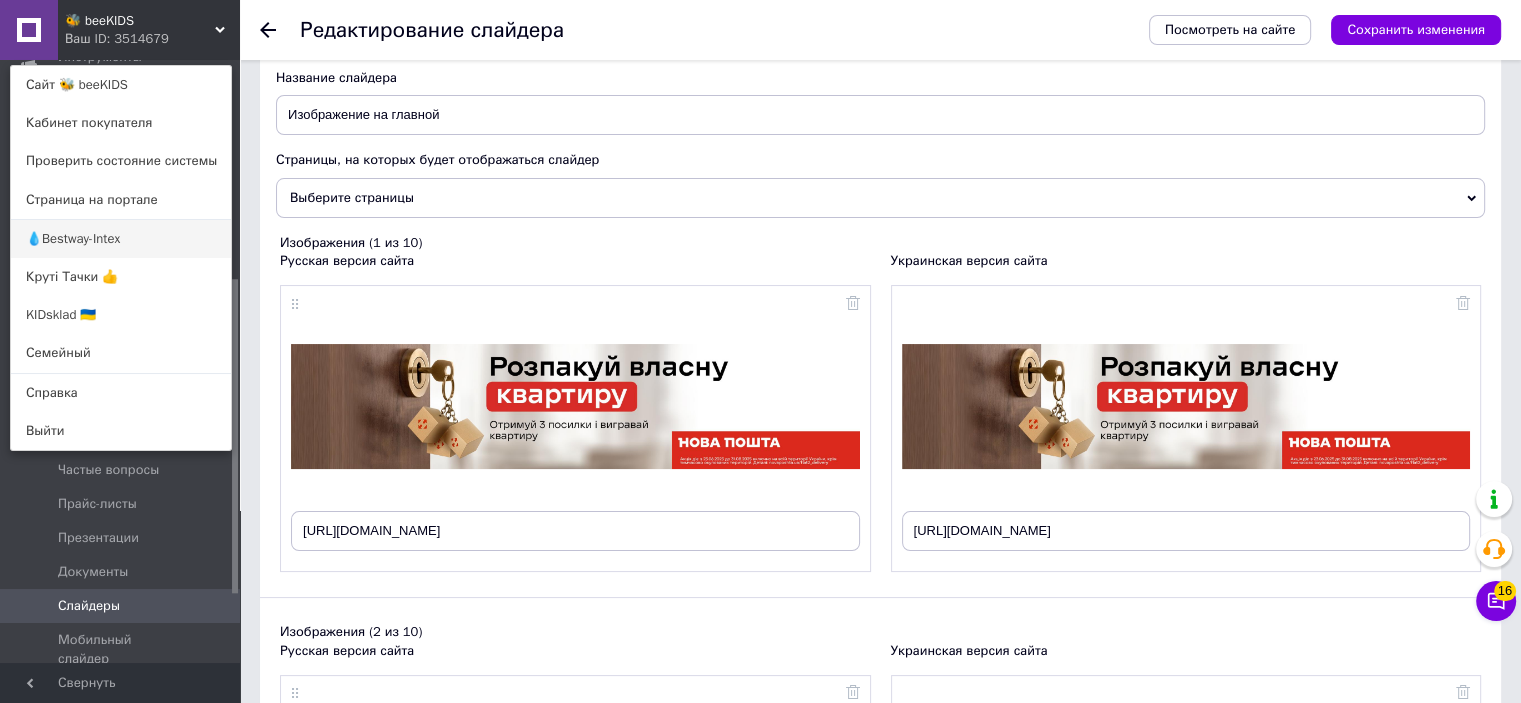 click on "💧Bestway-Intex" at bounding box center [121, 239] 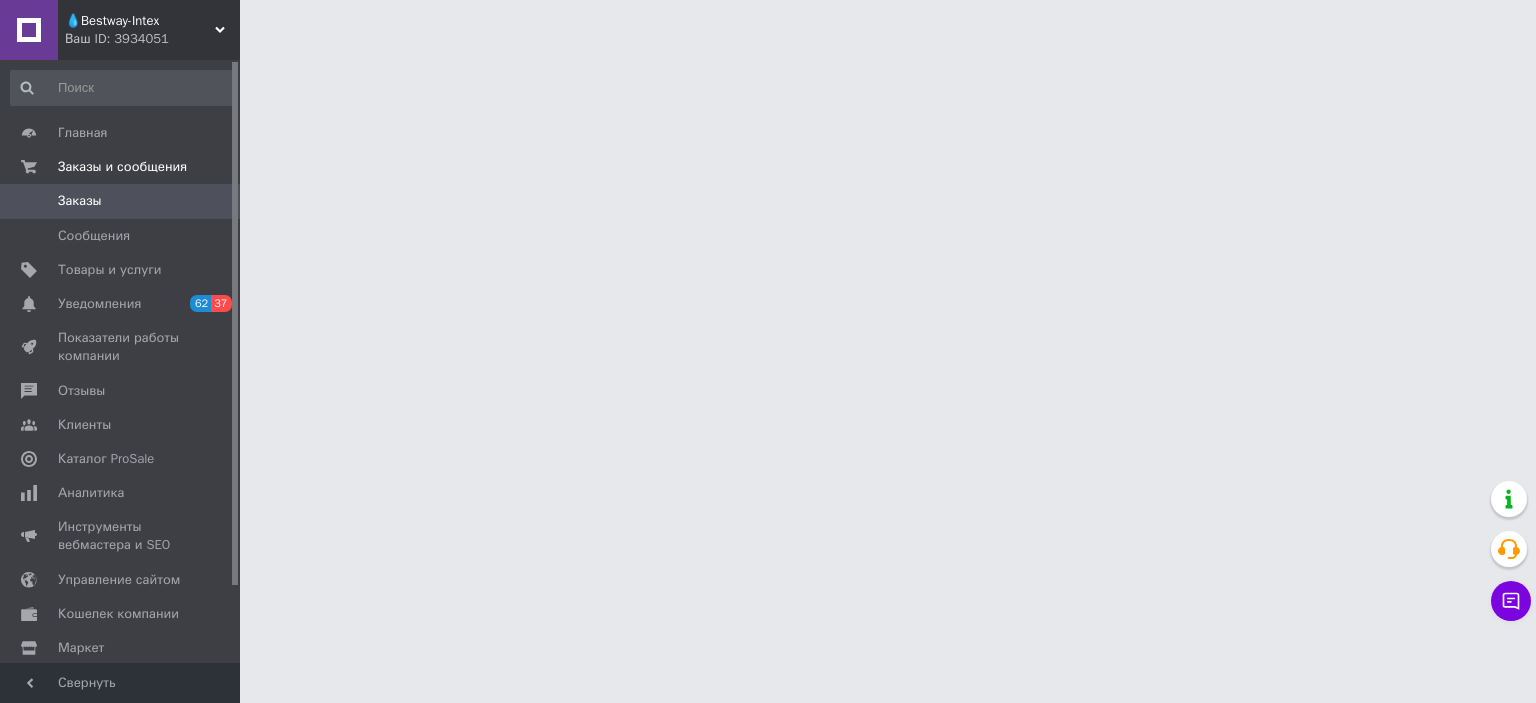 scroll, scrollTop: 0, scrollLeft: 0, axis: both 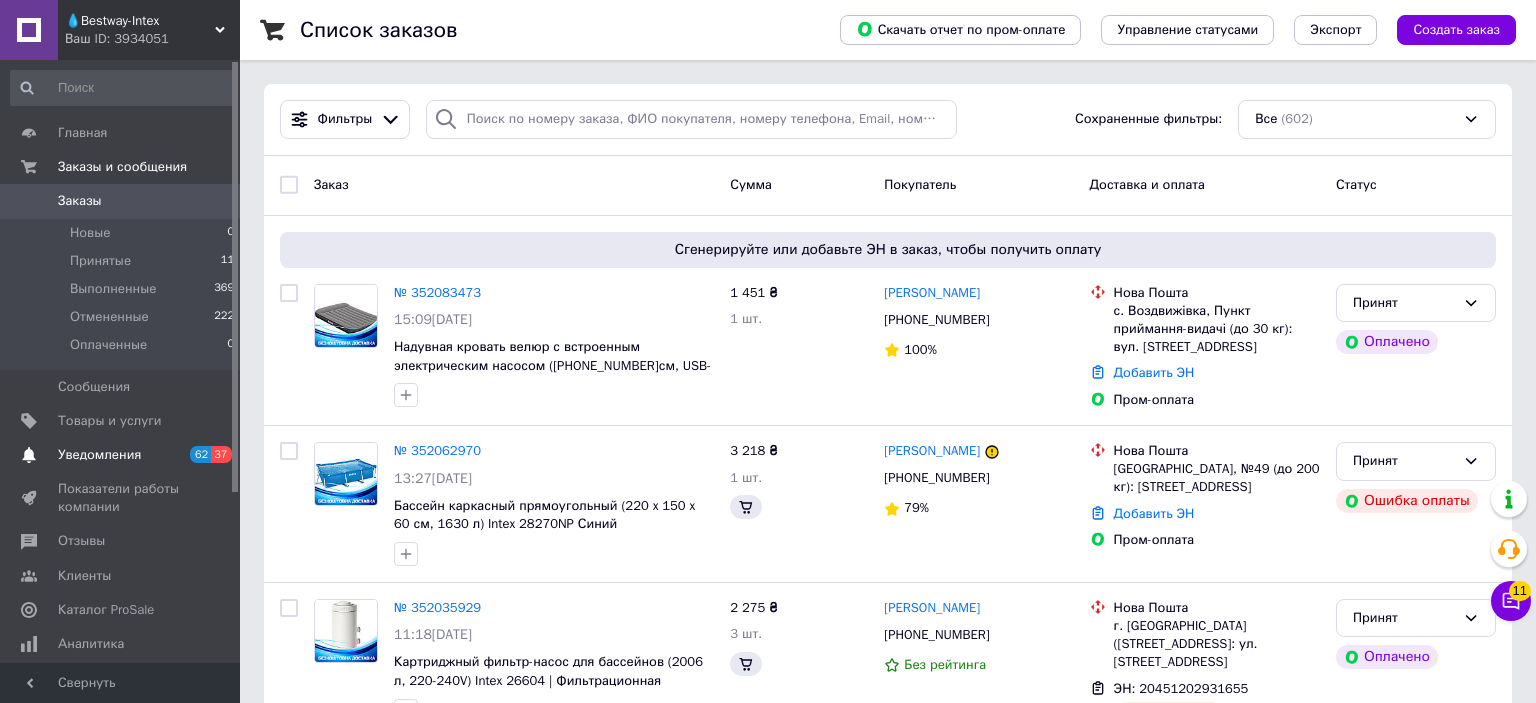 click on "Принятые" at bounding box center [100, 261] 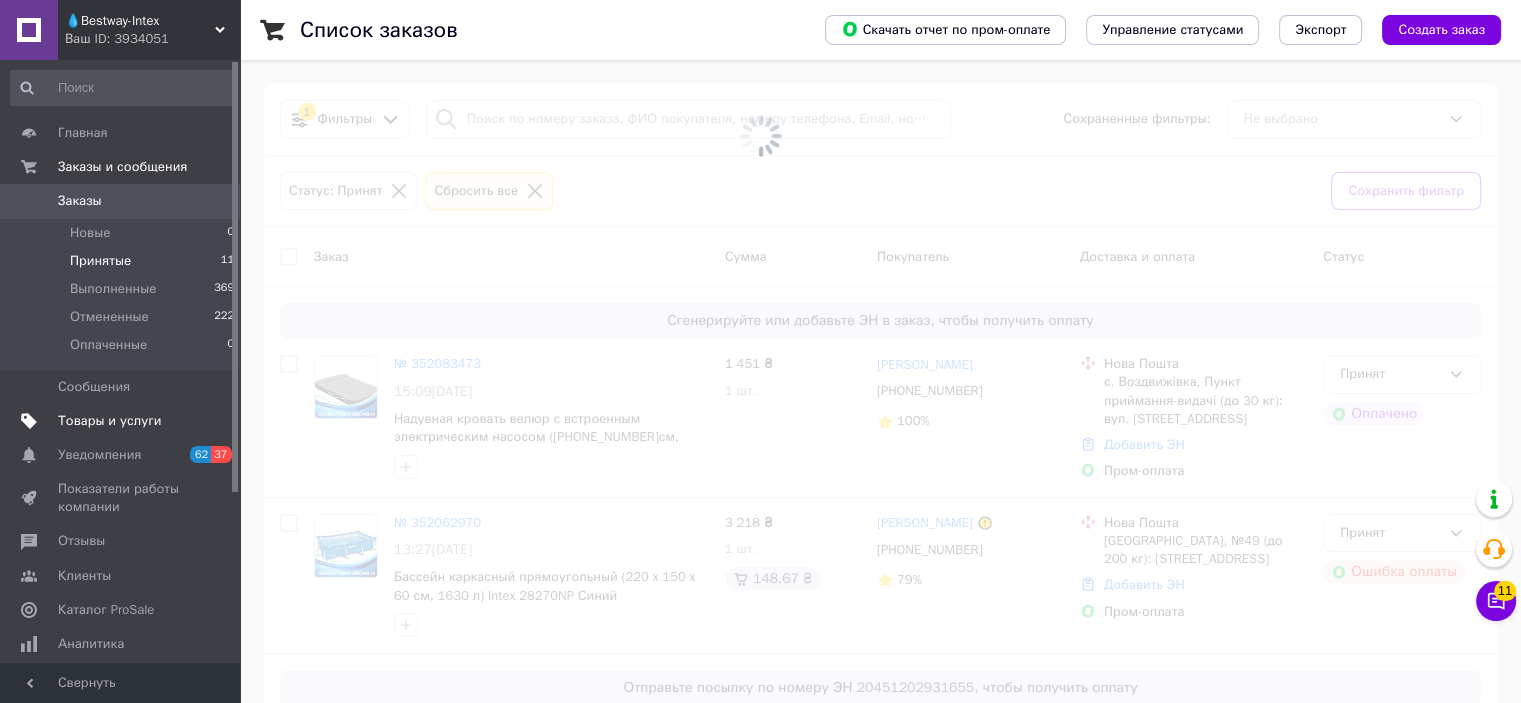 click on "Товары и услуги" at bounding box center [110, 421] 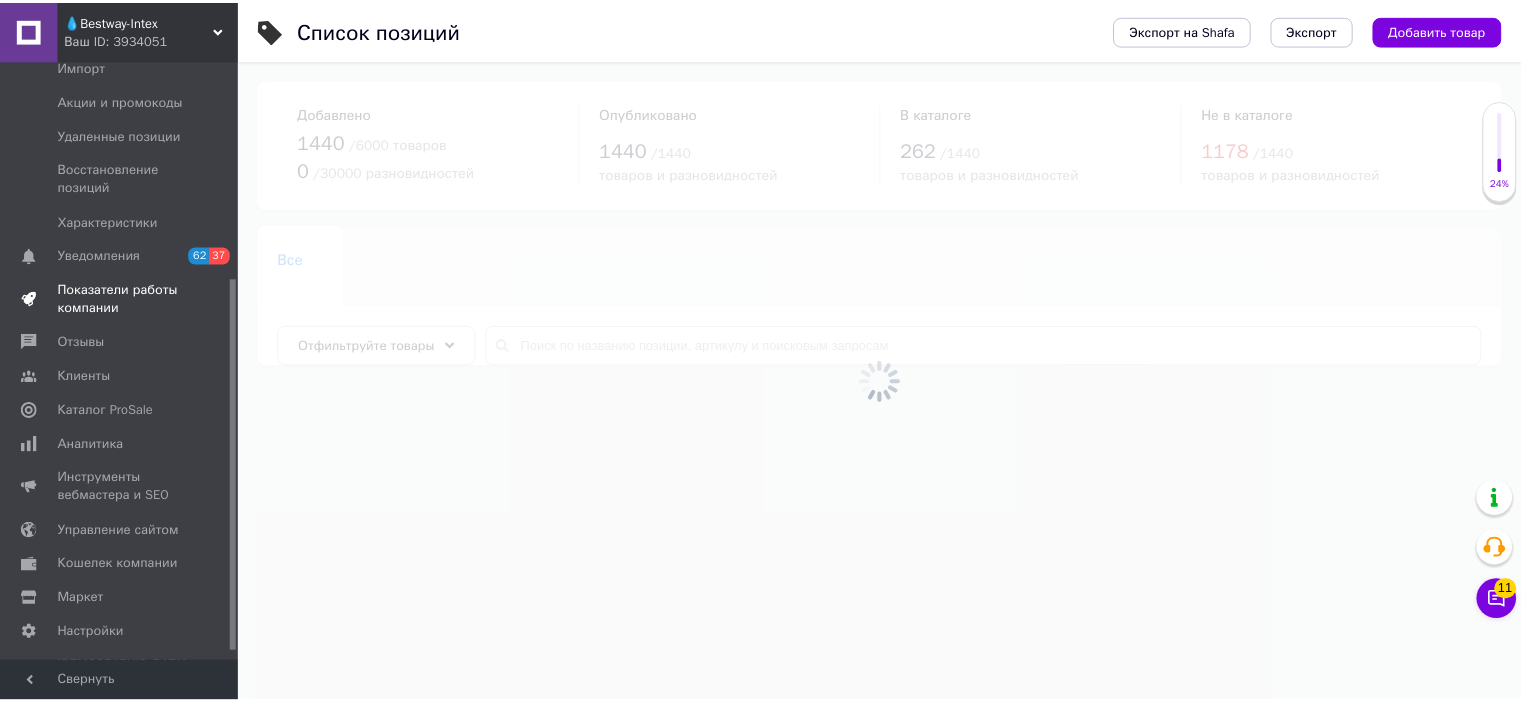 scroll, scrollTop: 364, scrollLeft: 0, axis: vertical 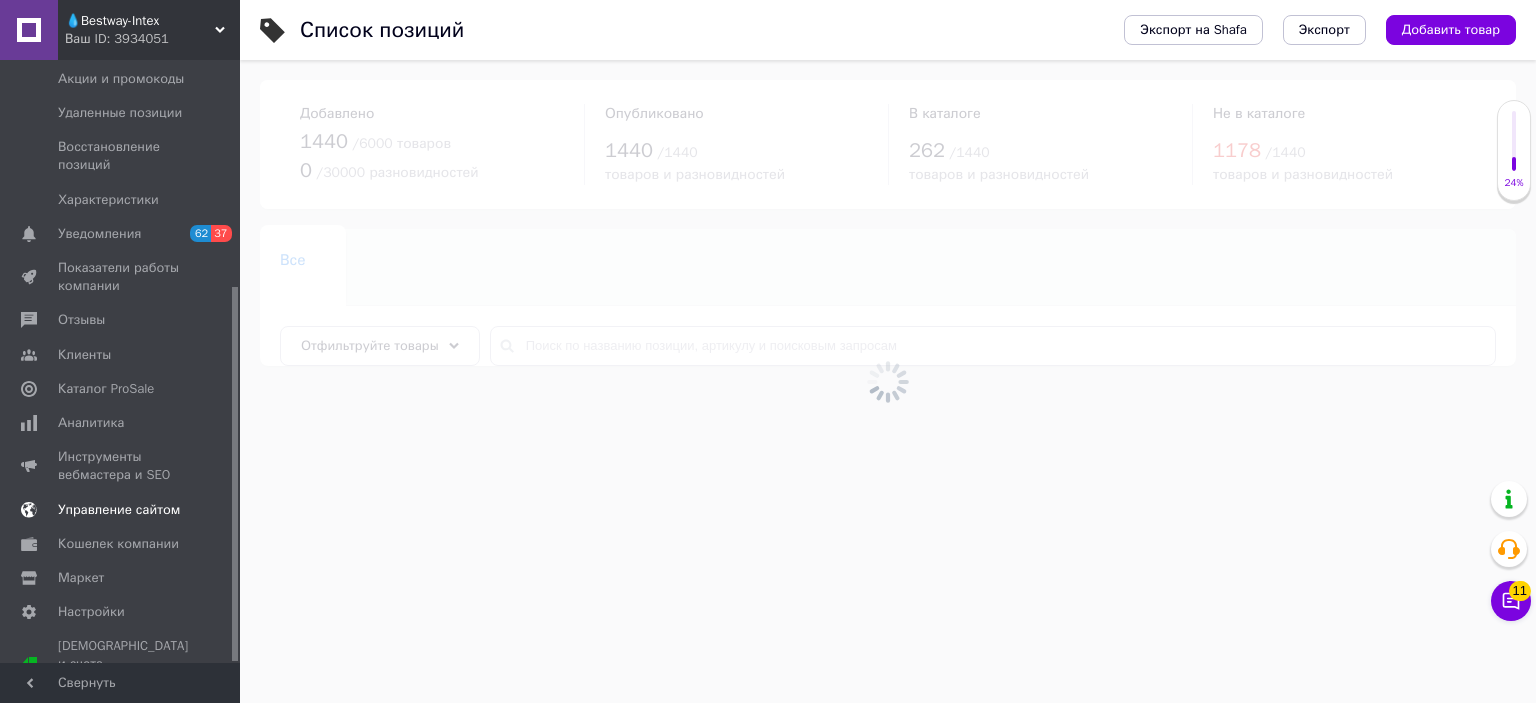 click on "Управление сайтом" at bounding box center (119, 510) 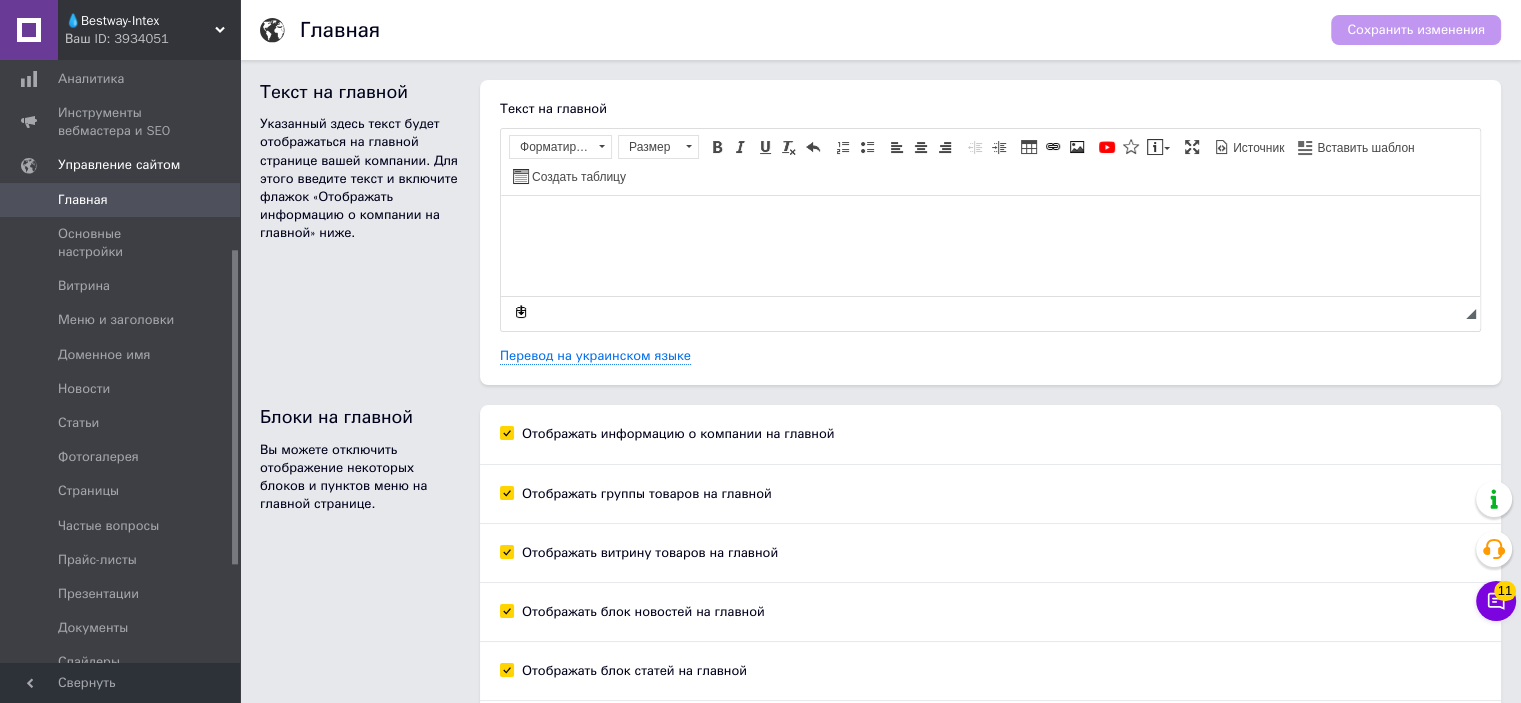 scroll, scrollTop: 0, scrollLeft: 0, axis: both 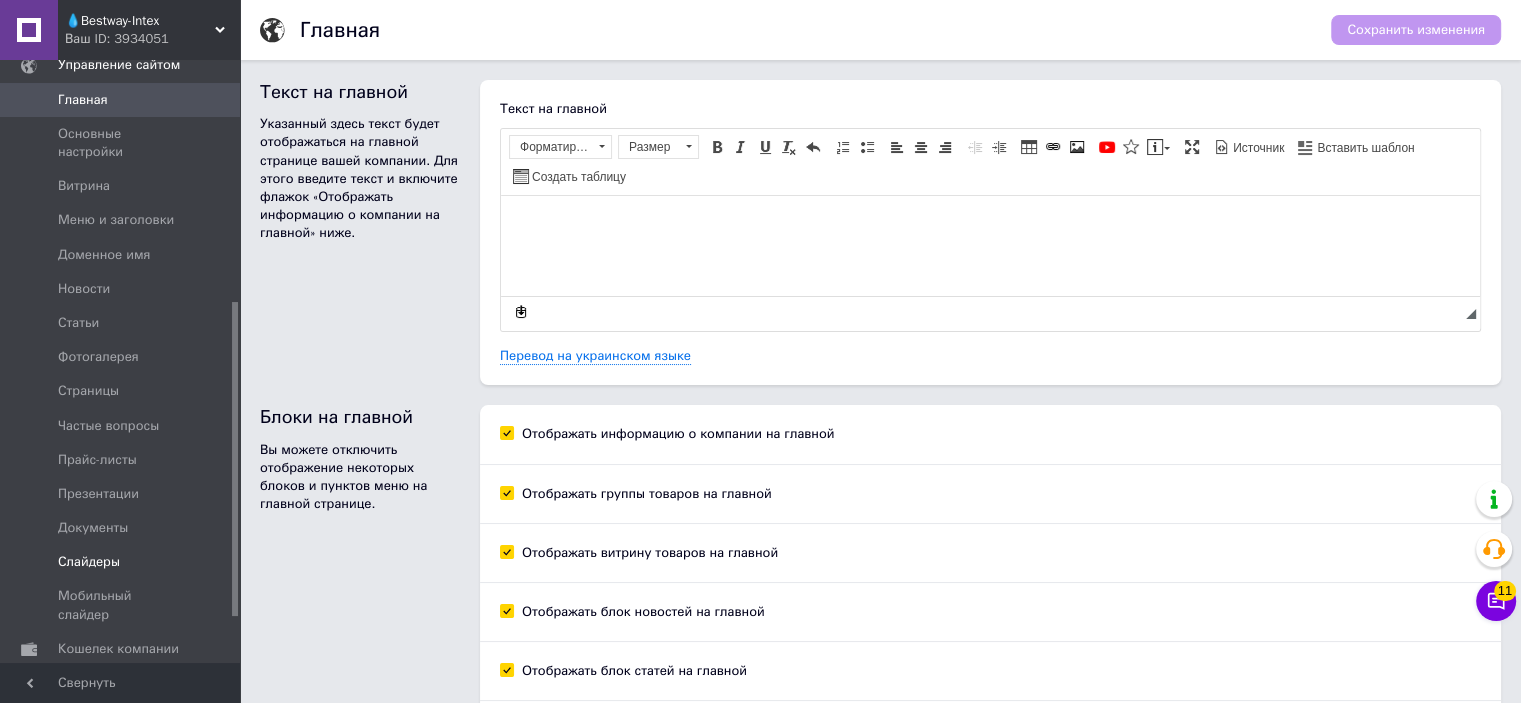 click on "Слайдеры" at bounding box center [89, 562] 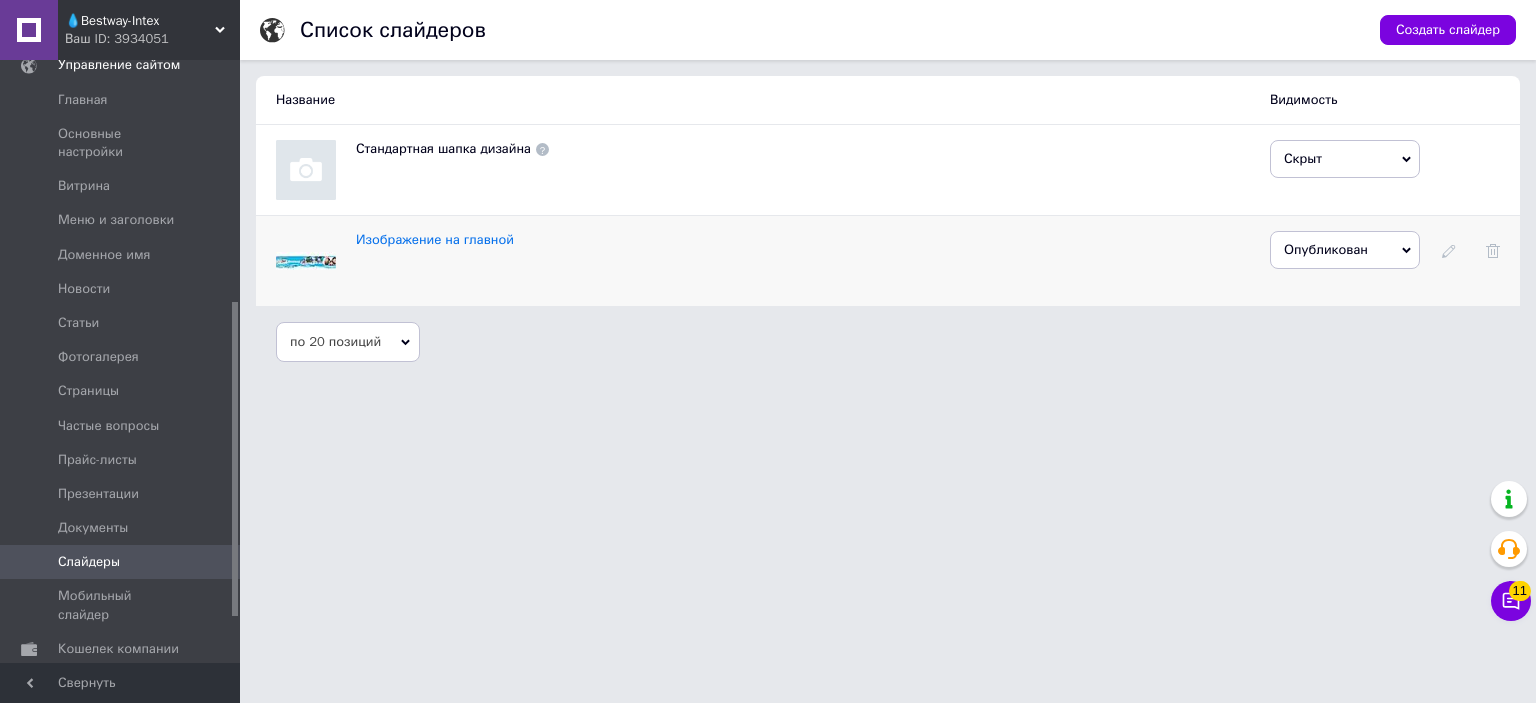 click at bounding box center [306, 261] 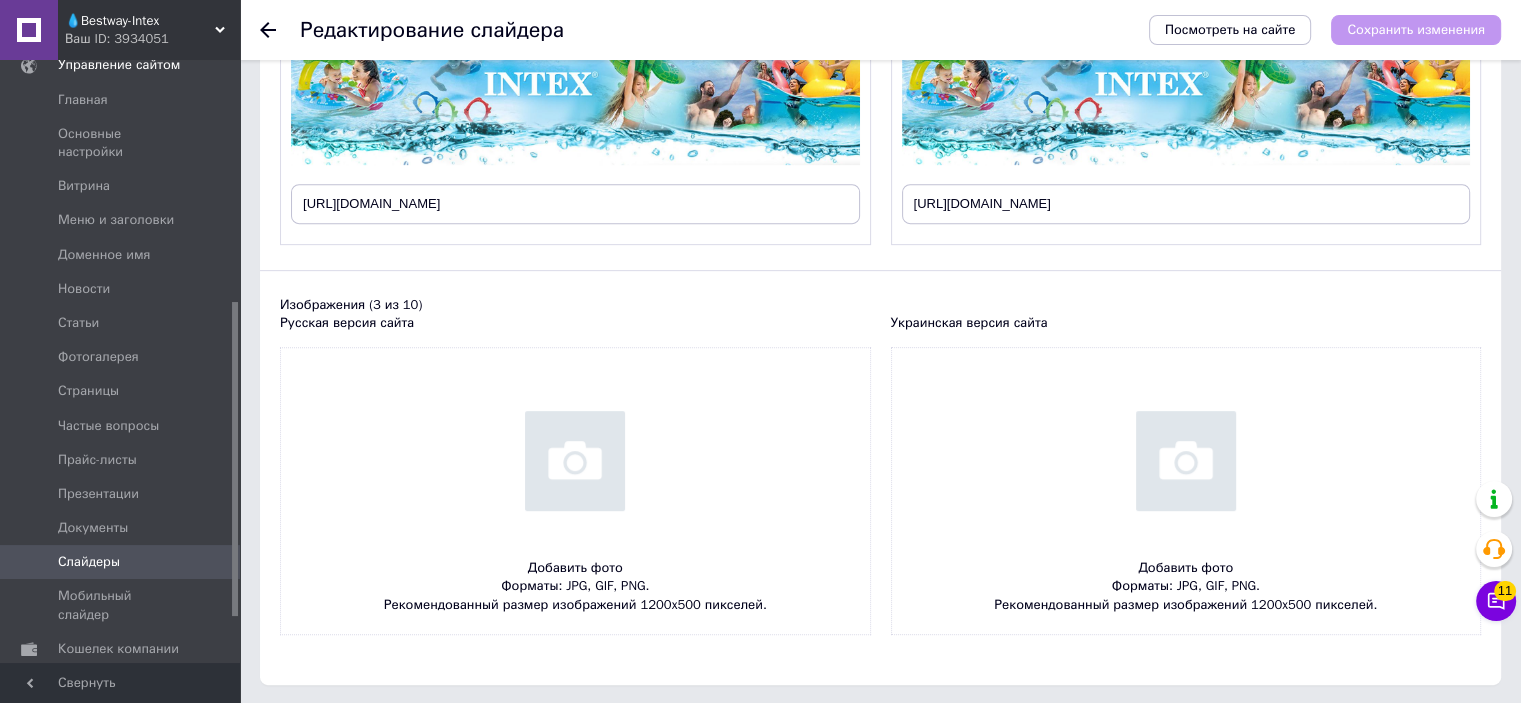 scroll, scrollTop: 900, scrollLeft: 0, axis: vertical 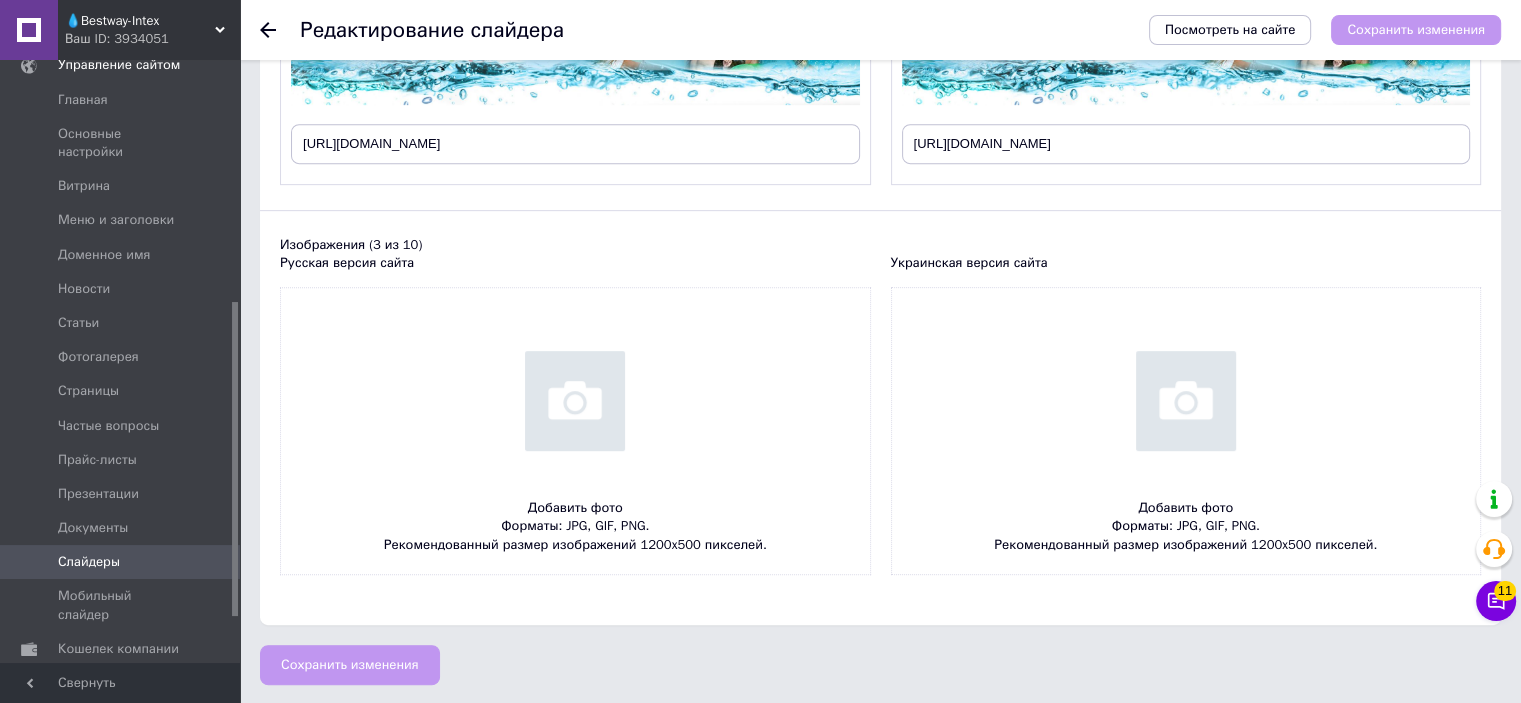click at bounding box center (575, 431) 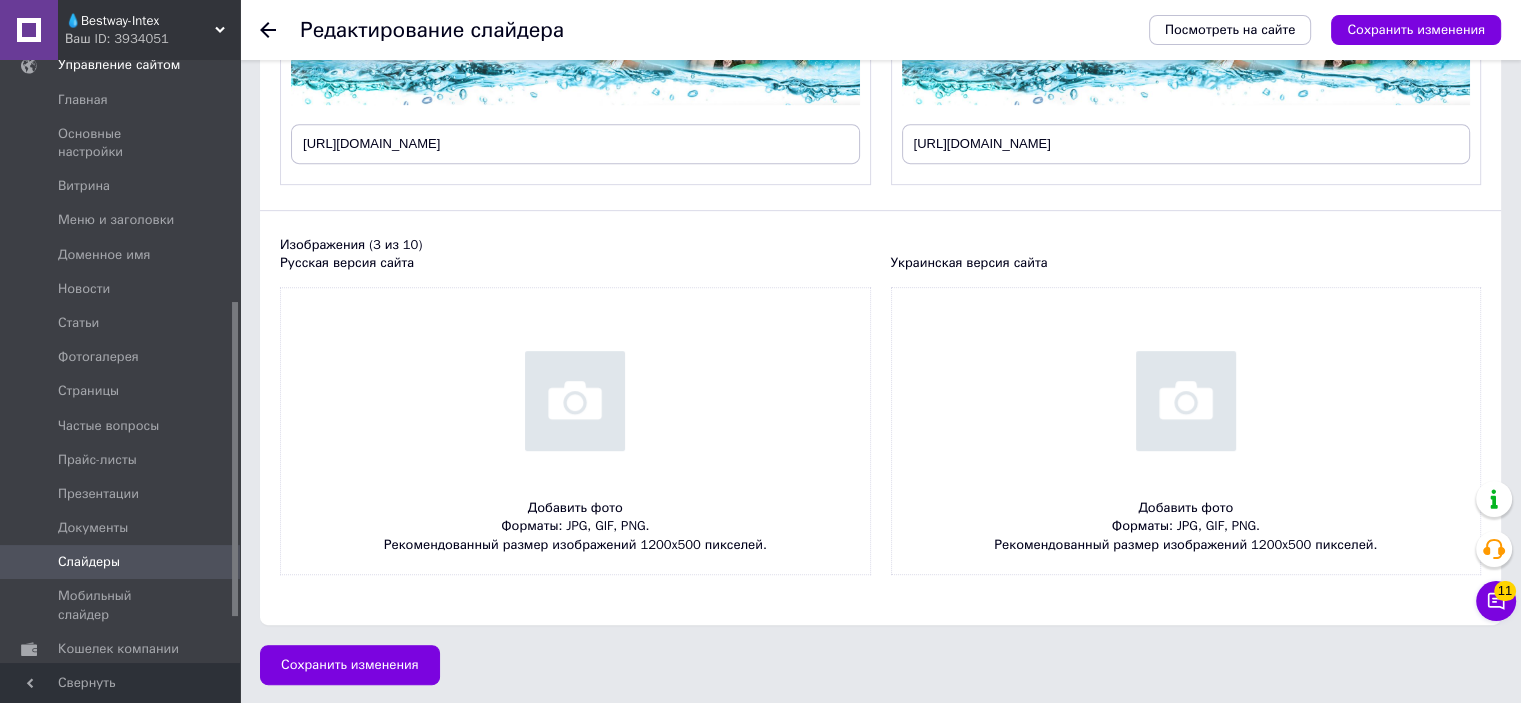 type on "C:\fakepath\key_2200x484.jpg" 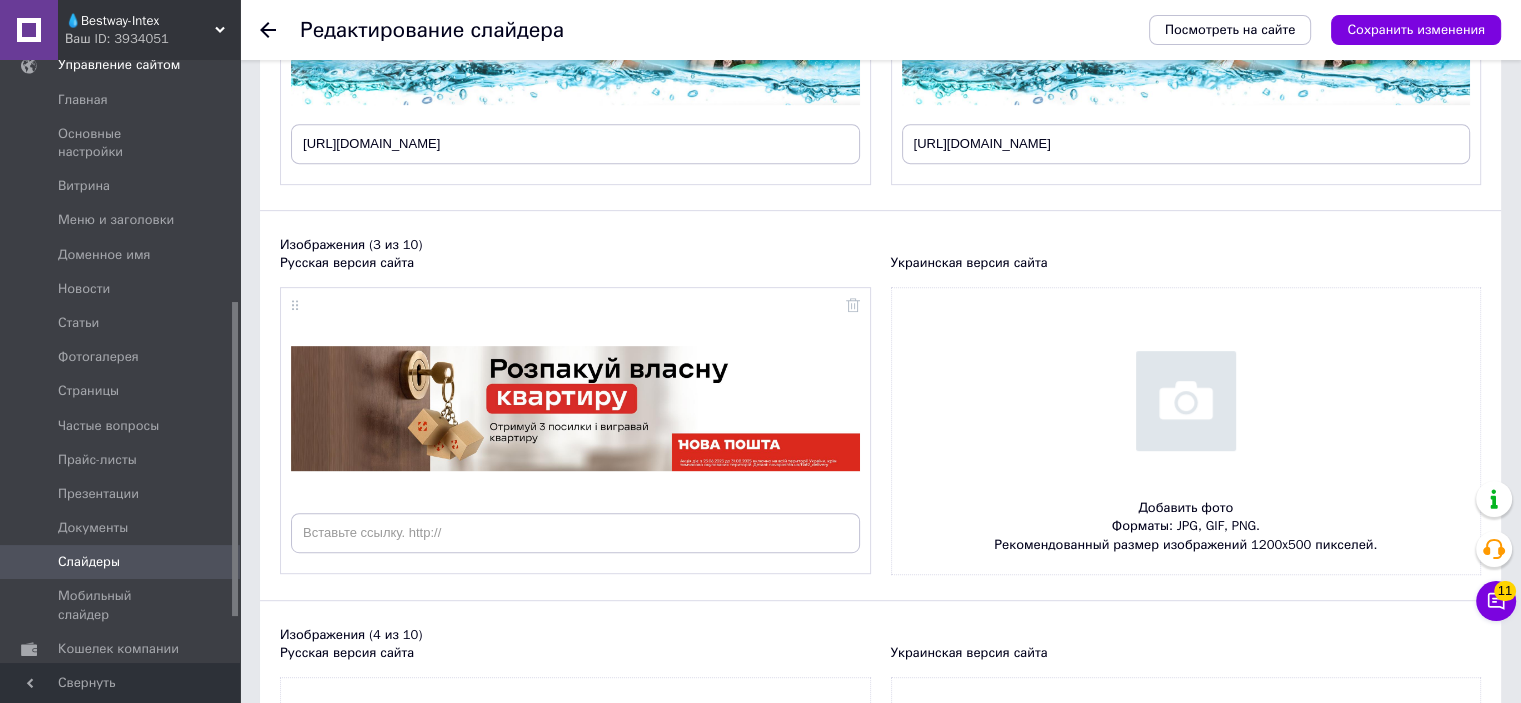 click at bounding box center [1186, 431] 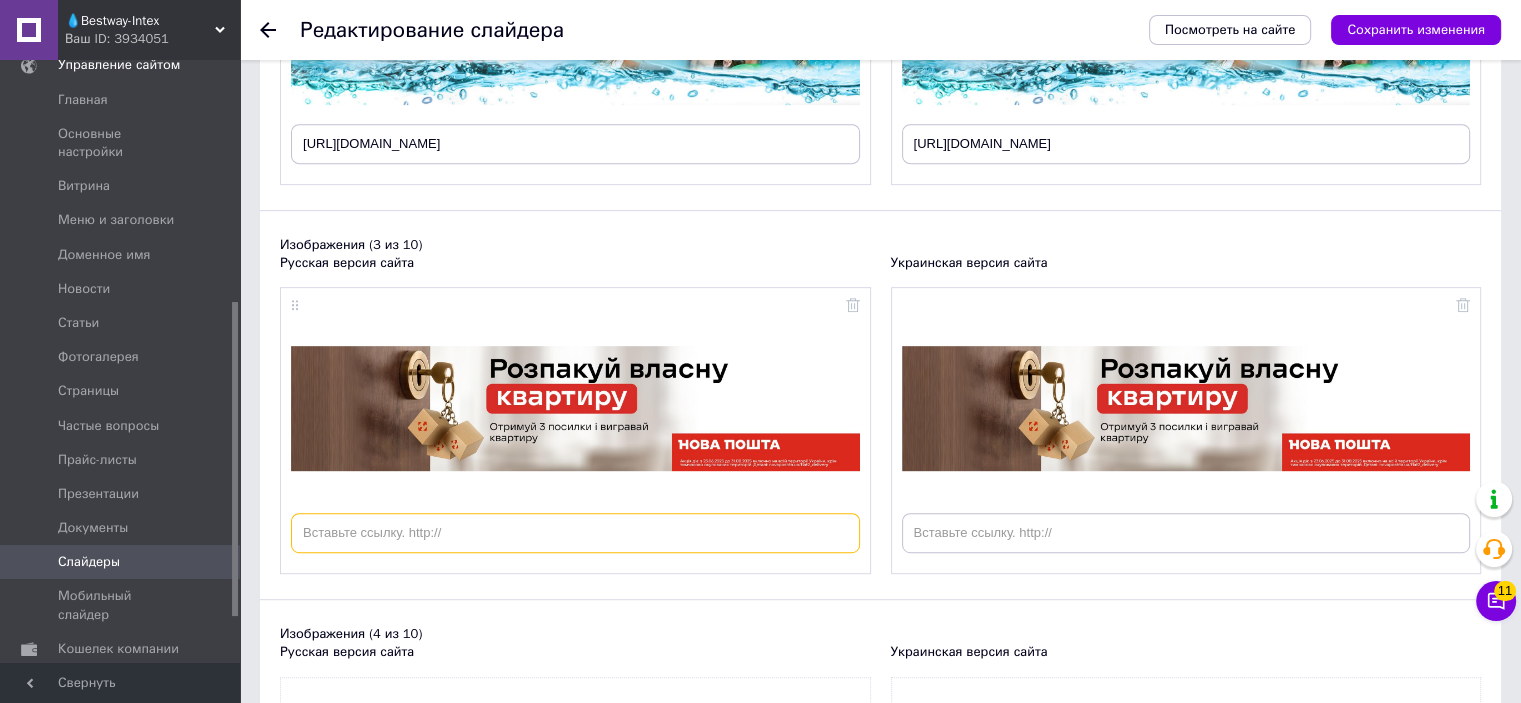 click at bounding box center (575, 533) 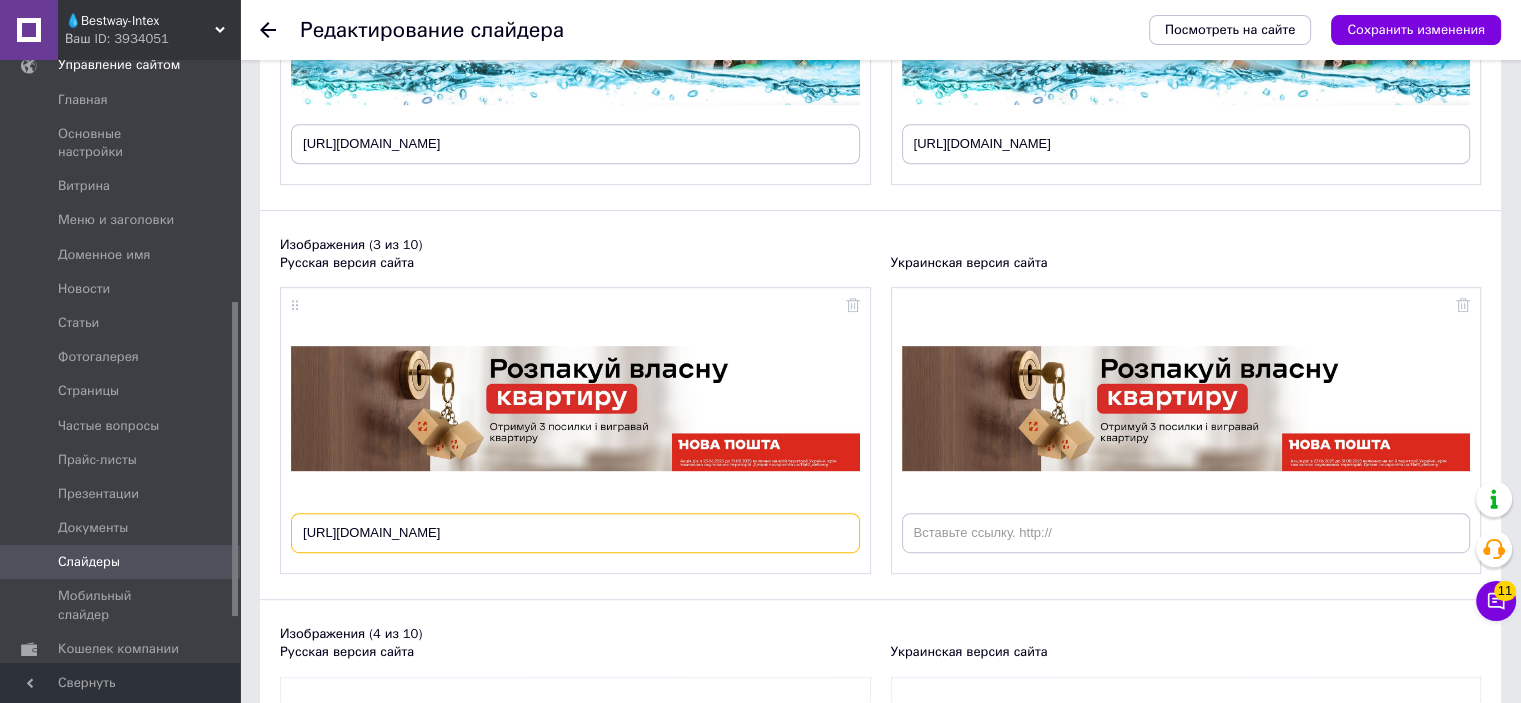scroll, scrollTop: 0, scrollLeft: 97, axis: horizontal 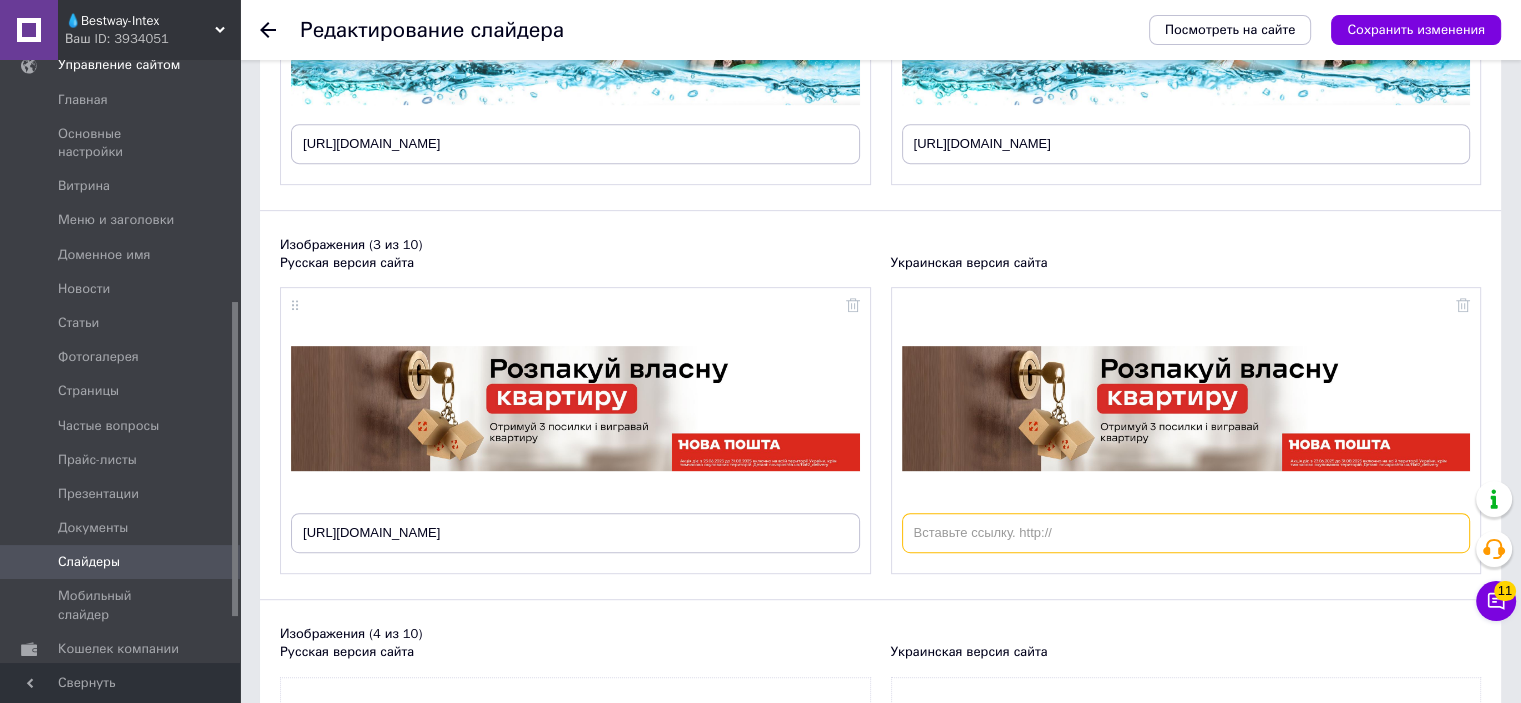paste on "https://novaposhta.ua/flat2_delivery/?utm_source=old-site&utm_medium=banner&utm_campaign=flat2_delivery" 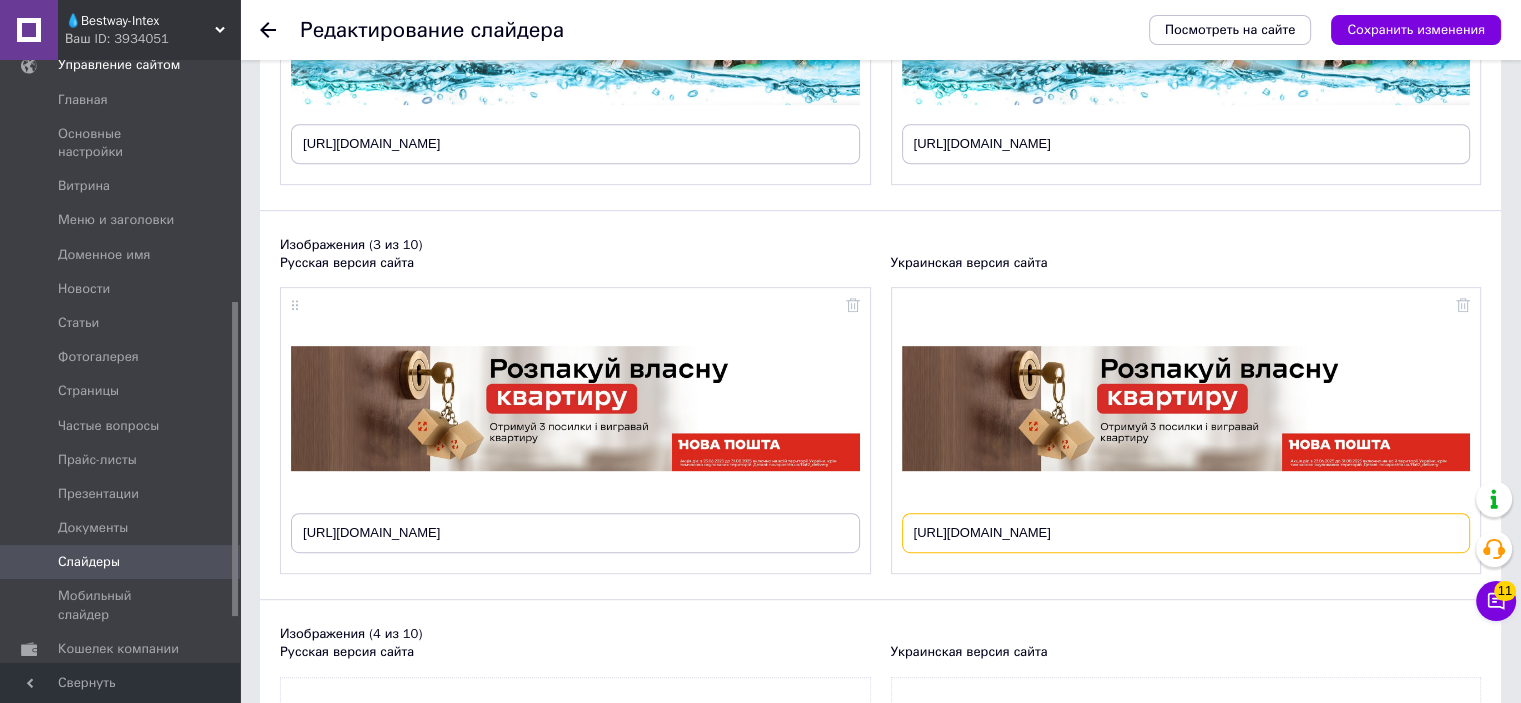 scroll, scrollTop: 0, scrollLeft: 97, axis: horizontal 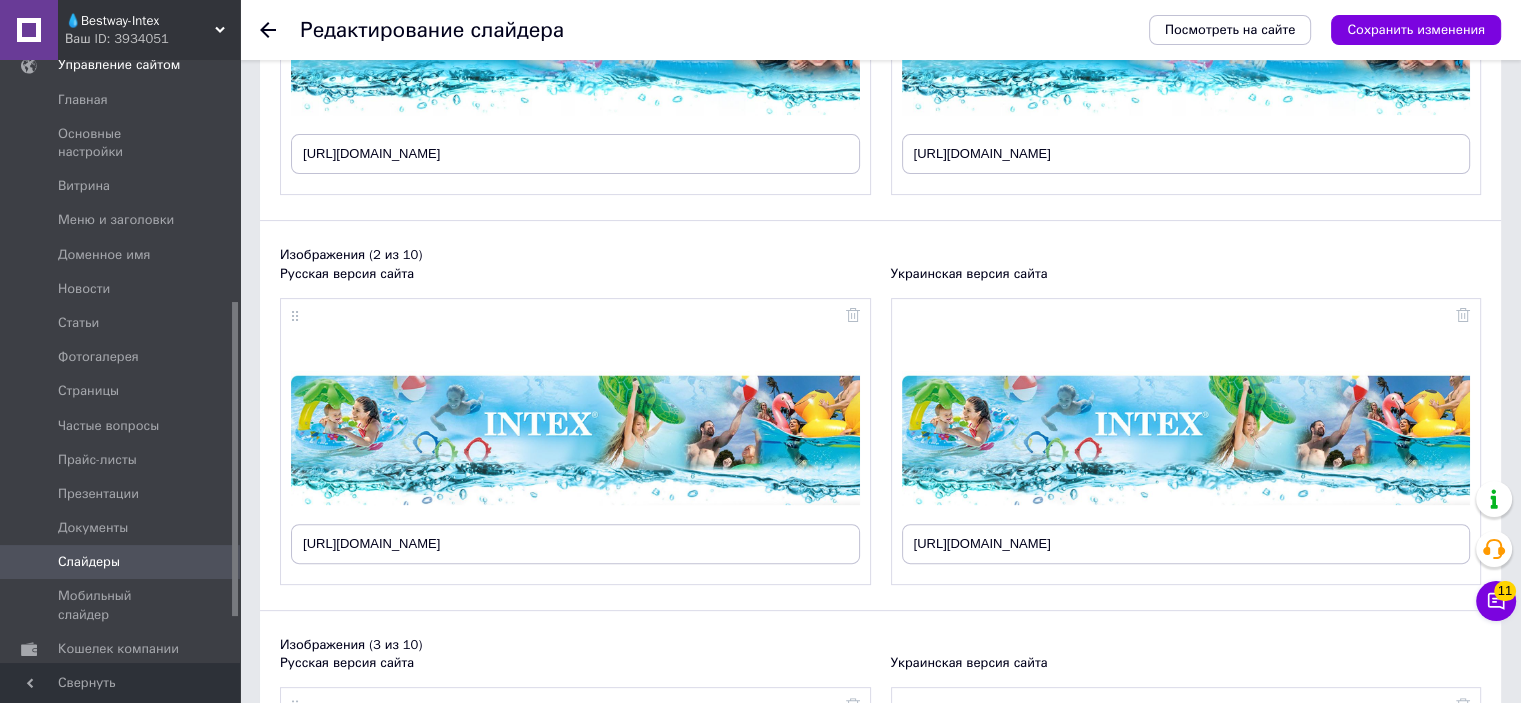 type on "https://novaposhta.ua/flat2_delivery/?utm_source=old-site&utm_medium=banner&utm_campaign=flat2_delivery" 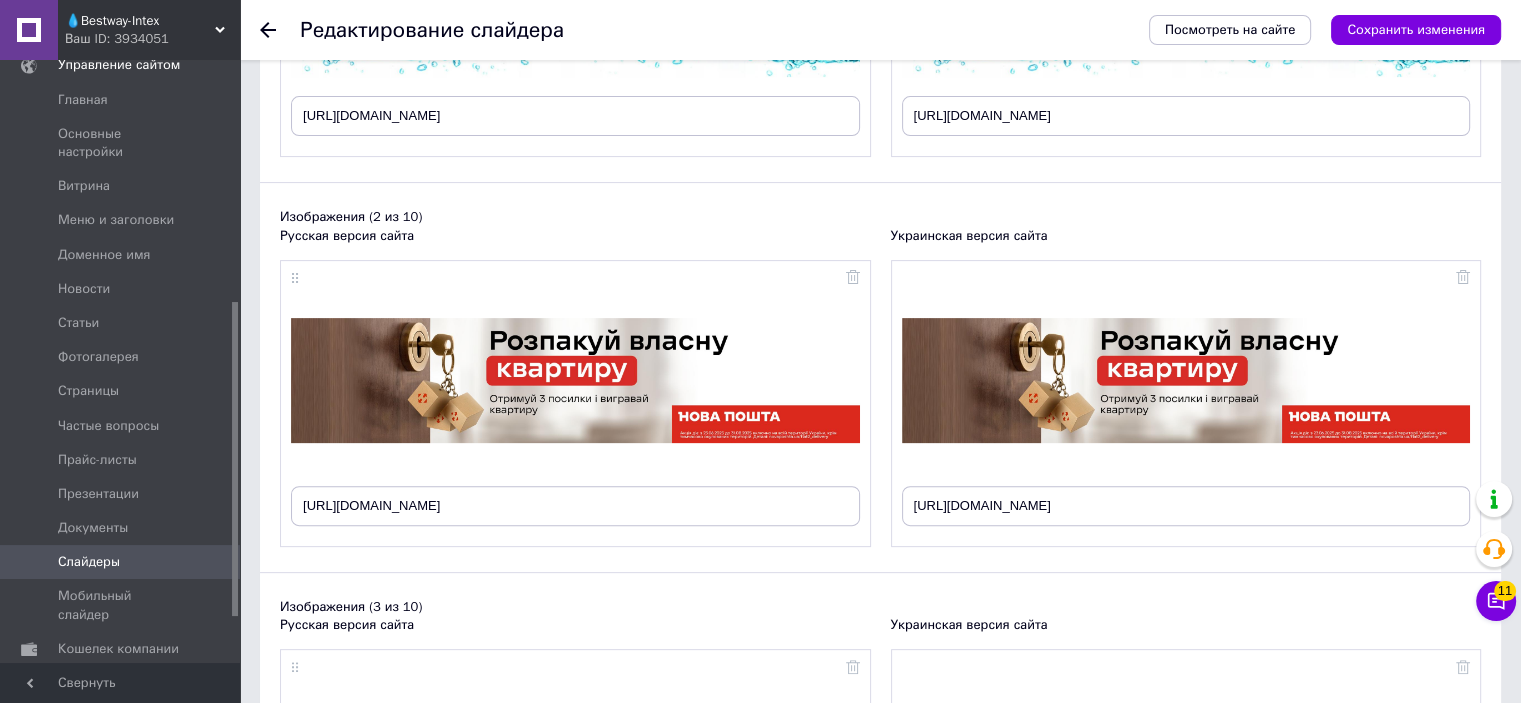 scroll, scrollTop: 338, scrollLeft: 0, axis: vertical 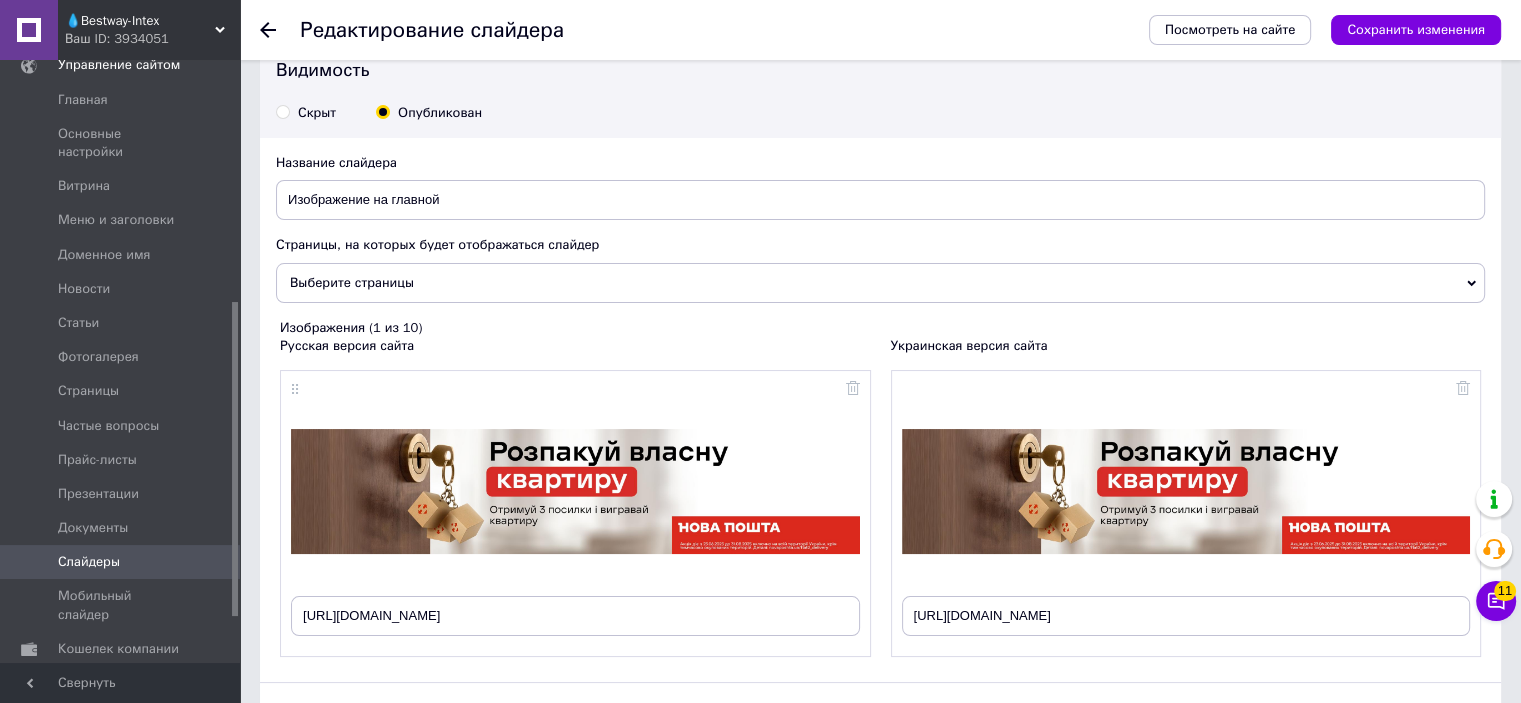 click on "Посмотреть на сайте Сохранить изменения" at bounding box center (1315, 30) 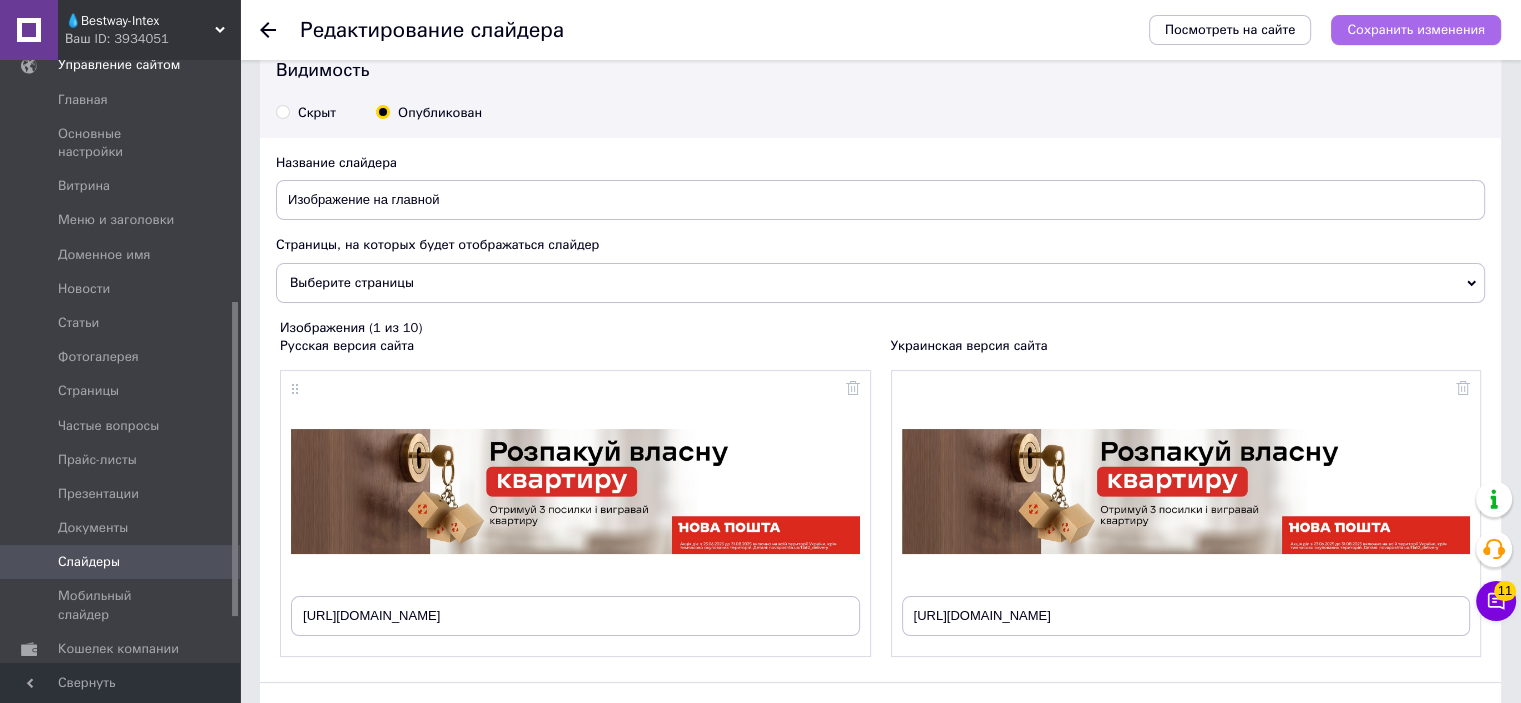 click on "Сохранить изменения" at bounding box center [1416, 30] 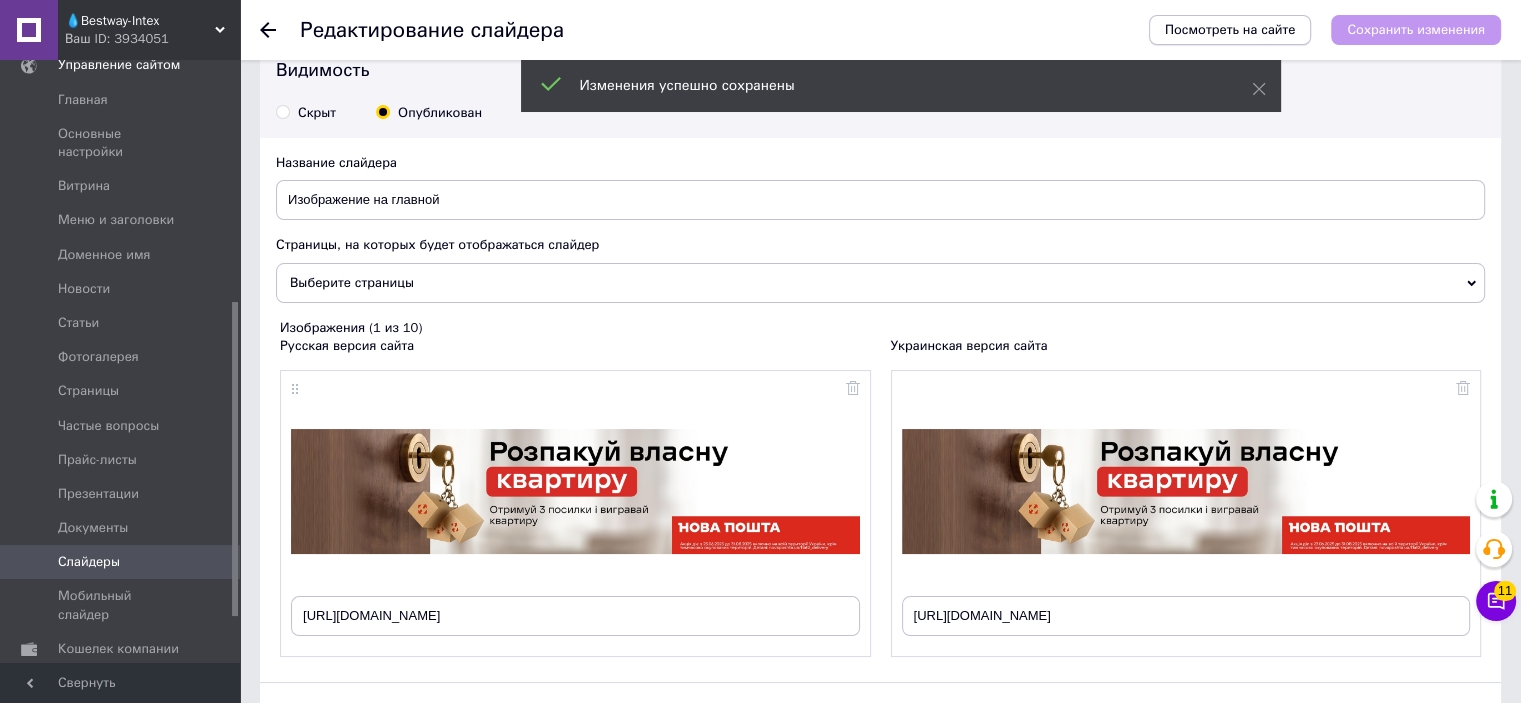 click on "Посмотреть на сайте" at bounding box center [1230, 29] 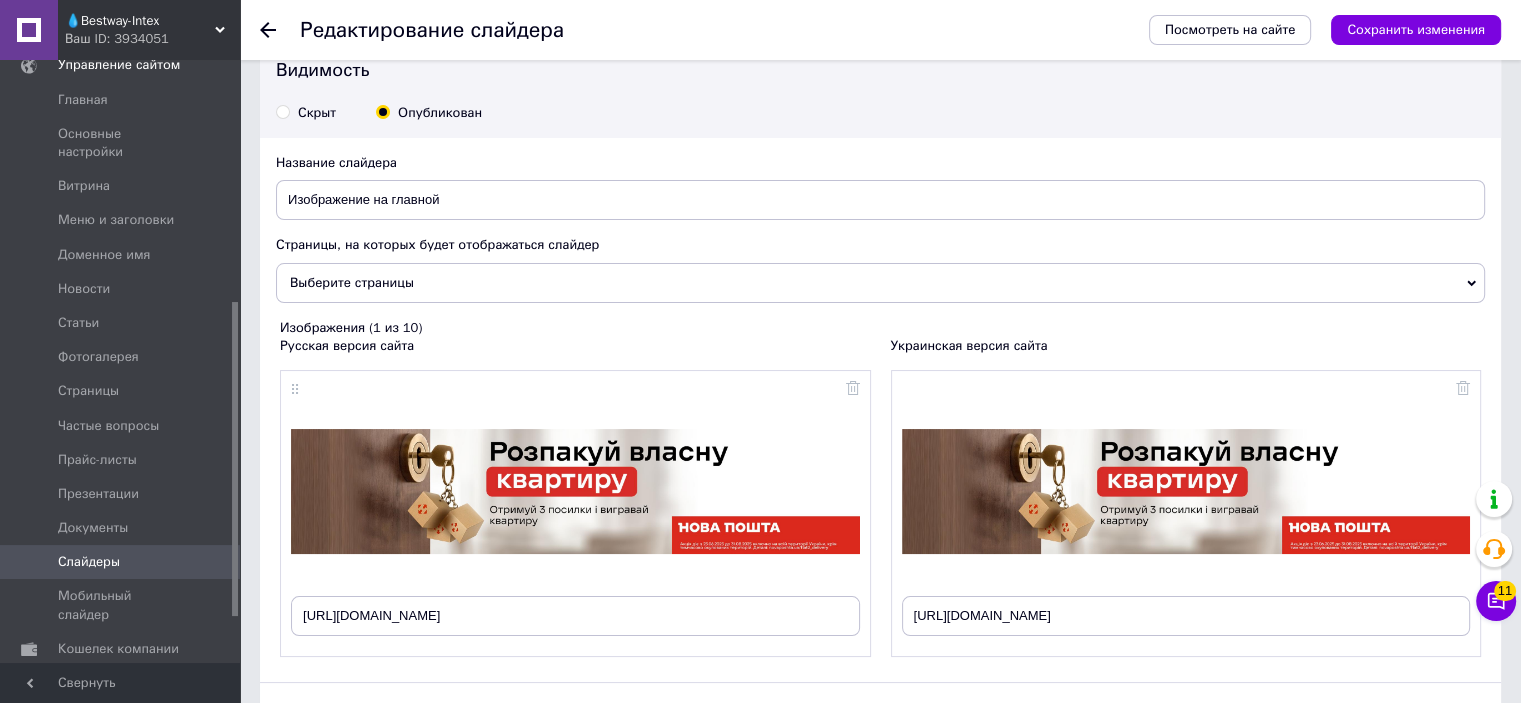 click on "💧Bestway-Intex" at bounding box center (140, 21) 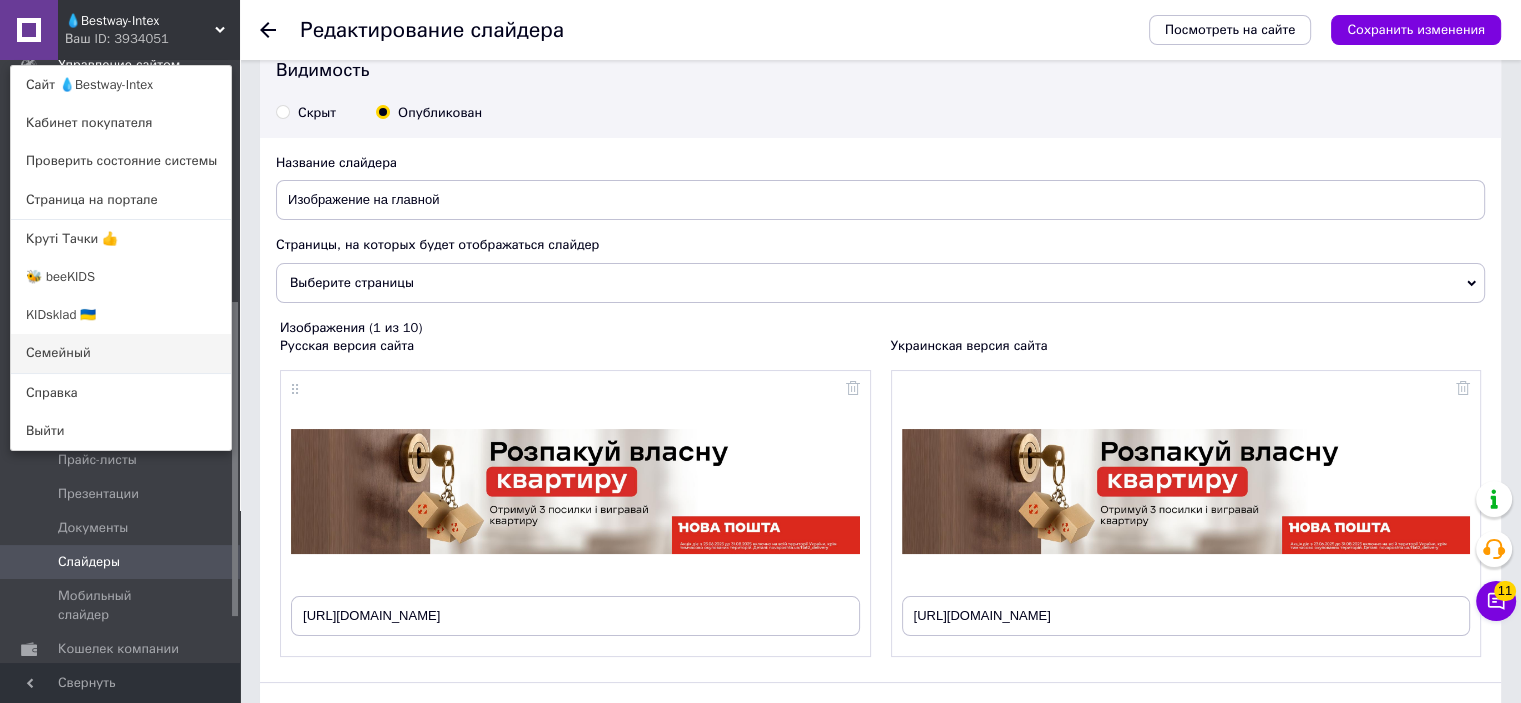 click on "Семейный" at bounding box center (121, 353) 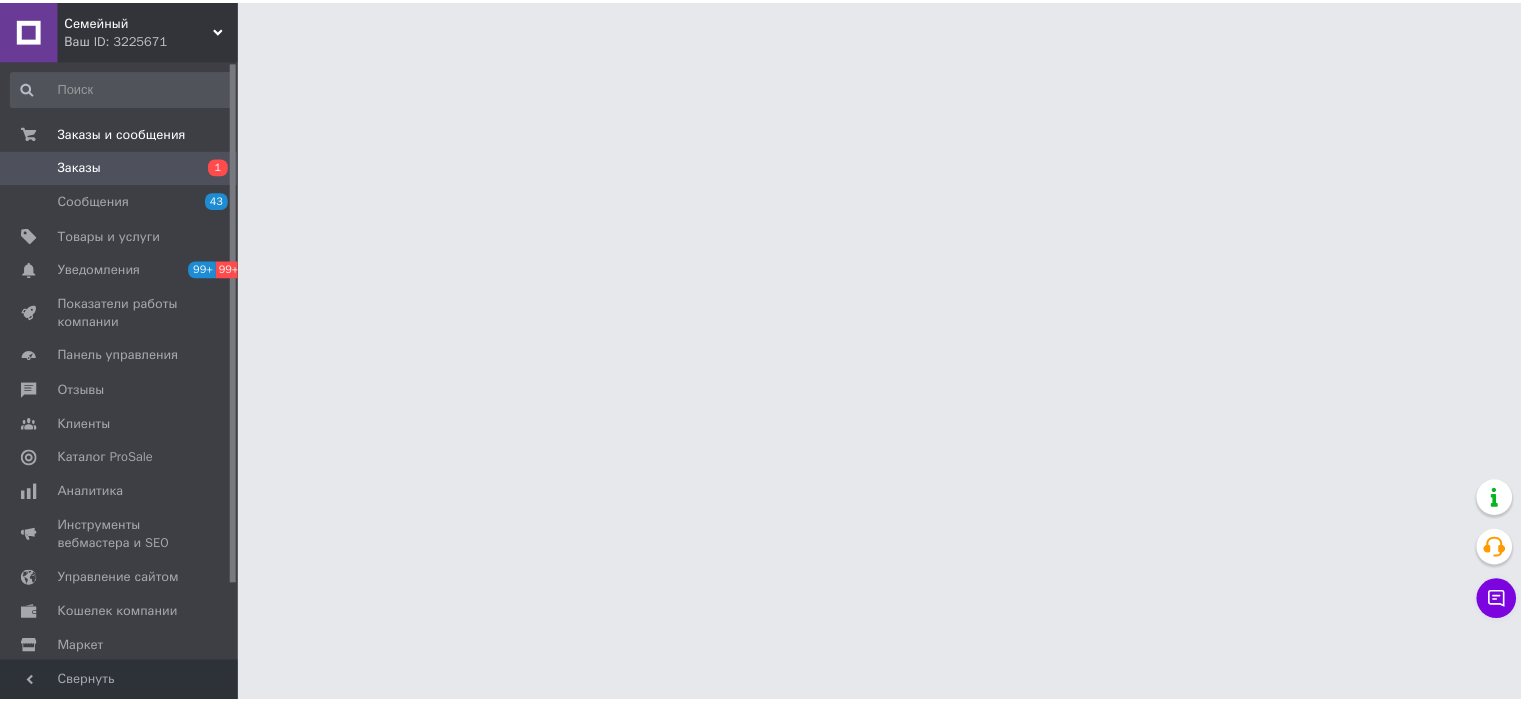 scroll, scrollTop: 0, scrollLeft: 0, axis: both 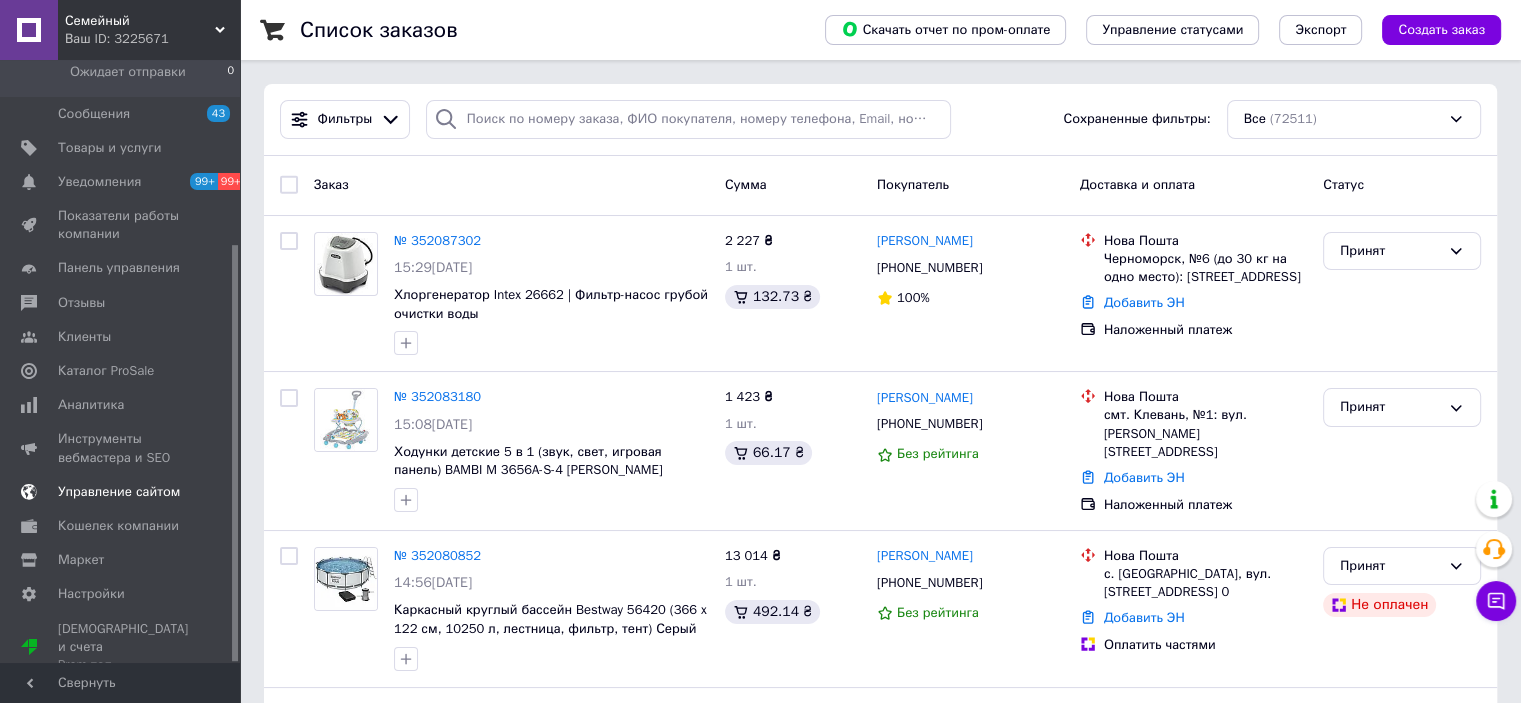 click on "Управление сайтом" at bounding box center [119, 492] 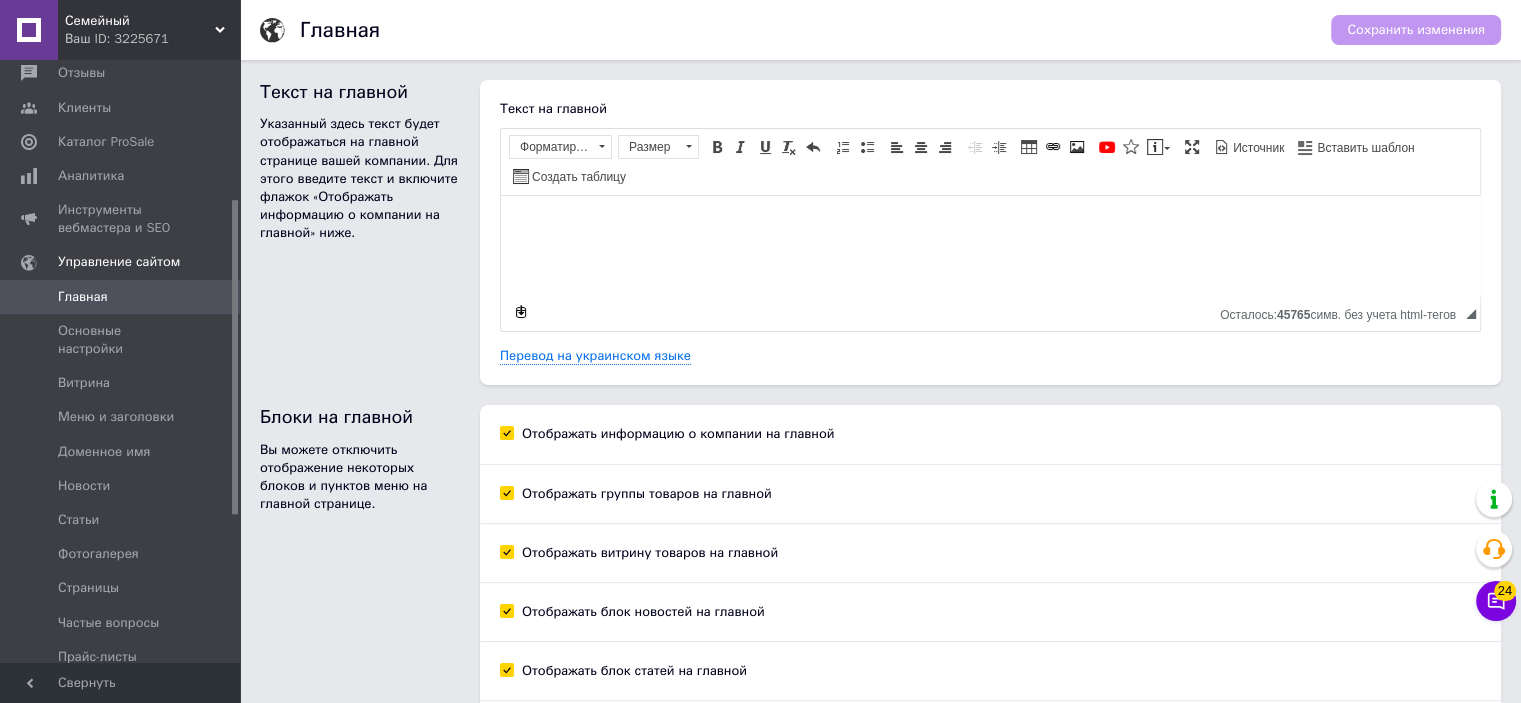 scroll, scrollTop: 0, scrollLeft: 0, axis: both 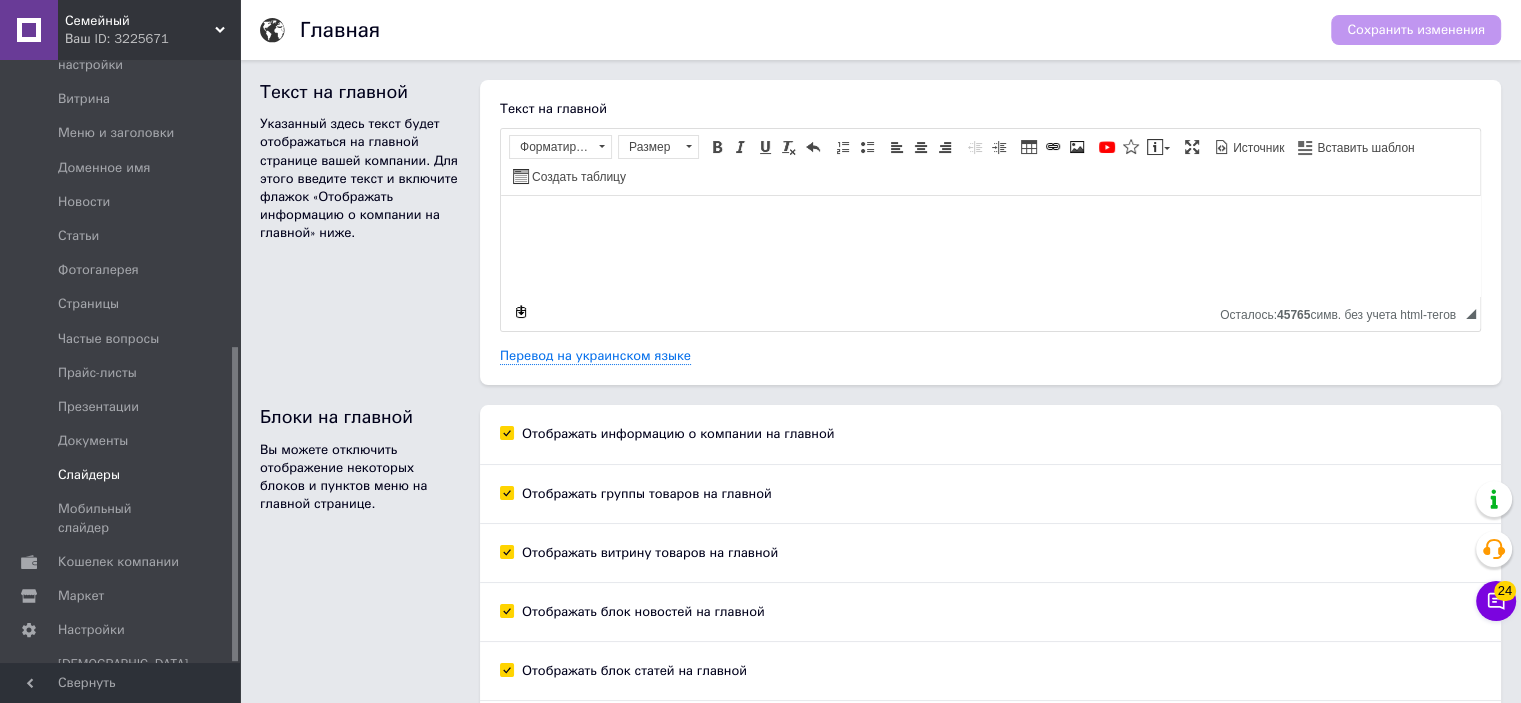 click on "Слайдеры" at bounding box center [123, 475] 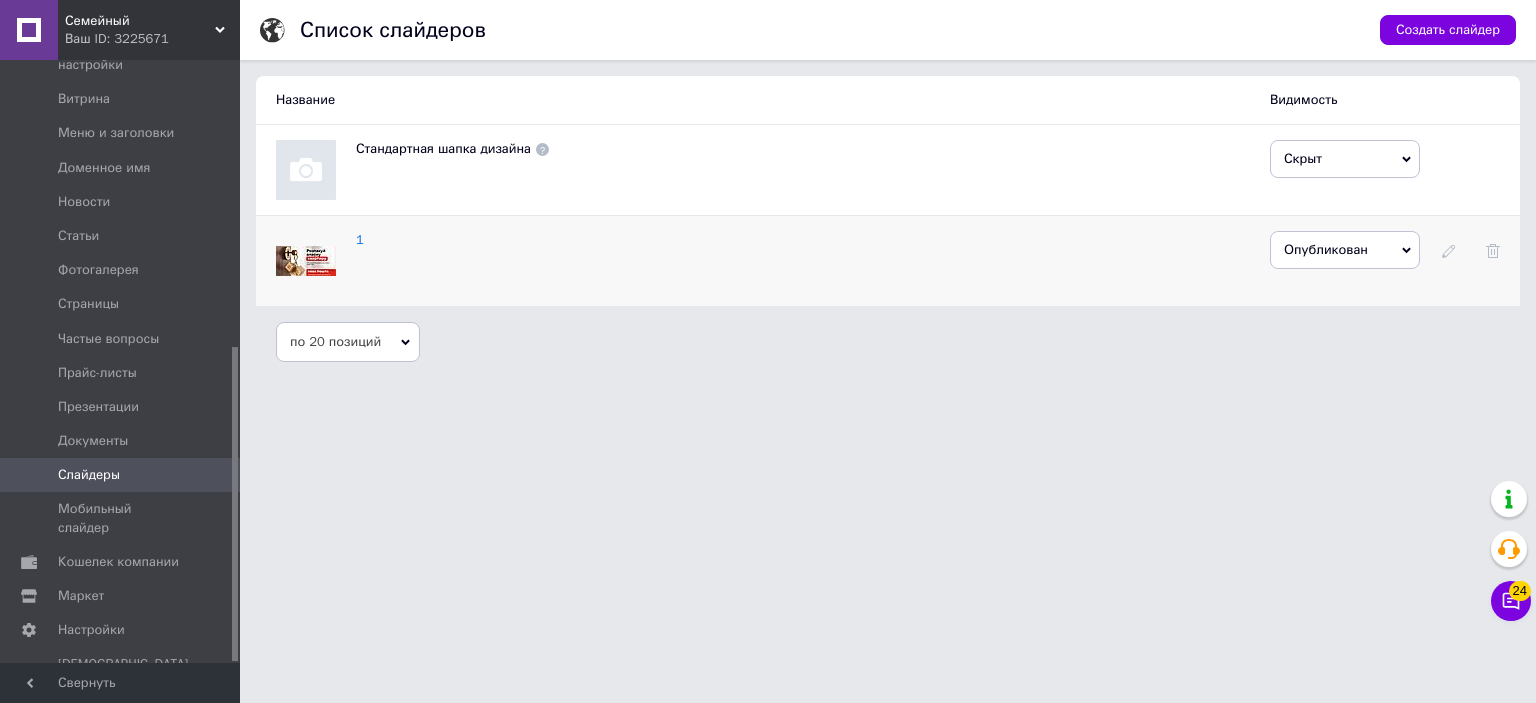 click at bounding box center (306, 261) 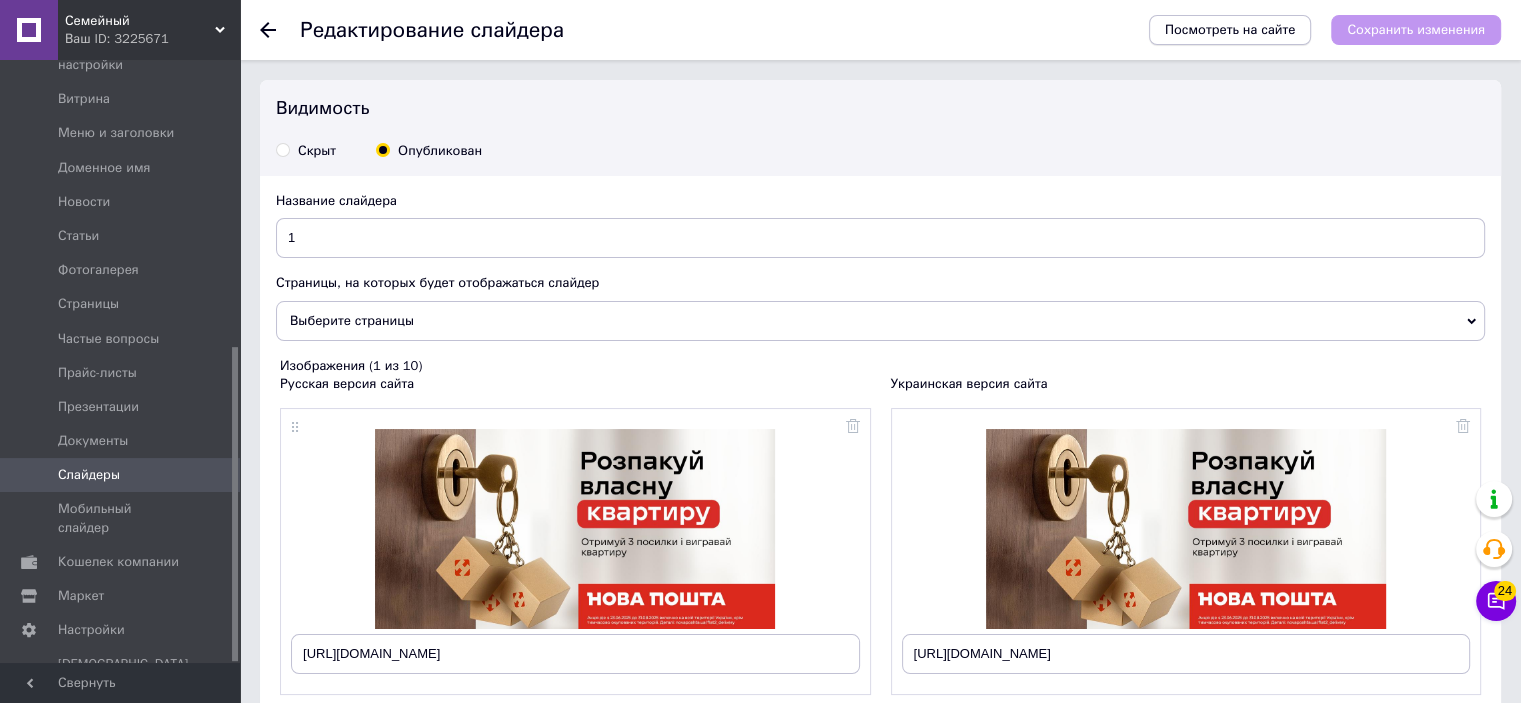 click on "Посмотреть на сайте" at bounding box center [1230, 29] 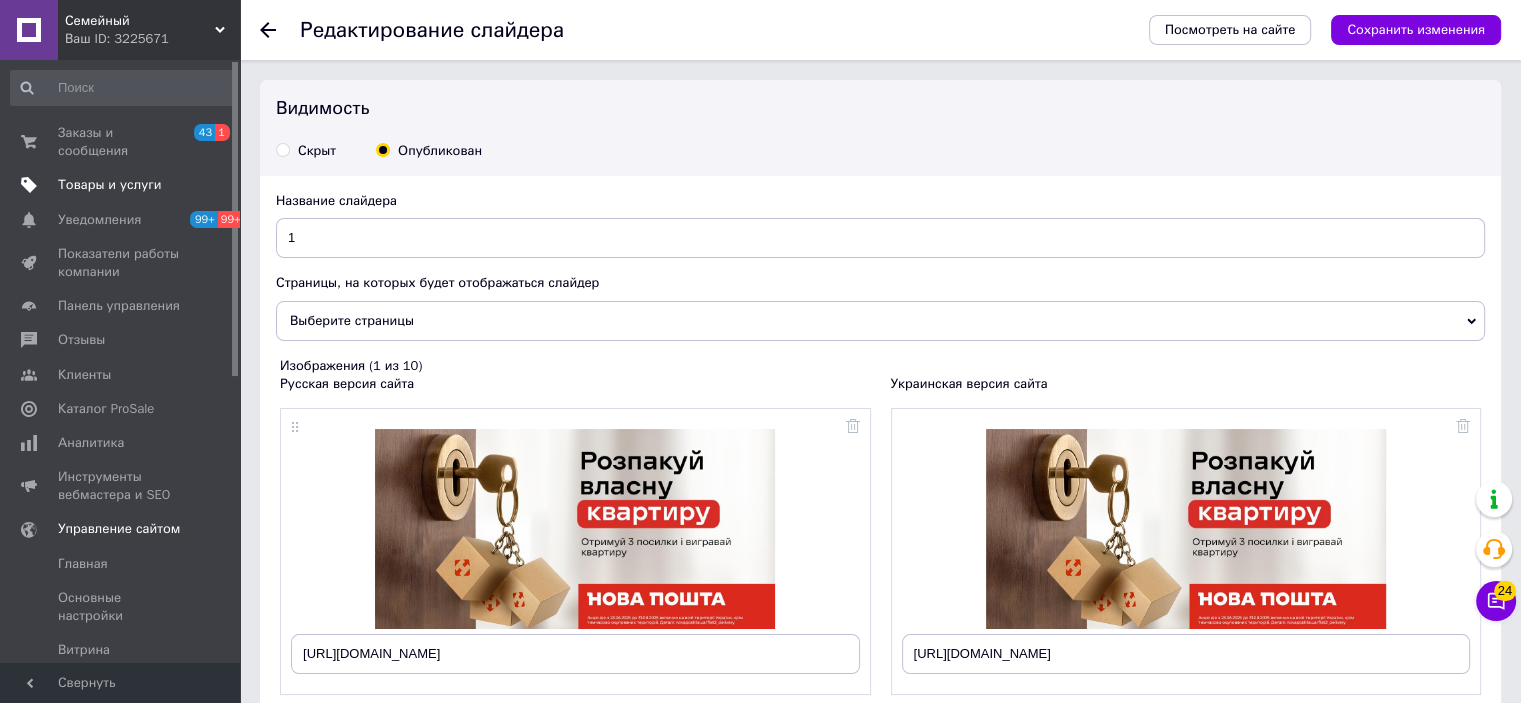 scroll, scrollTop: 0, scrollLeft: 0, axis: both 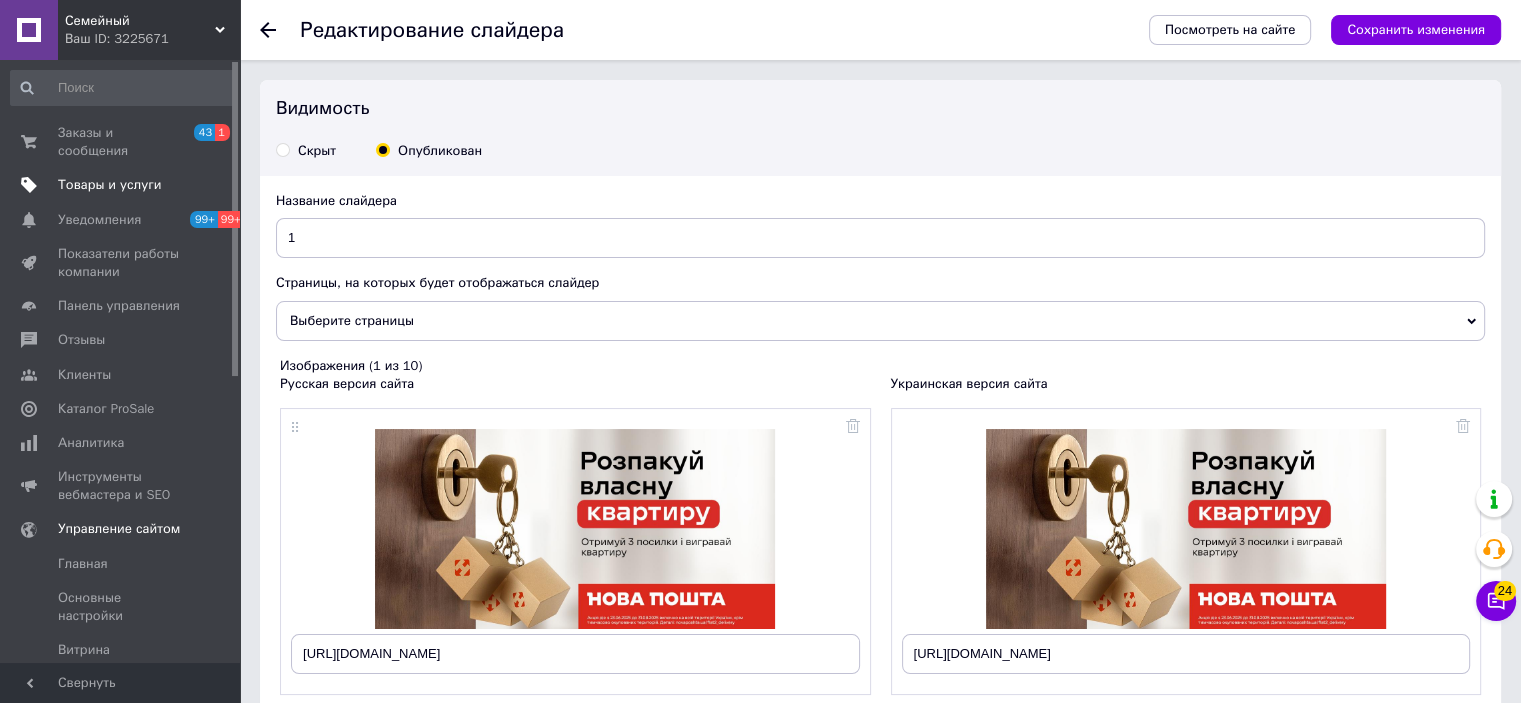 click on "Товары и услуги" at bounding box center (123, 185) 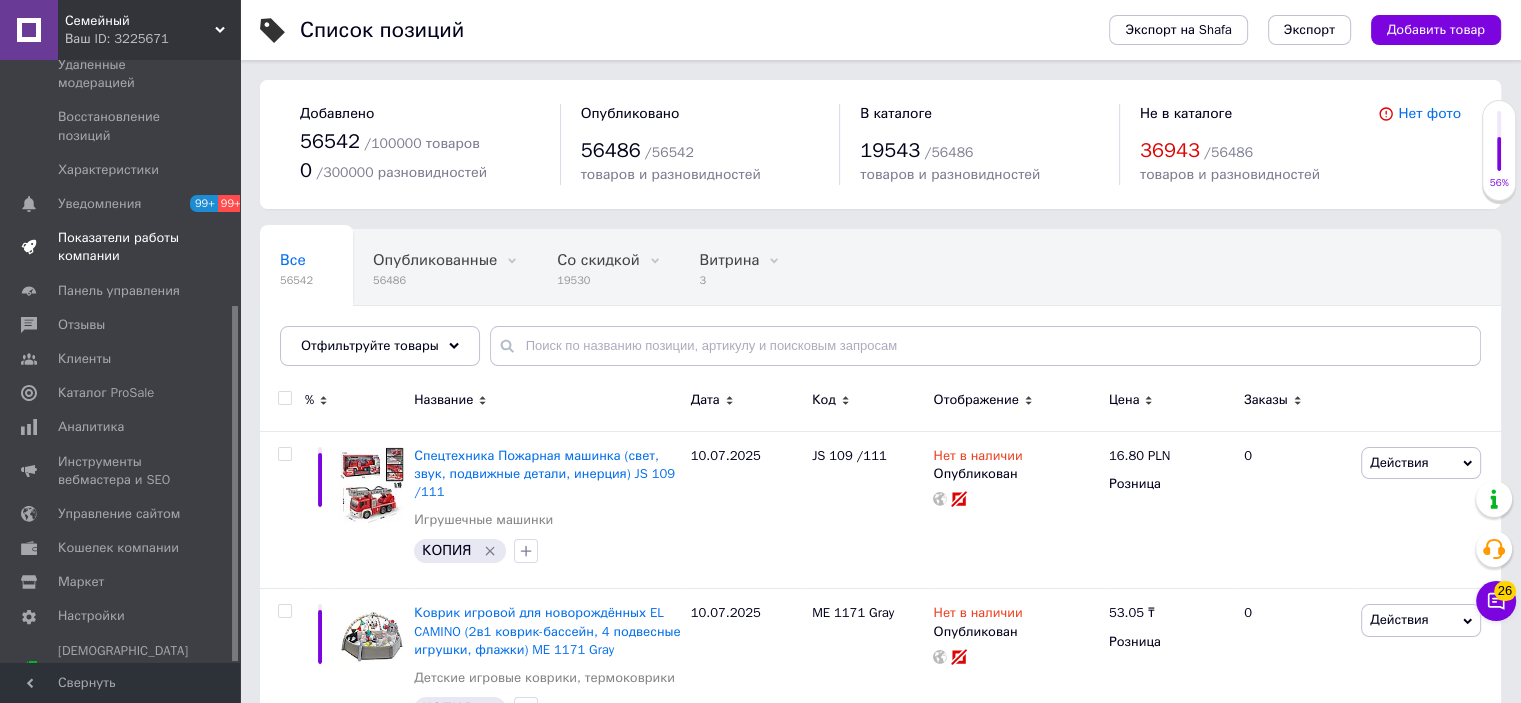 scroll, scrollTop: 416, scrollLeft: 0, axis: vertical 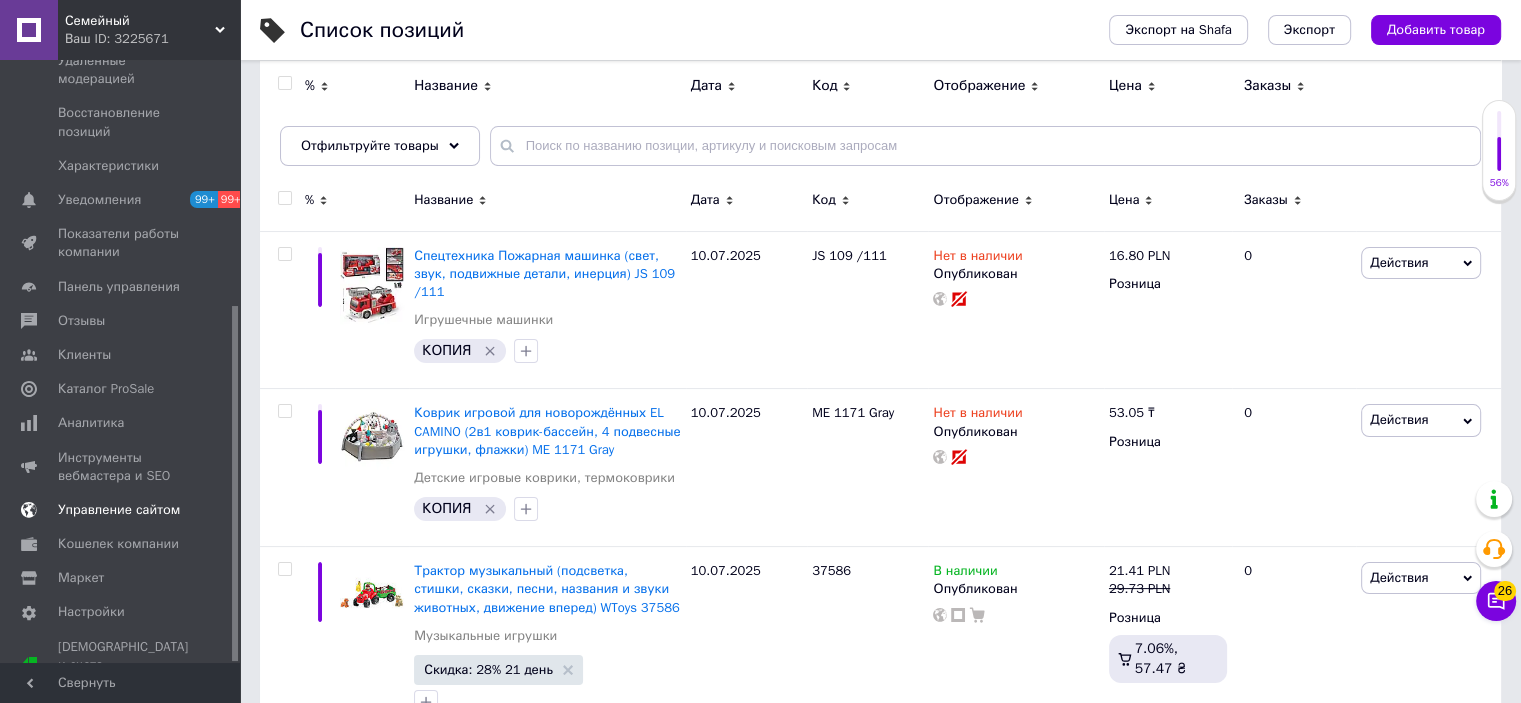 click on "Управление сайтом" at bounding box center (123, 510) 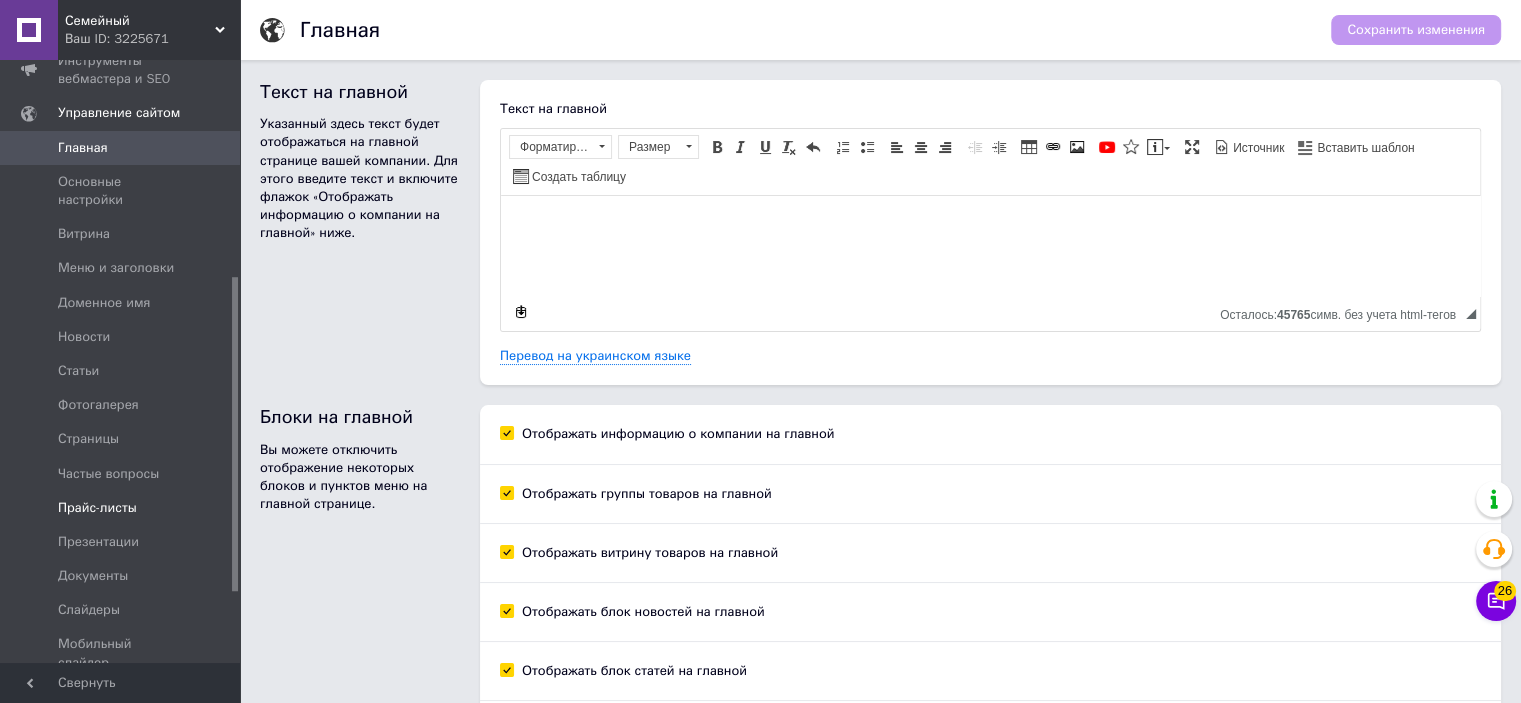 scroll, scrollTop: 0, scrollLeft: 0, axis: both 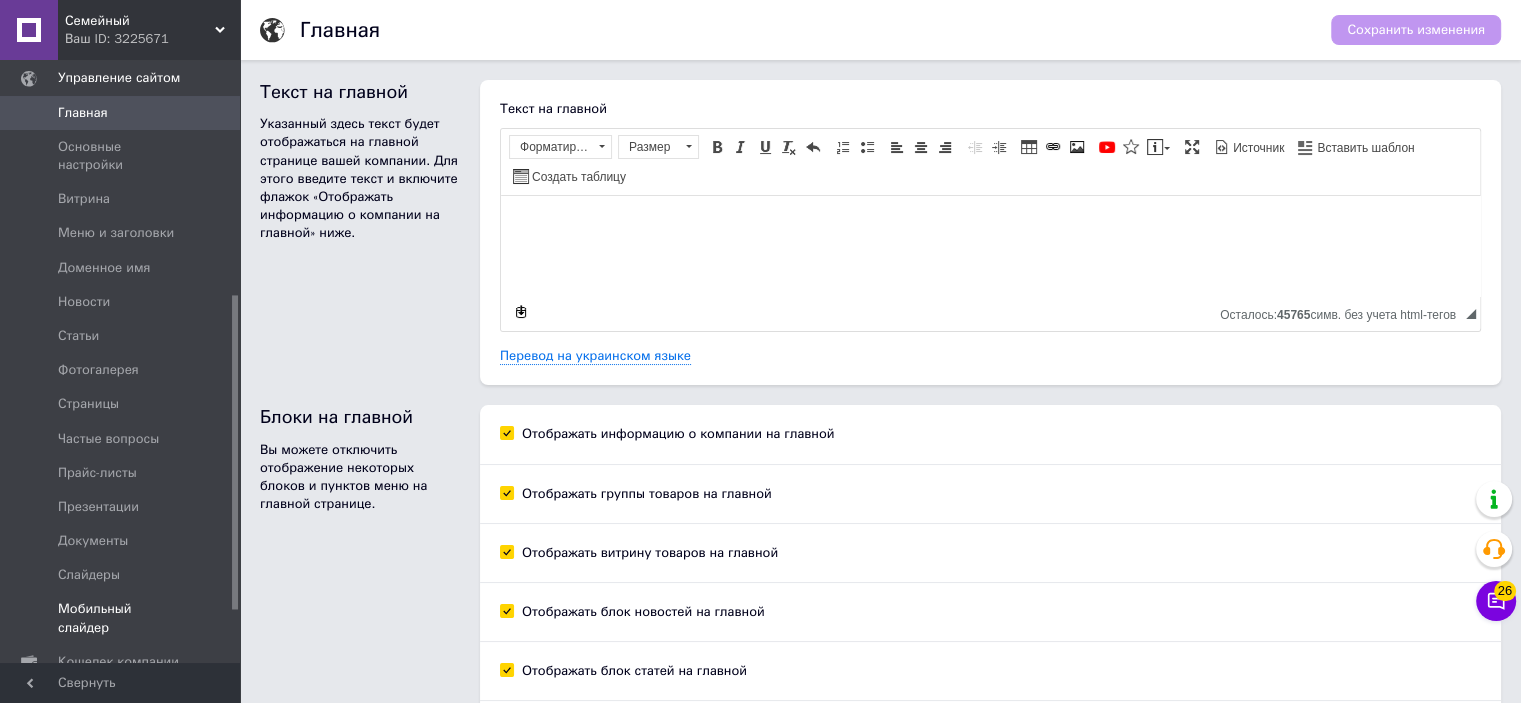 click on "Мобильный слайдер" at bounding box center (121, 618) 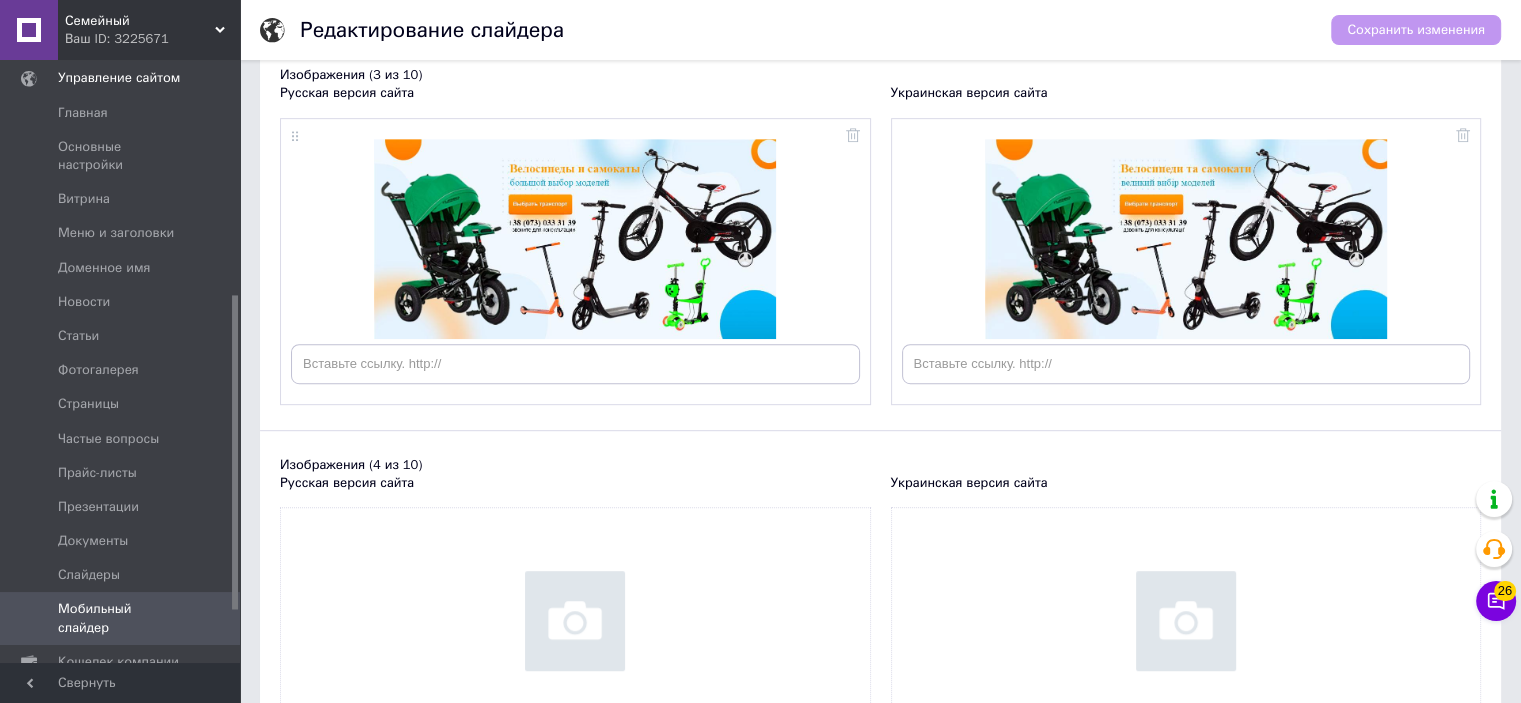 scroll, scrollTop: 1200, scrollLeft: 0, axis: vertical 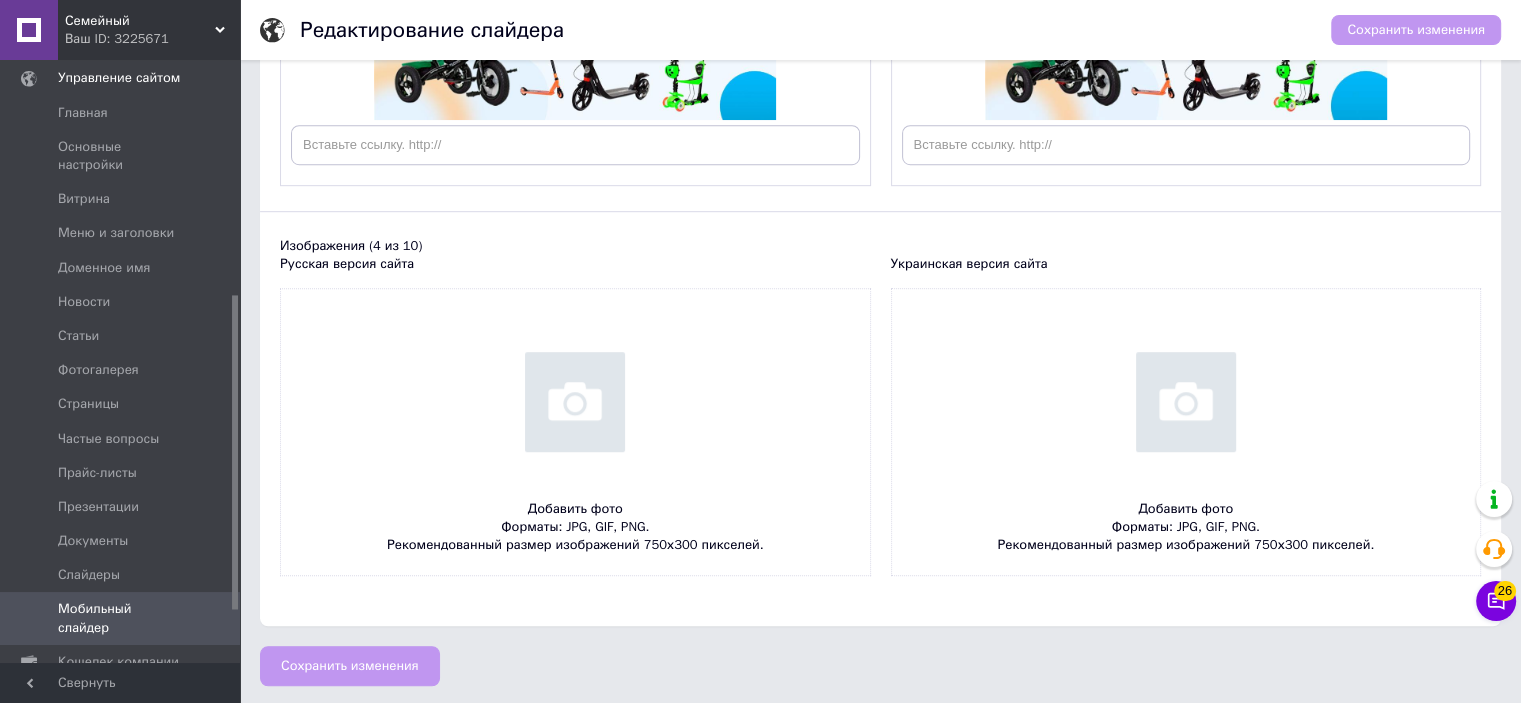 click at bounding box center (575, 432) 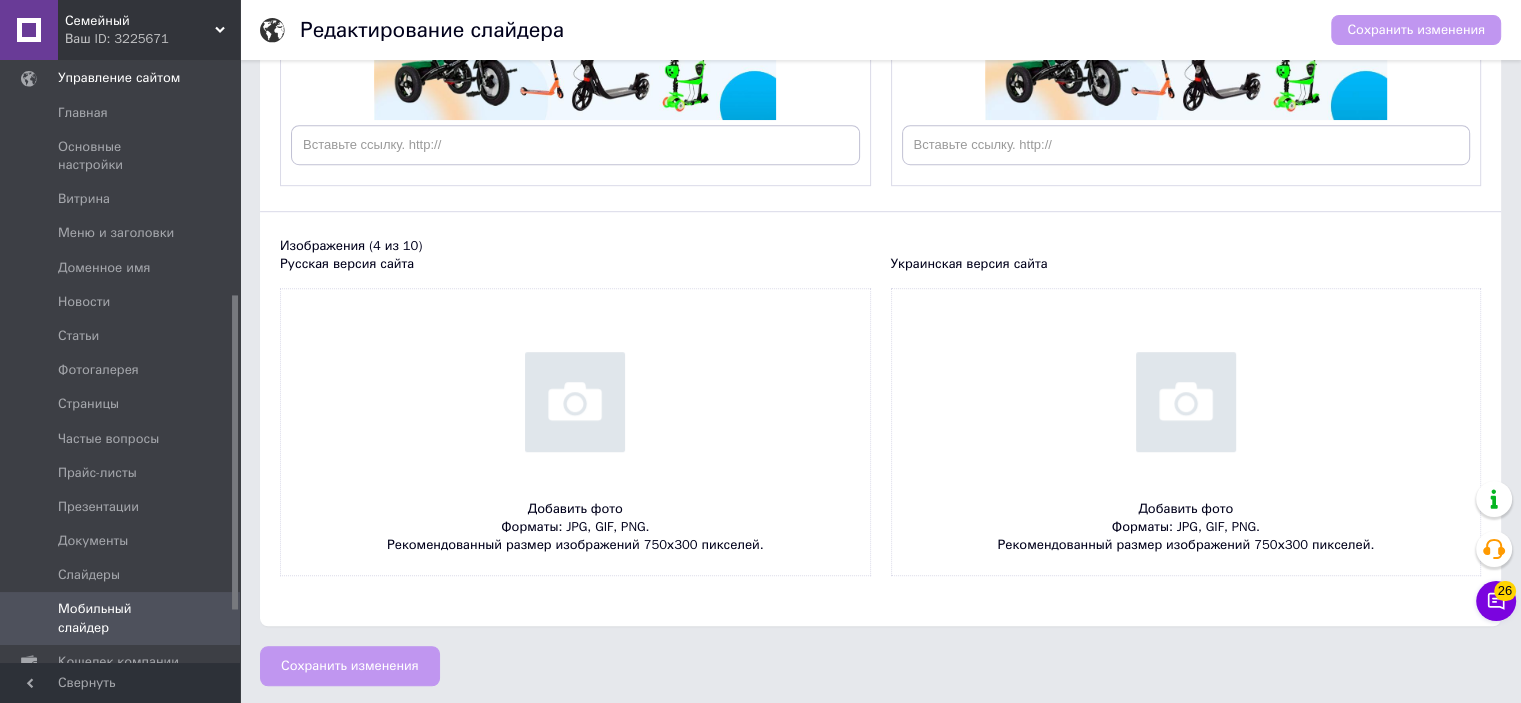 scroll, scrollTop: 906, scrollLeft: 0, axis: vertical 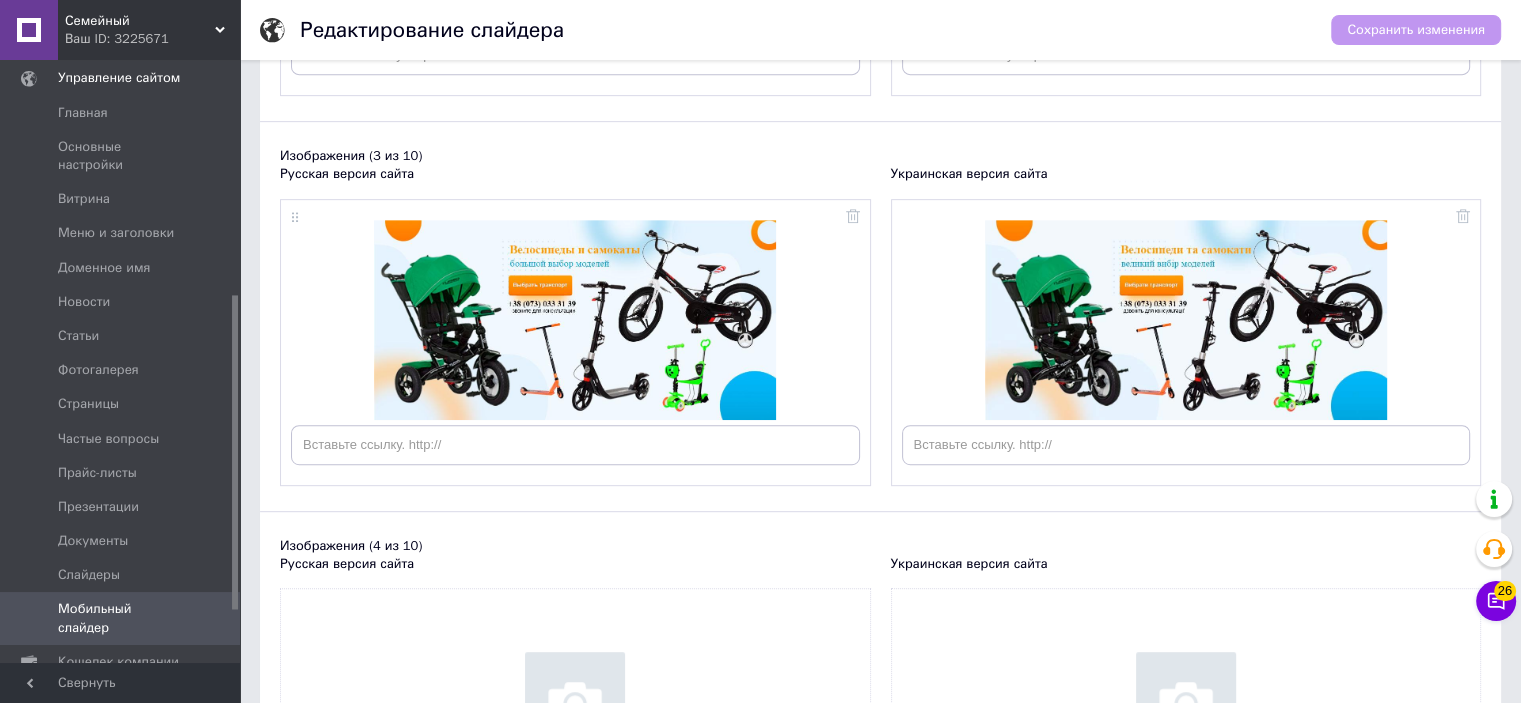 type on "C:\fakepath\key_1200x600.jpg" 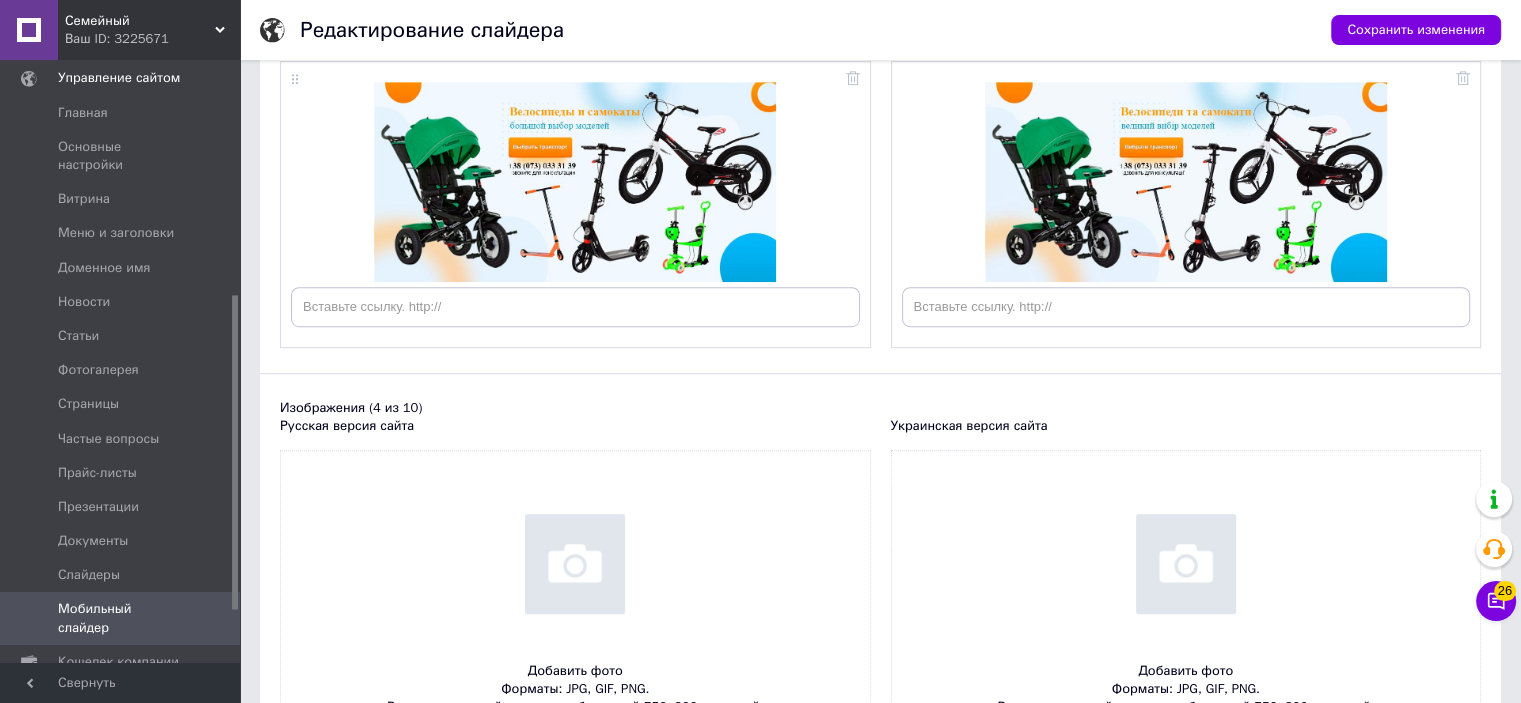 scroll, scrollTop: 1206, scrollLeft: 0, axis: vertical 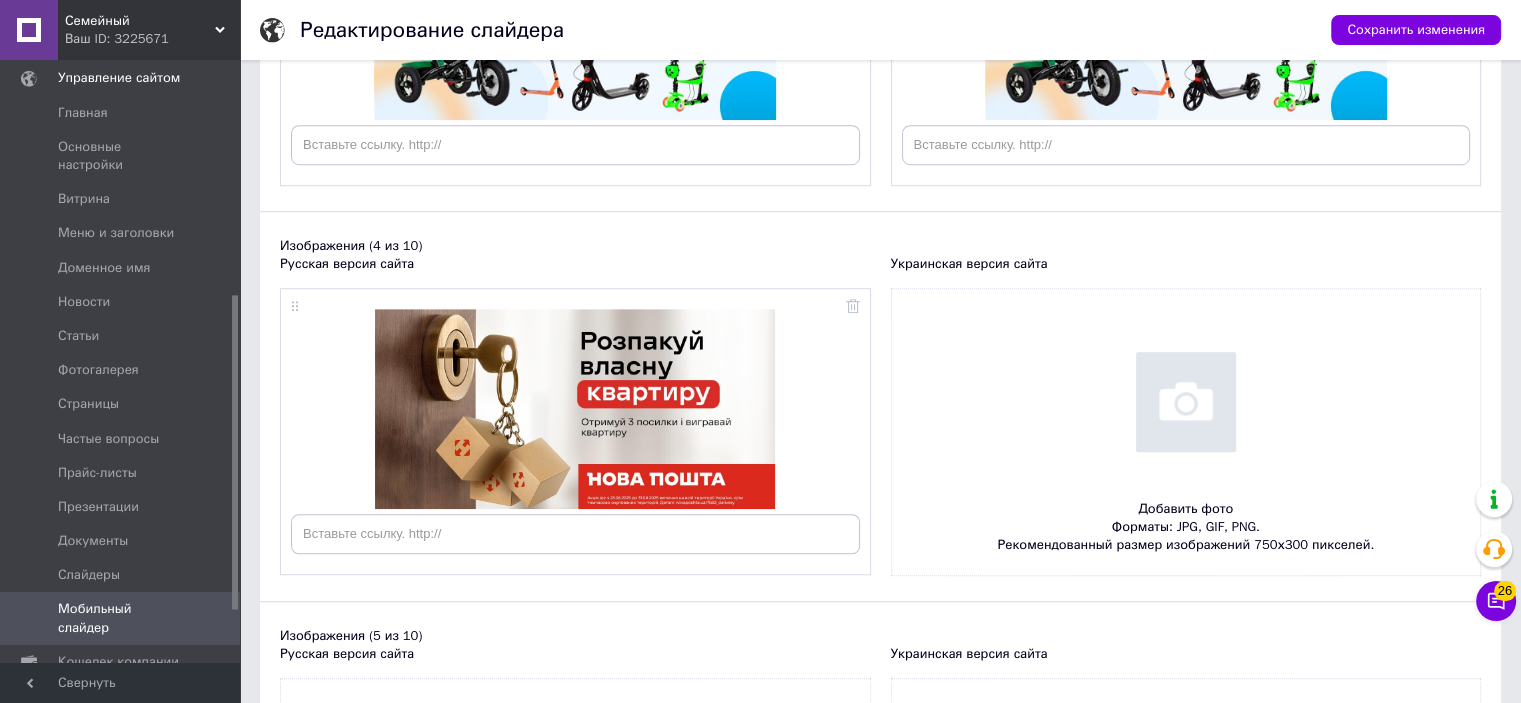 click at bounding box center (1186, 432) 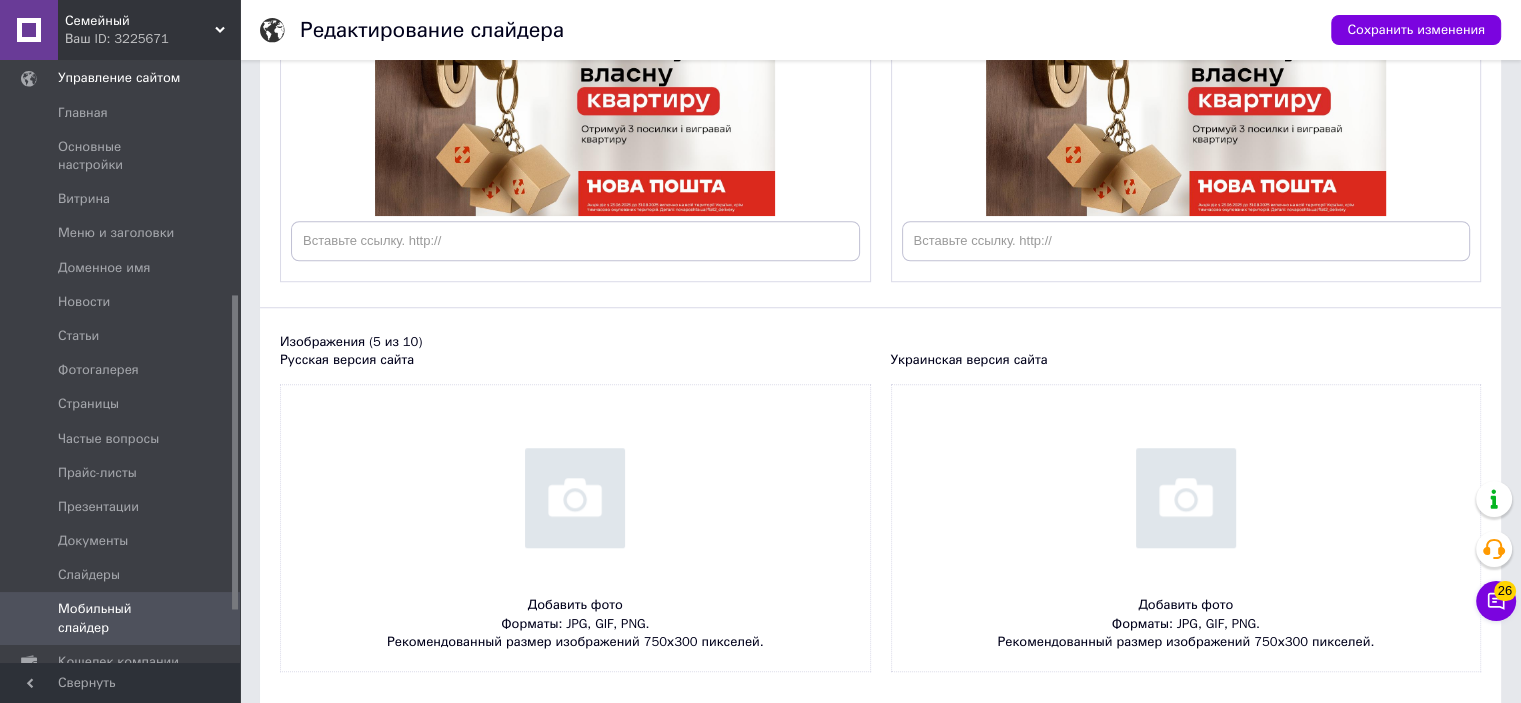 scroll, scrollTop: 1500, scrollLeft: 0, axis: vertical 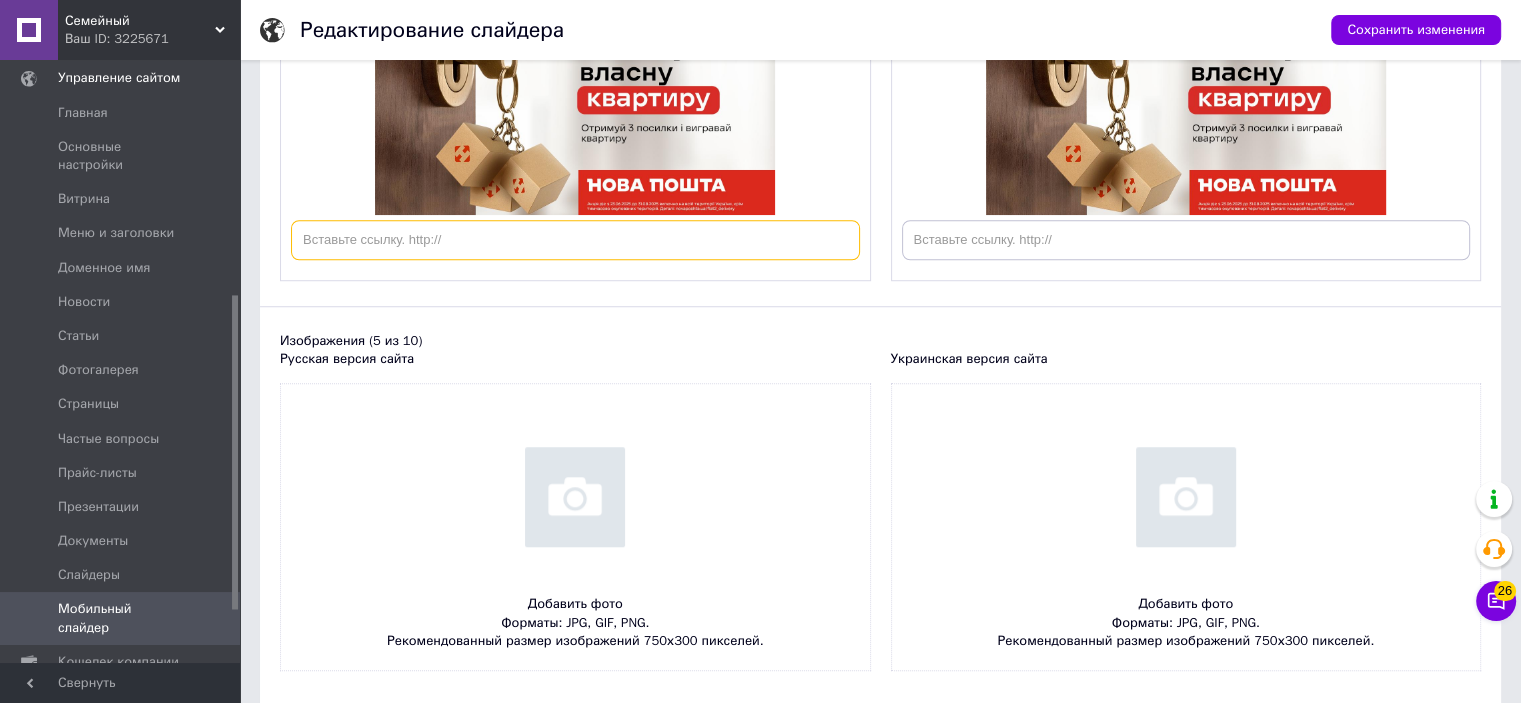 click at bounding box center (575, 240) 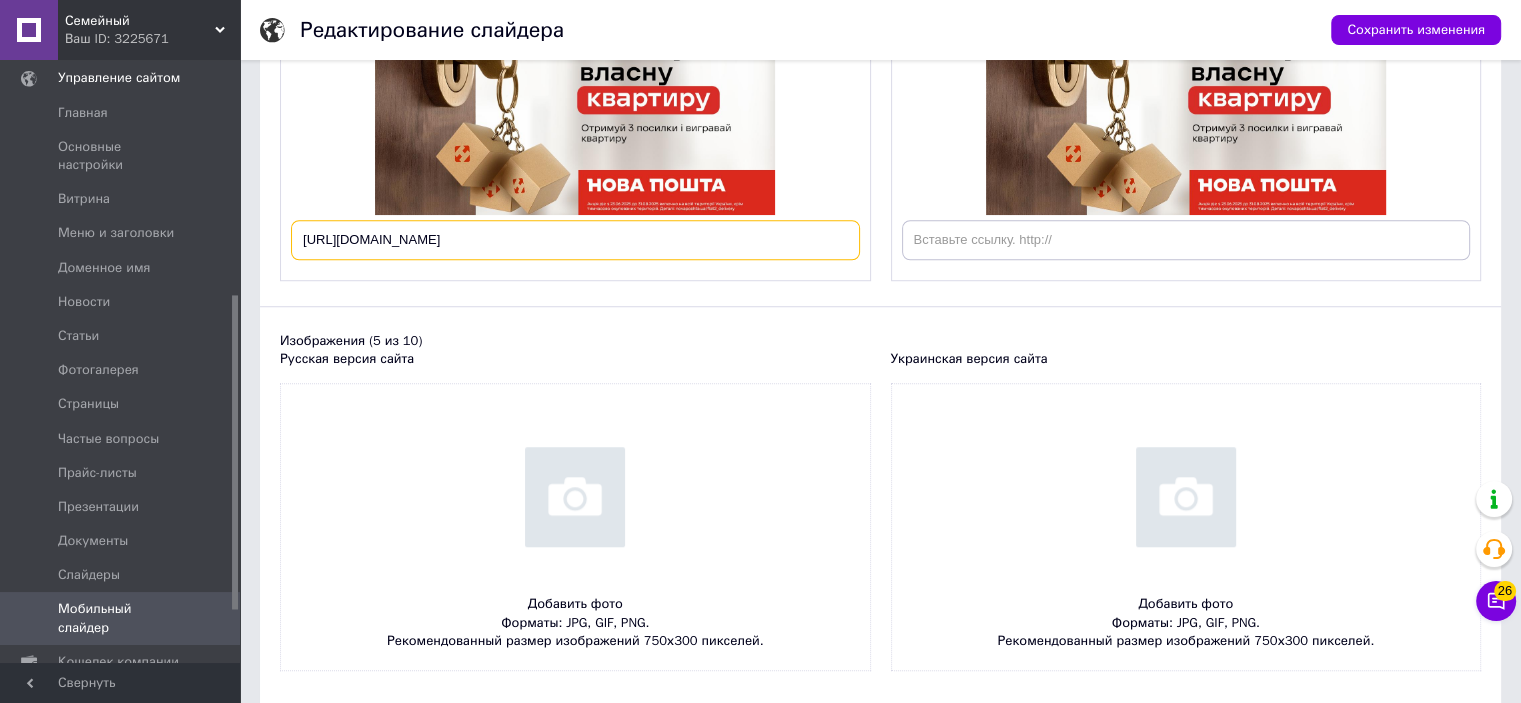 scroll, scrollTop: 0, scrollLeft: 97, axis: horizontal 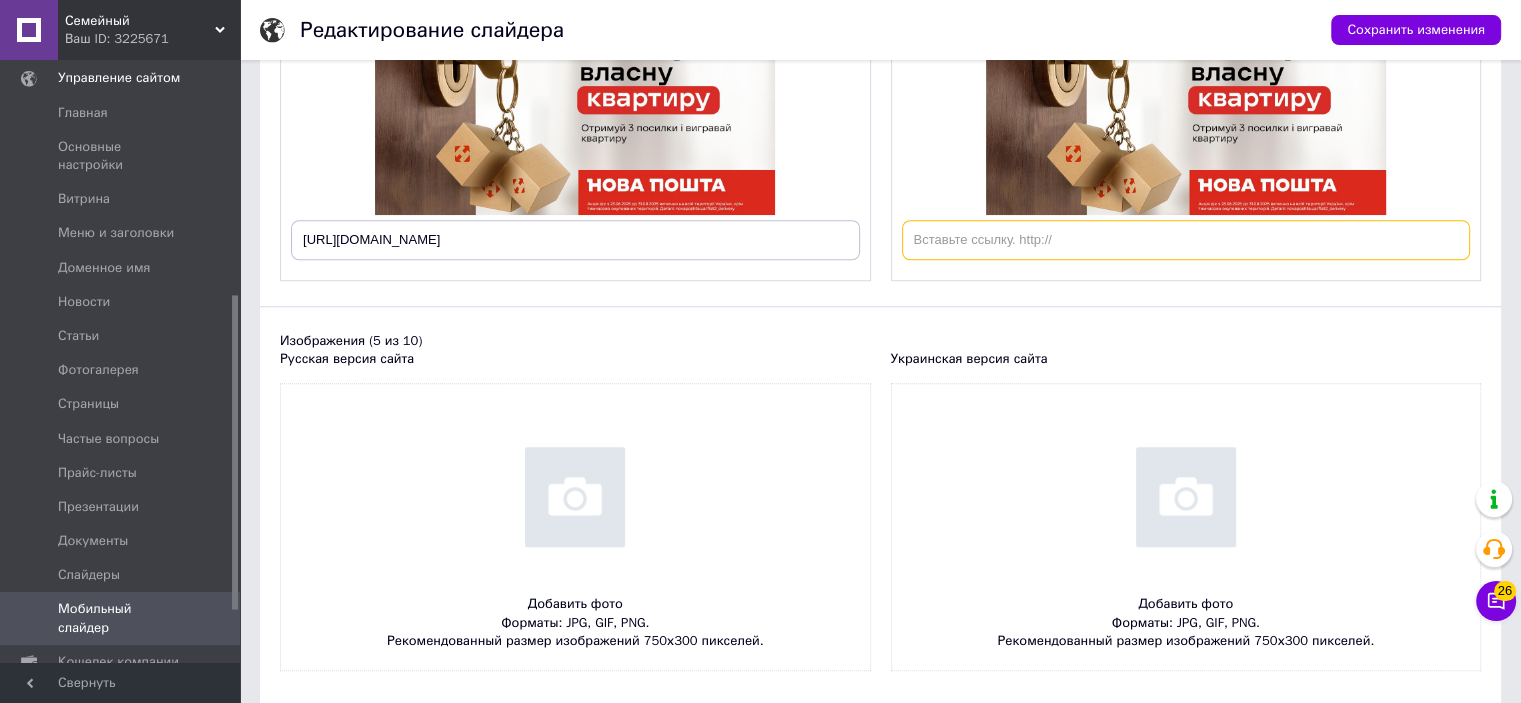 click at bounding box center [1186, 240] 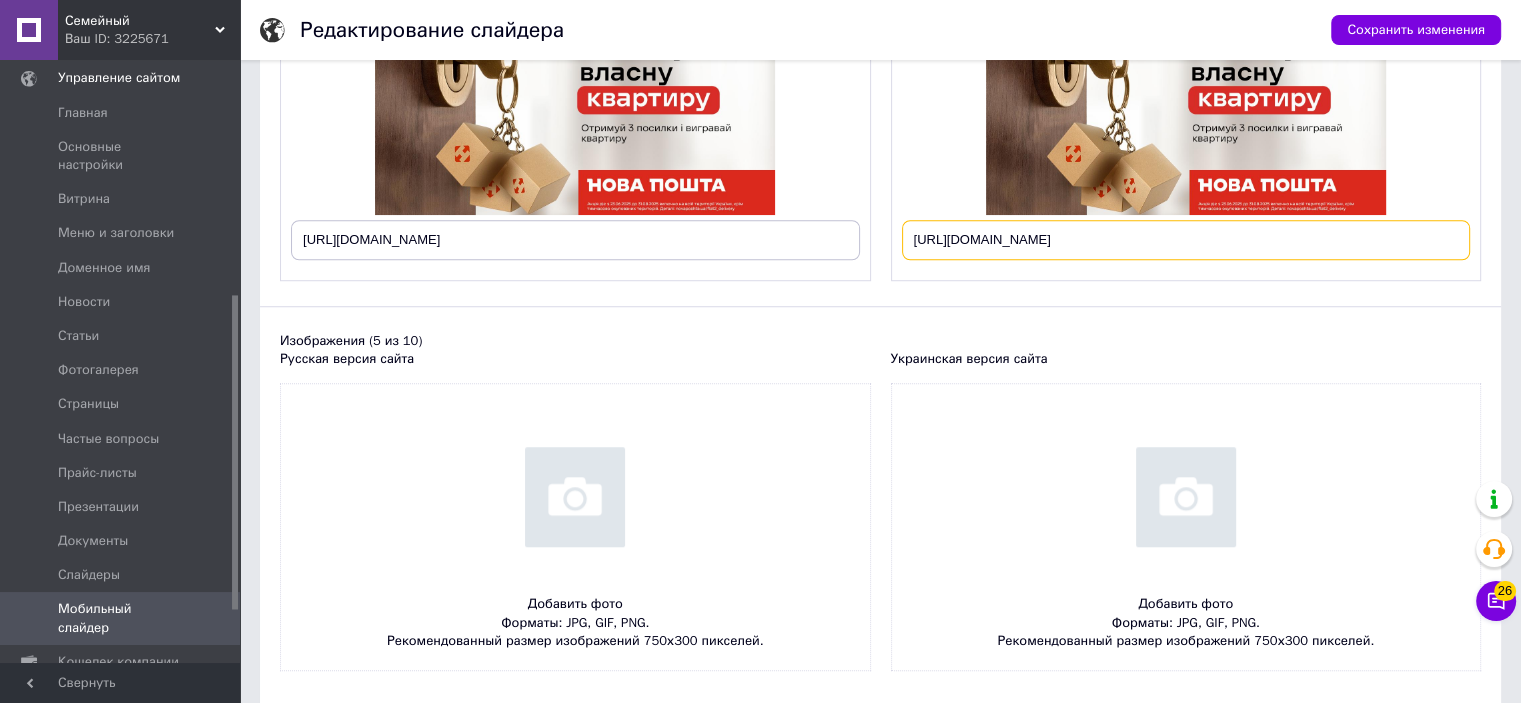 scroll, scrollTop: 0, scrollLeft: 97, axis: horizontal 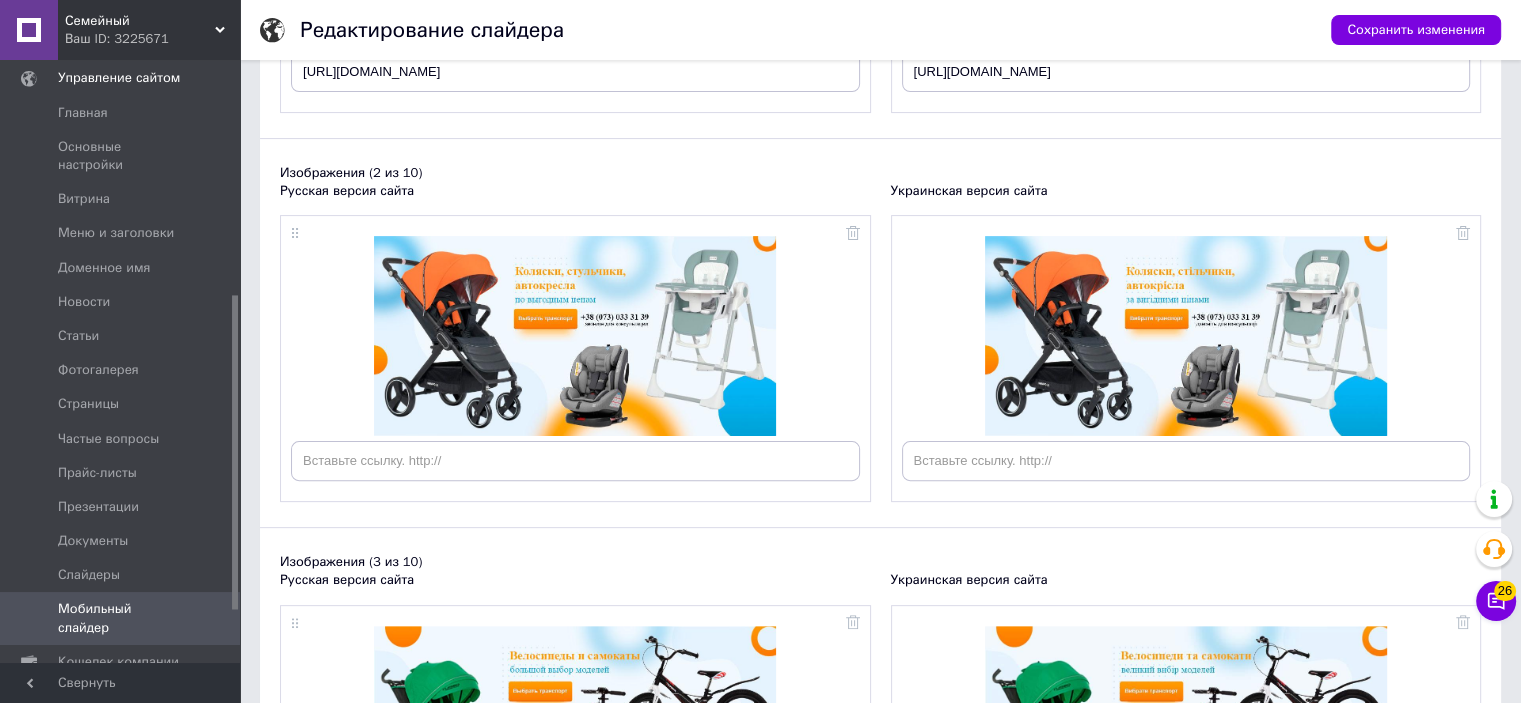 type on "https://novaposhta.ua/flat2_delivery/?utm_source=old-site&utm_medium=banner&utm_campaign=flat2_delivery" 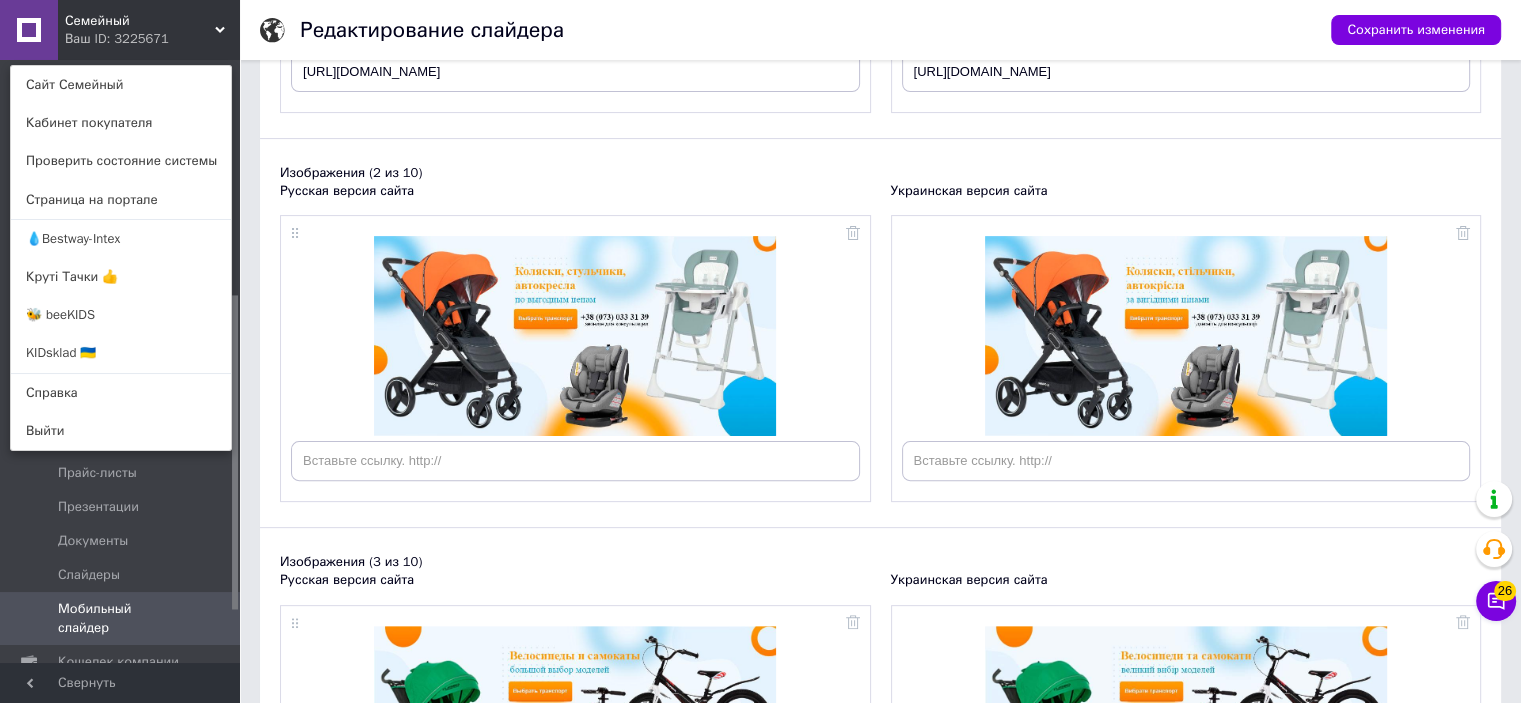 click on "Ваш ID: 3225671" at bounding box center [107, 39] 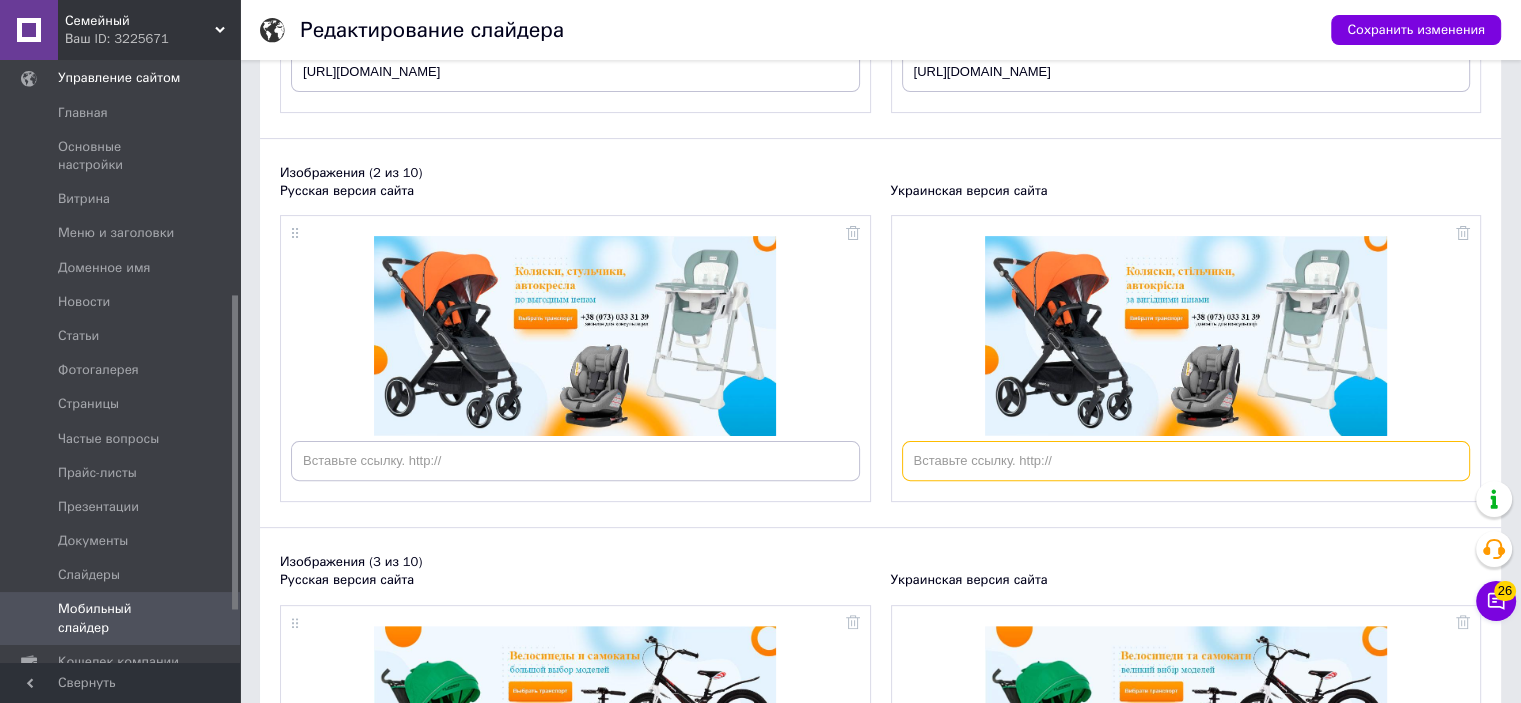 click at bounding box center (1186, 461) 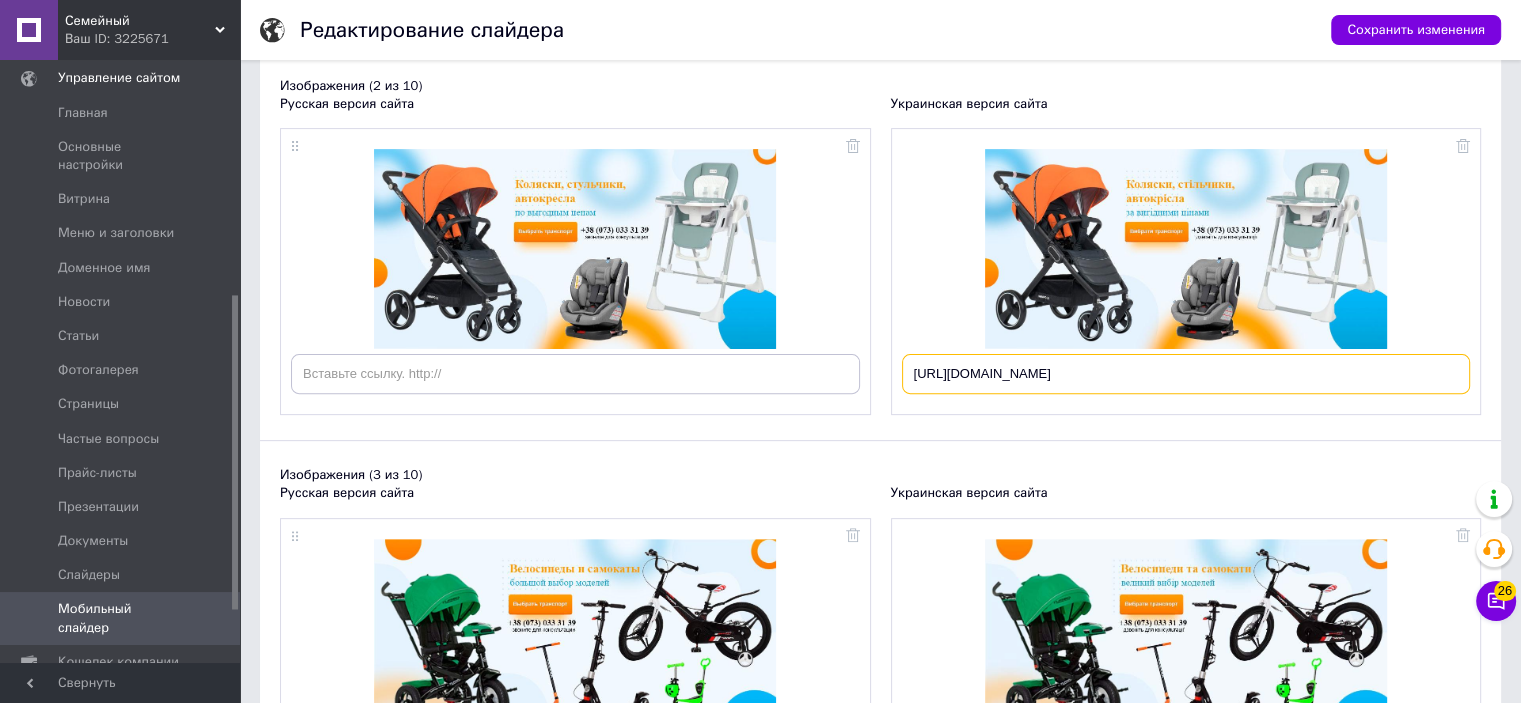 scroll, scrollTop: 600, scrollLeft: 0, axis: vertical 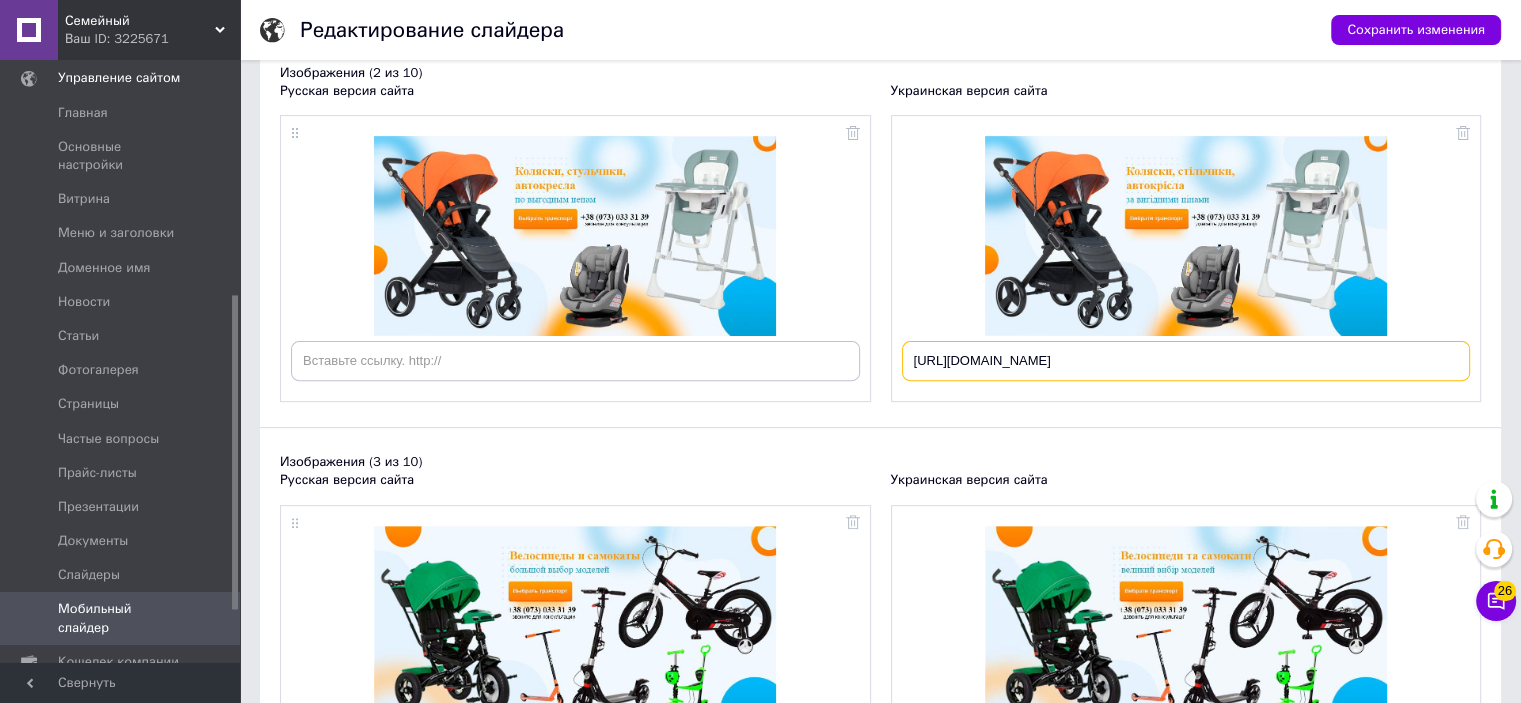 type on "https://smart-family.com.ua/ua/g82573483-kolyaski-detskie" 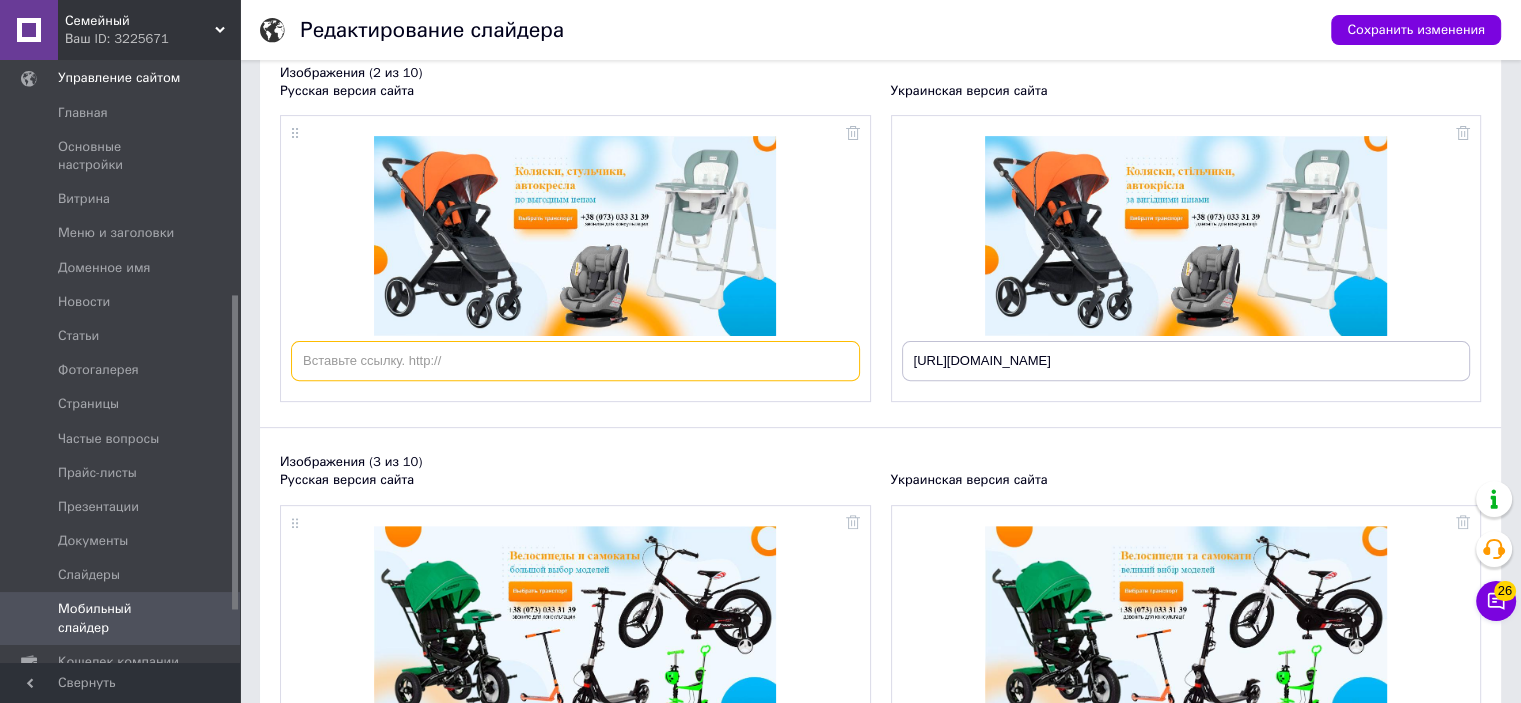 click at bounding box center [575, 361] 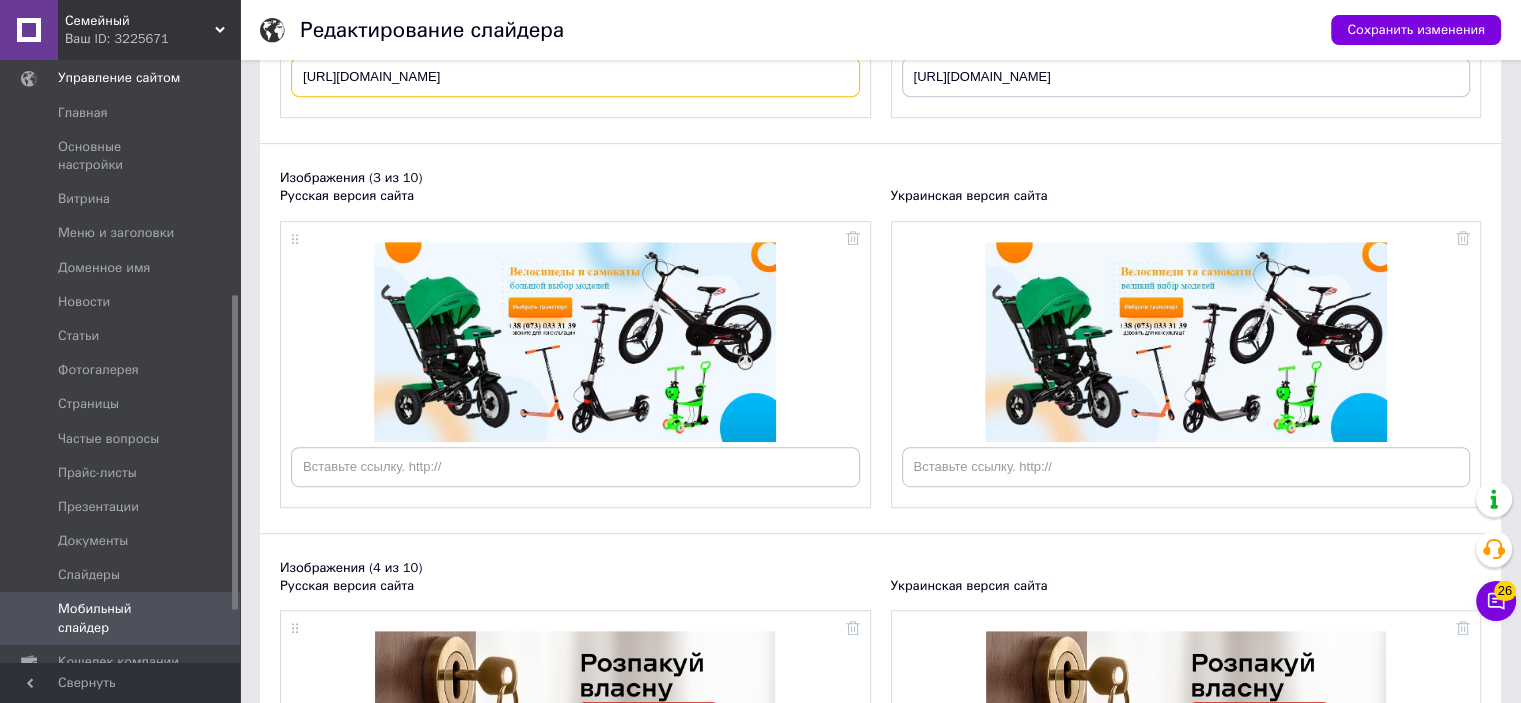 scroll, scrollTop: 1000, scrollLeft: 0, axis: vertical 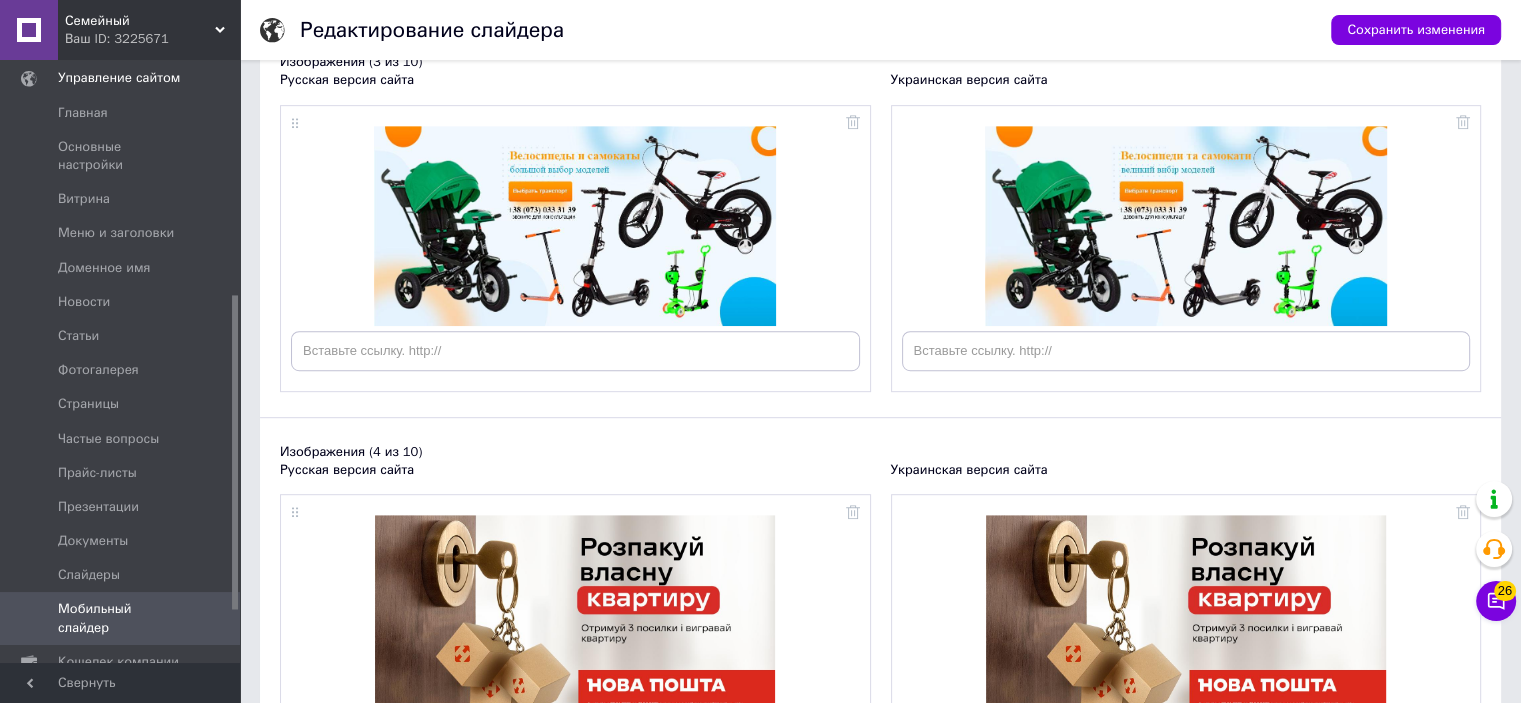 type on "https://smart-family.com.ua/g82573483-kolyaski-detskie" 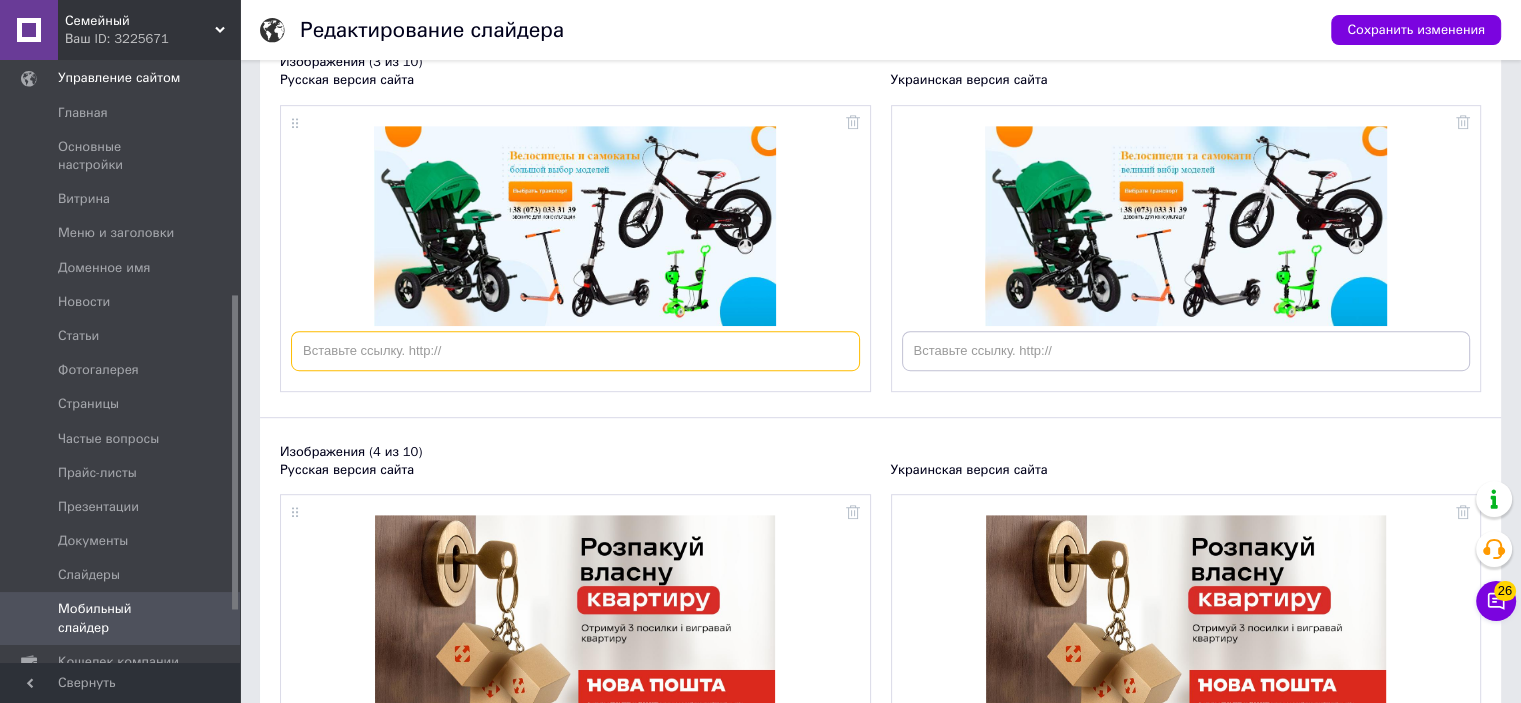 click at bounding box center (575, 351) 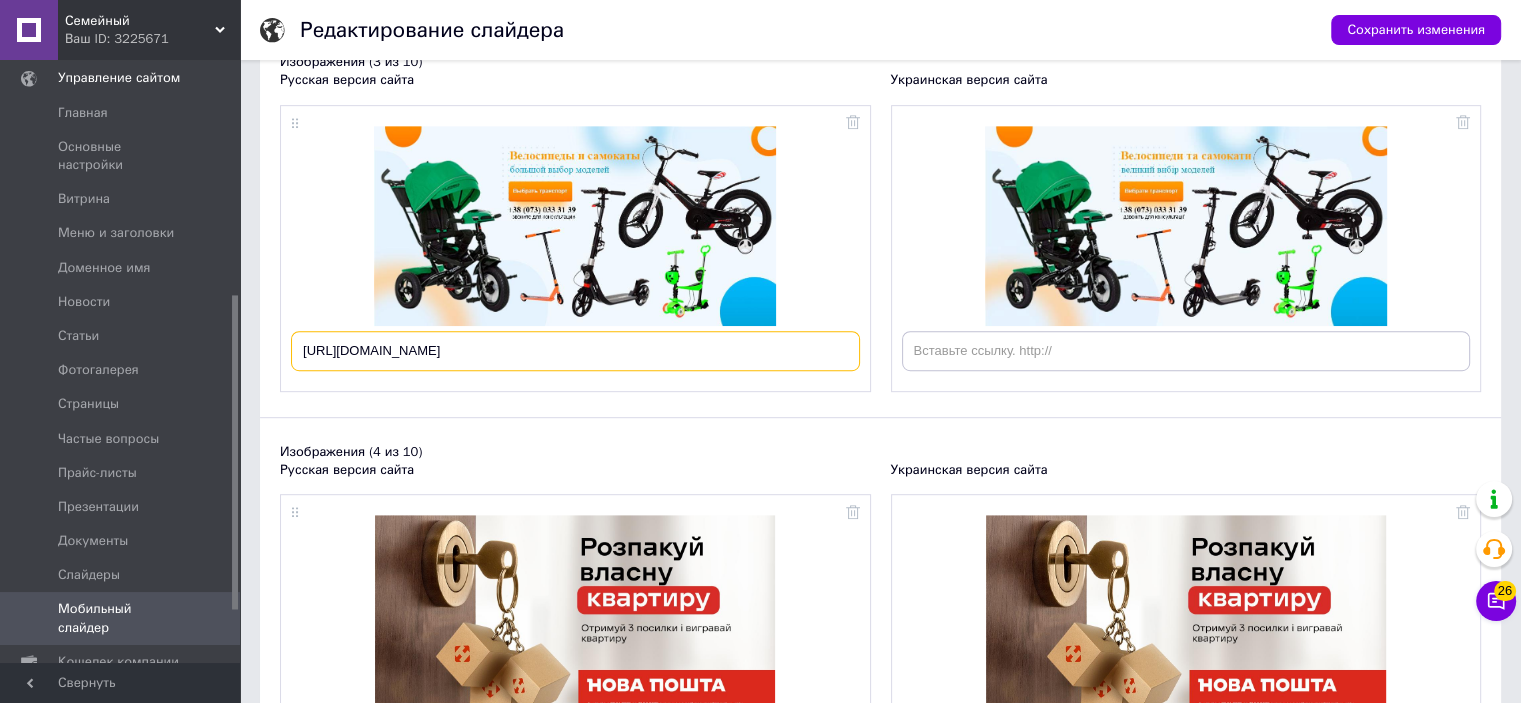 type on "https://smart-family.com.ua/g82620100-velosipedy-detskie-sportivnye" 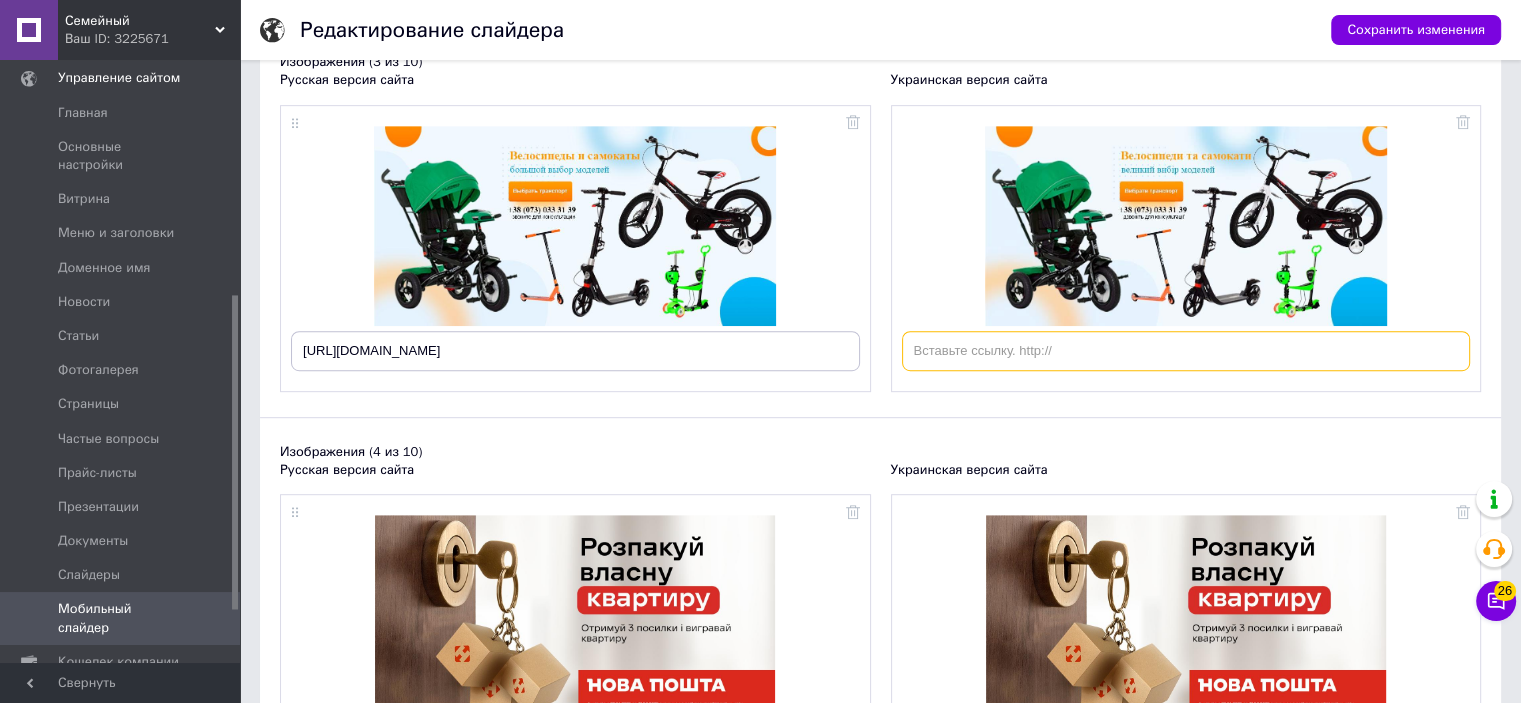 click at bounding box center [1186, 351] 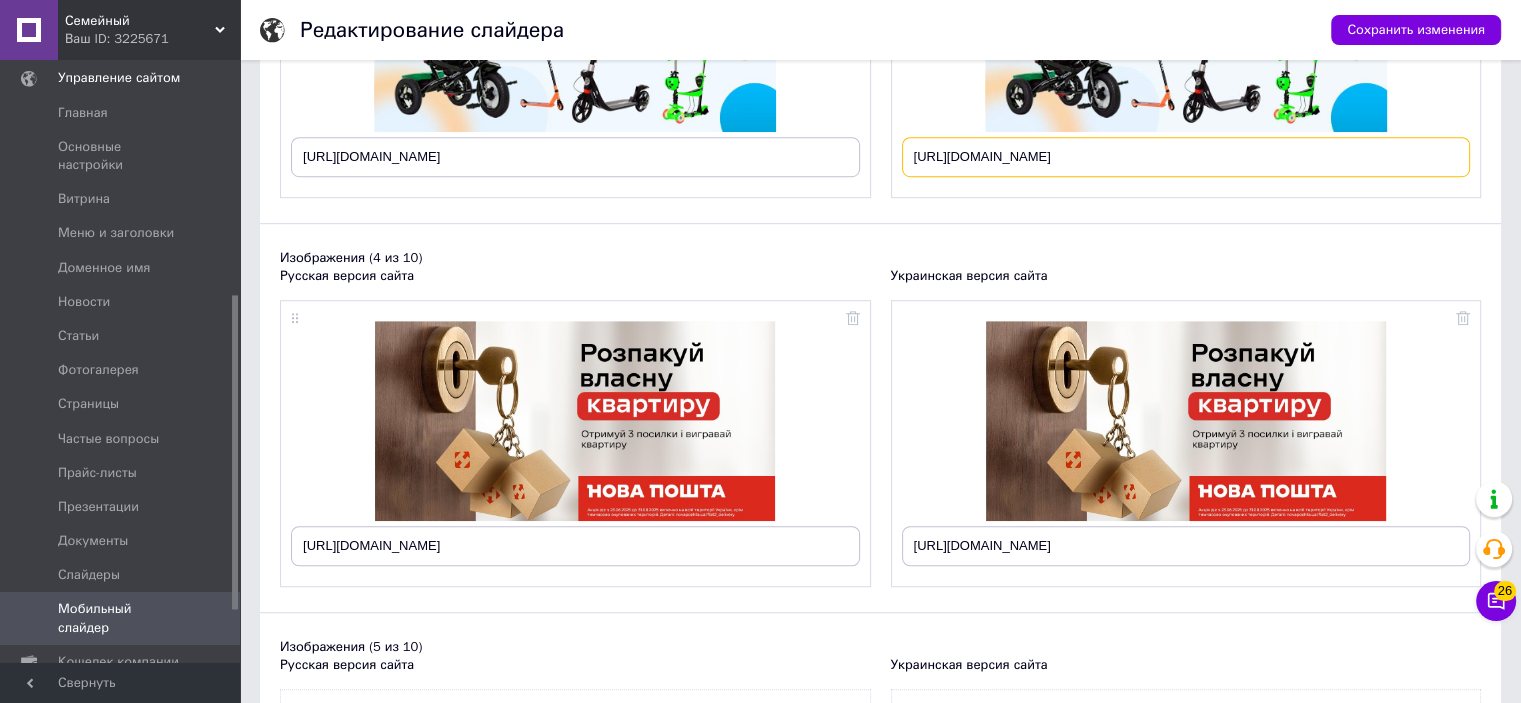scroll, scrollTop: 794, scrollLeft: 0, axis: vertical 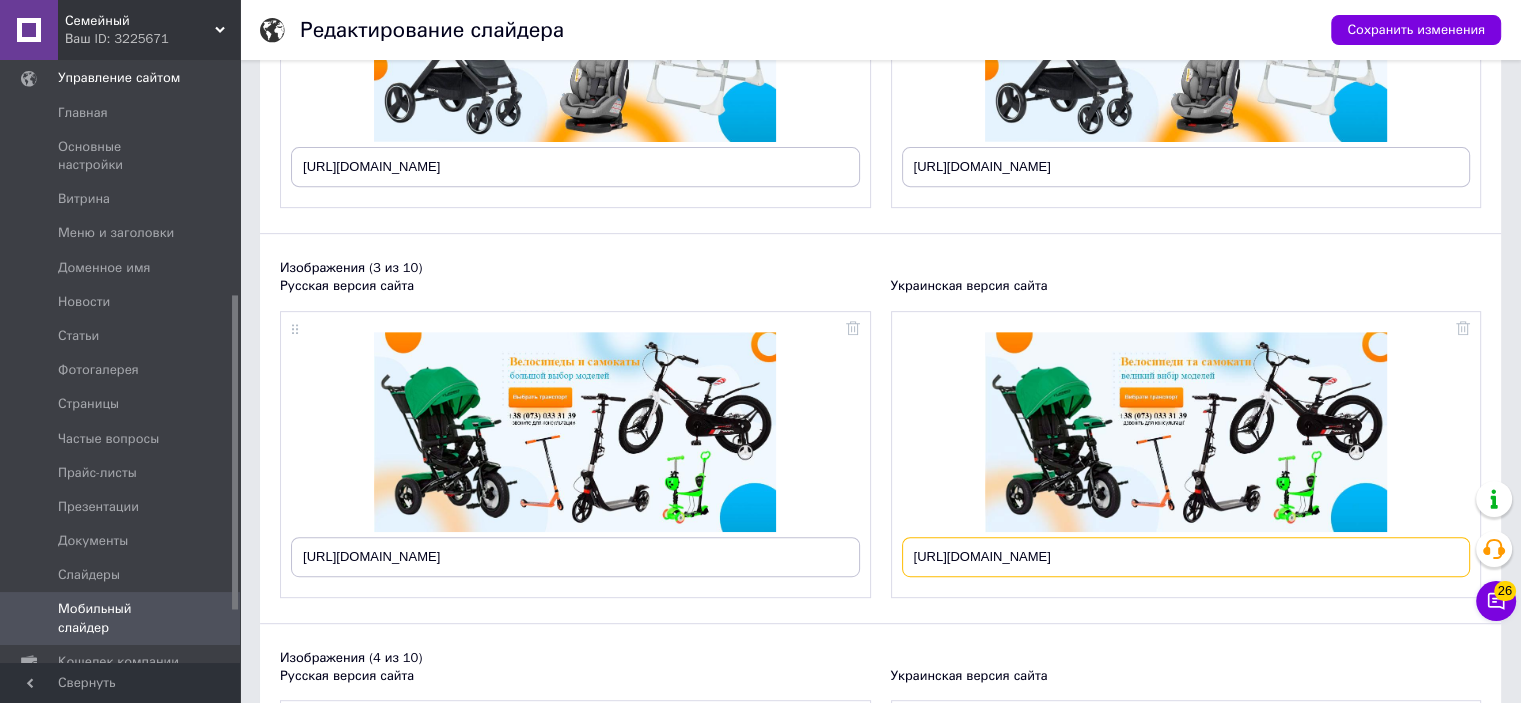 type on "https://smart-family.com.ua/ua/g82620100-velosipedy-detskie-sportivnye" 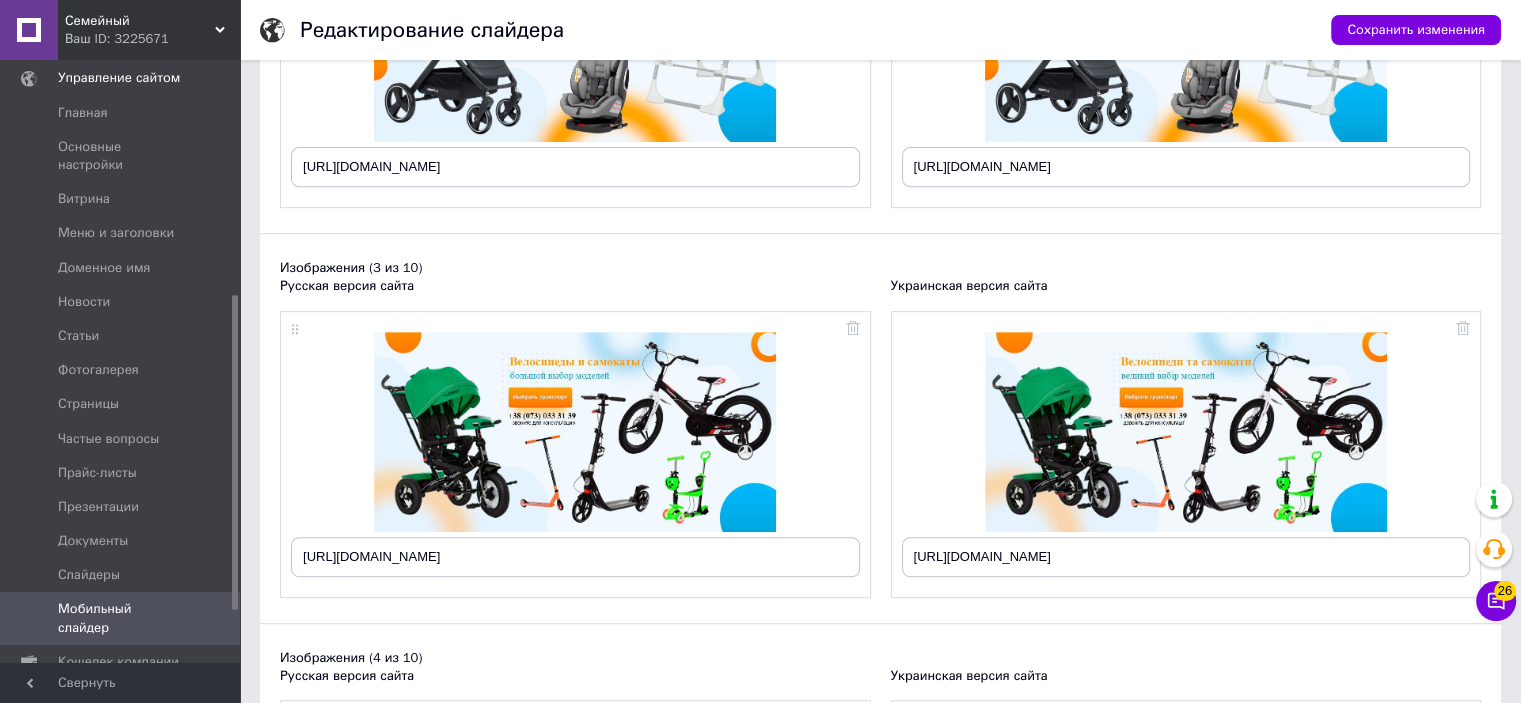 drag, startPoint x: 888, startPoint y: 641, endPoint x: 883, endPoint y: 370, distance: 271.0461 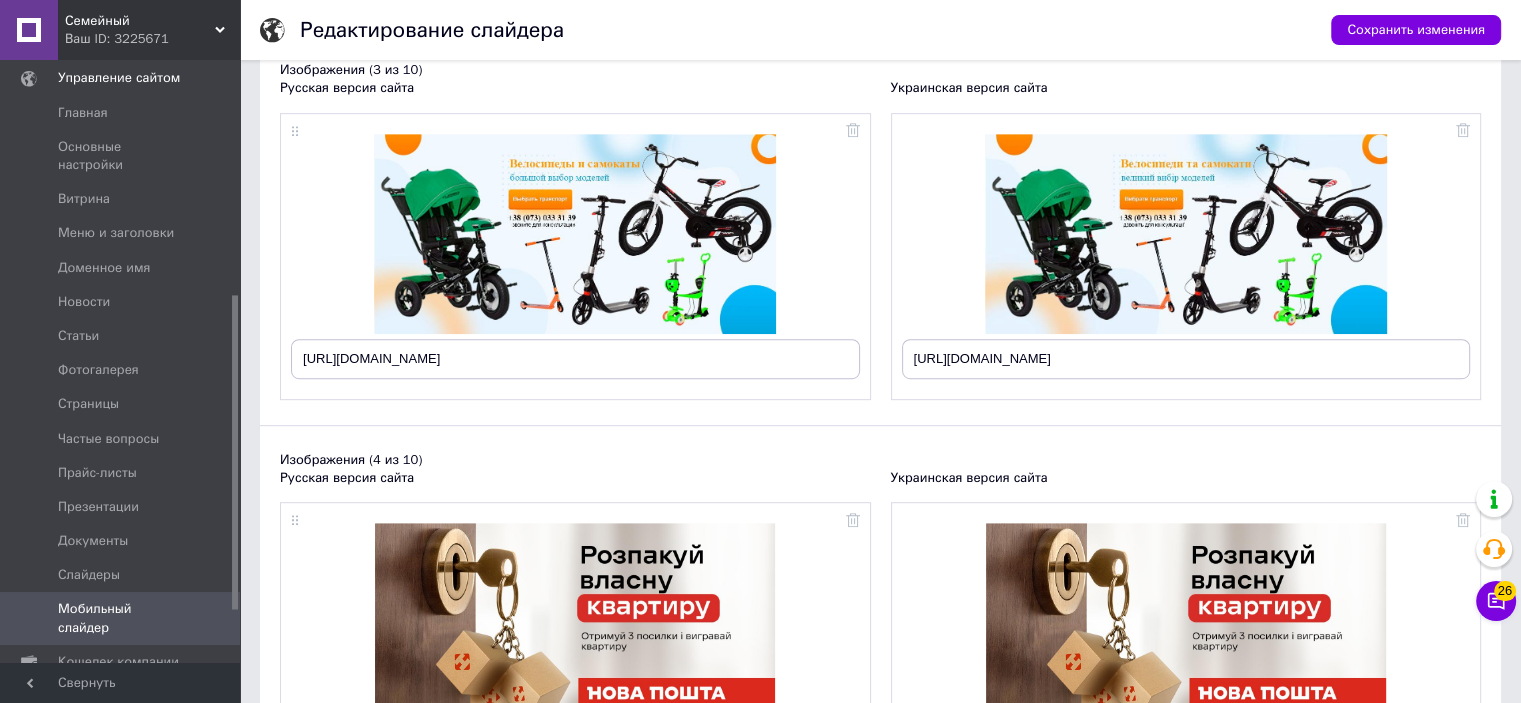 scroll, scrollTop: 994, scrollLeft: 0, axis: vertical 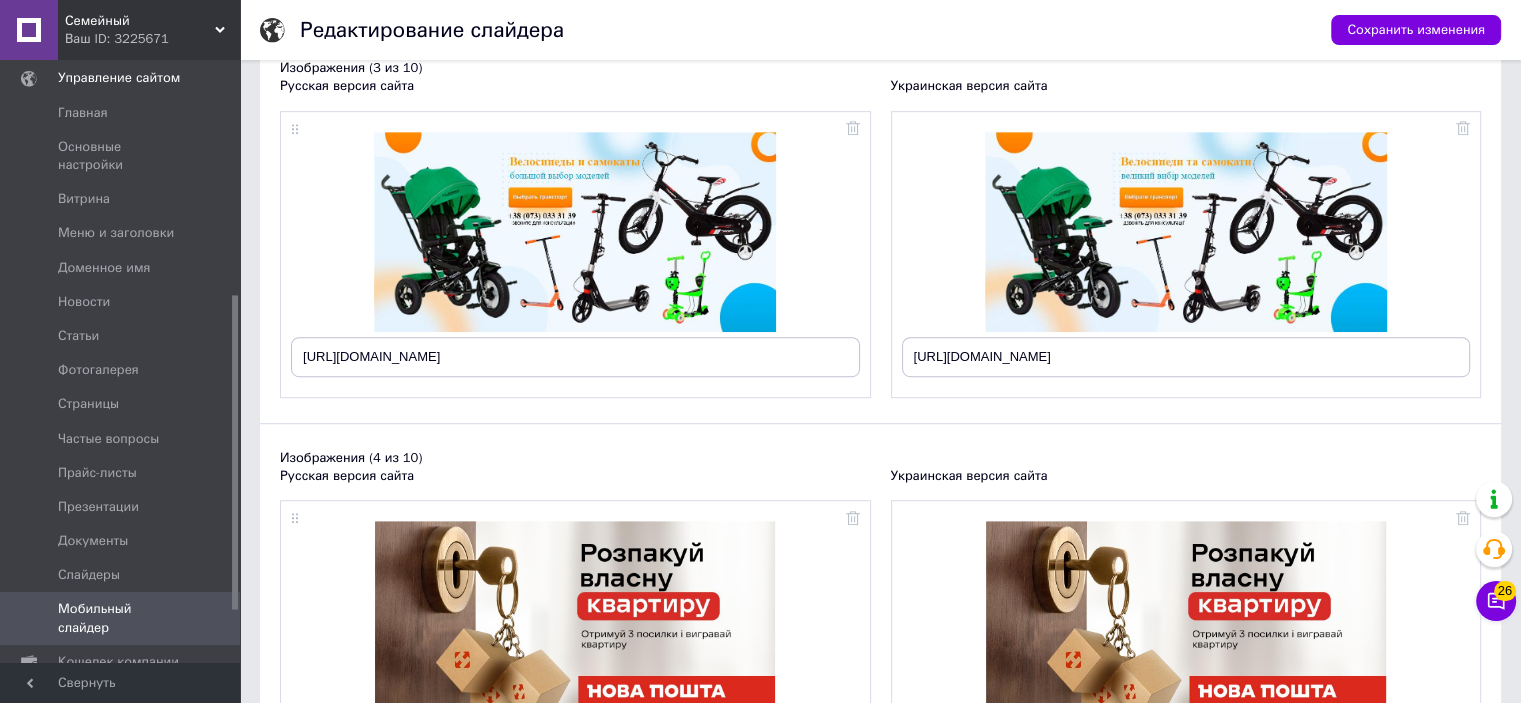 drag, startPoint x: 753, startPoint y: 370, endPoint x: 748, endPoint y: 174, distance: 196.06377 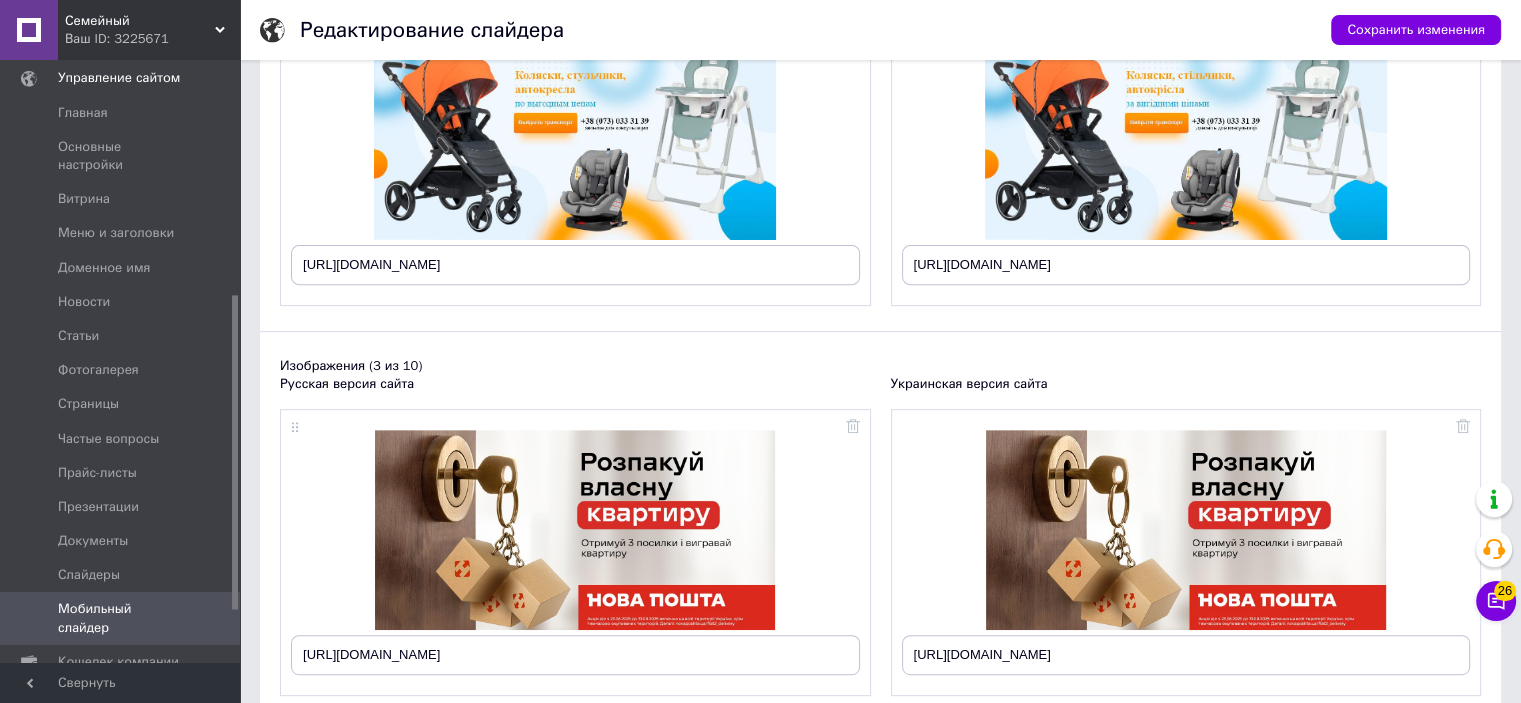 scroll, scrollTop: 694, scrollLeft: 0, axis: vertical 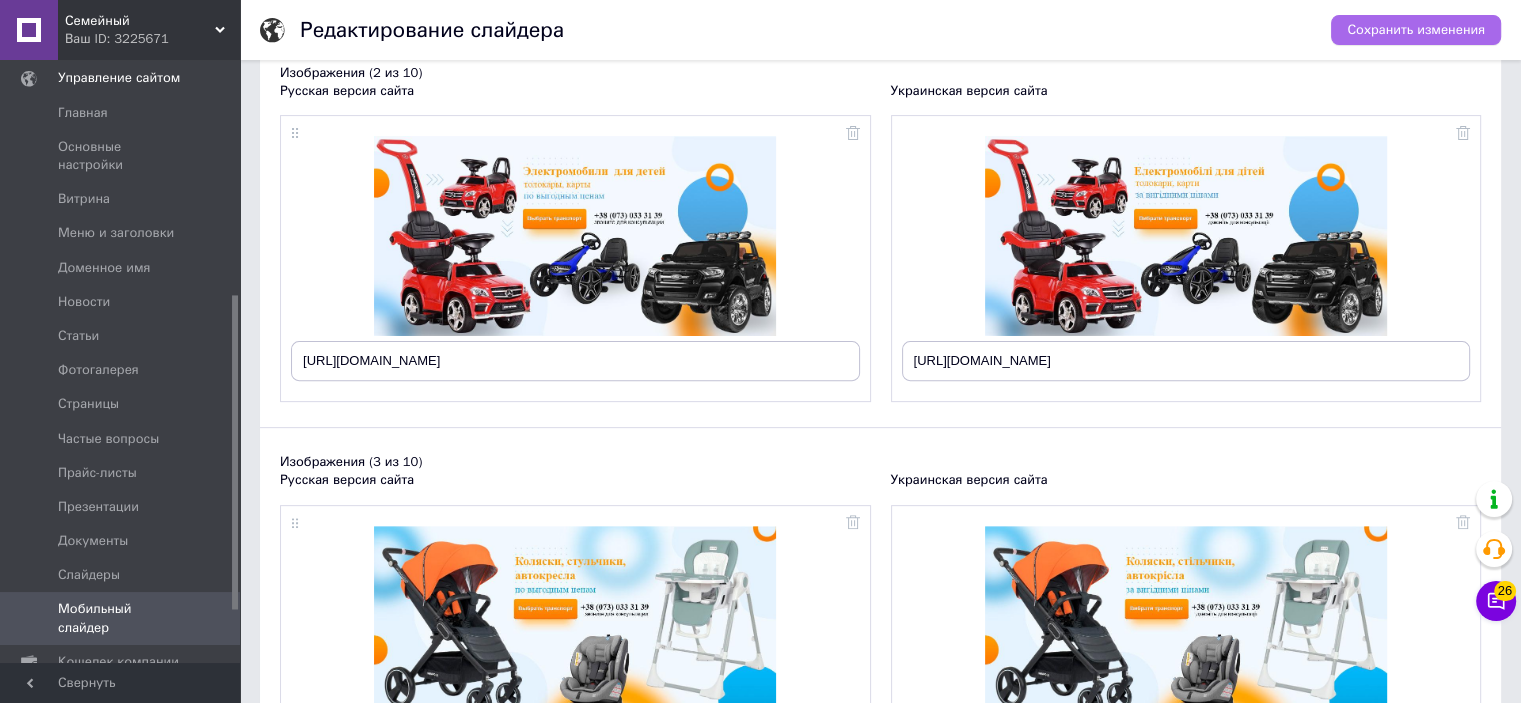 click on "Сохранить изменения" at bounding box center [1416, 30] 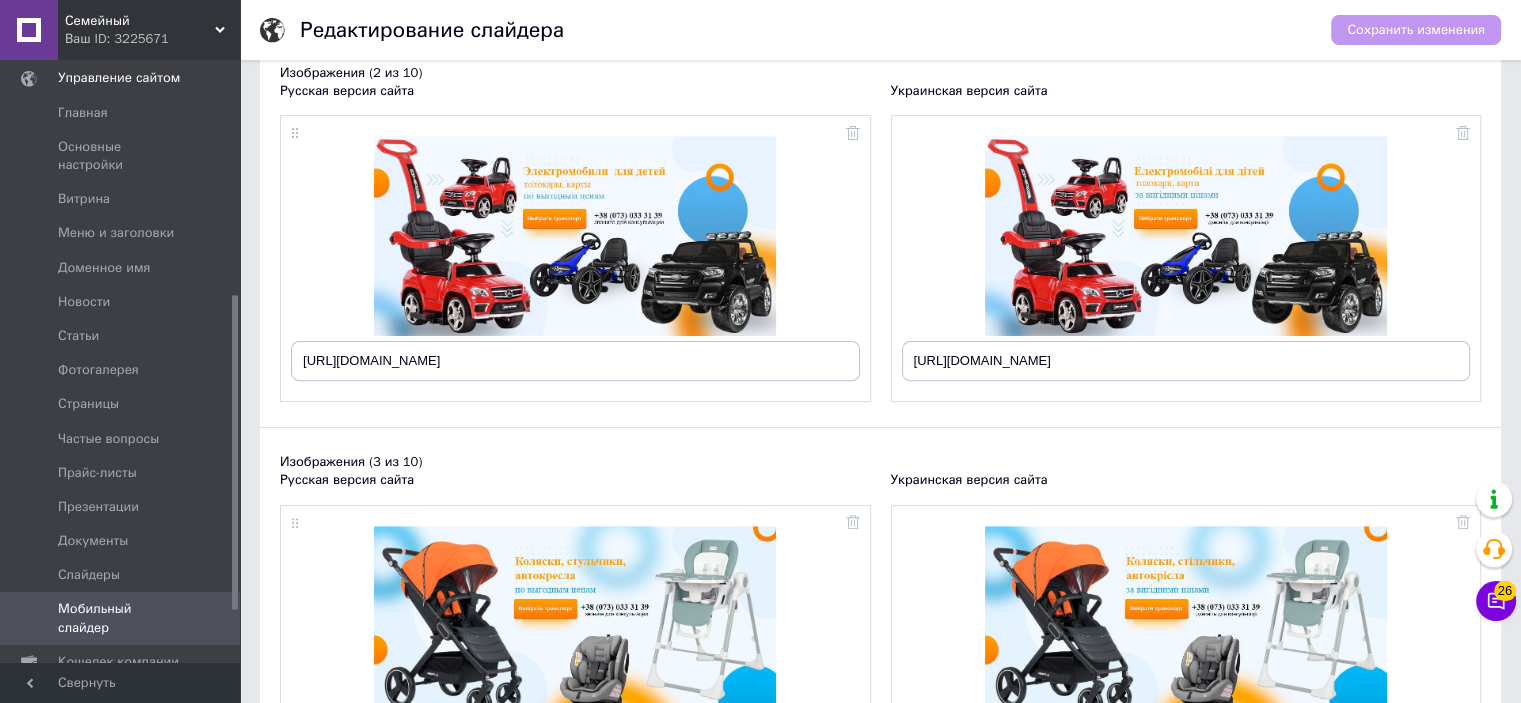 click on "Семейный" at bounding box center (140, 21) 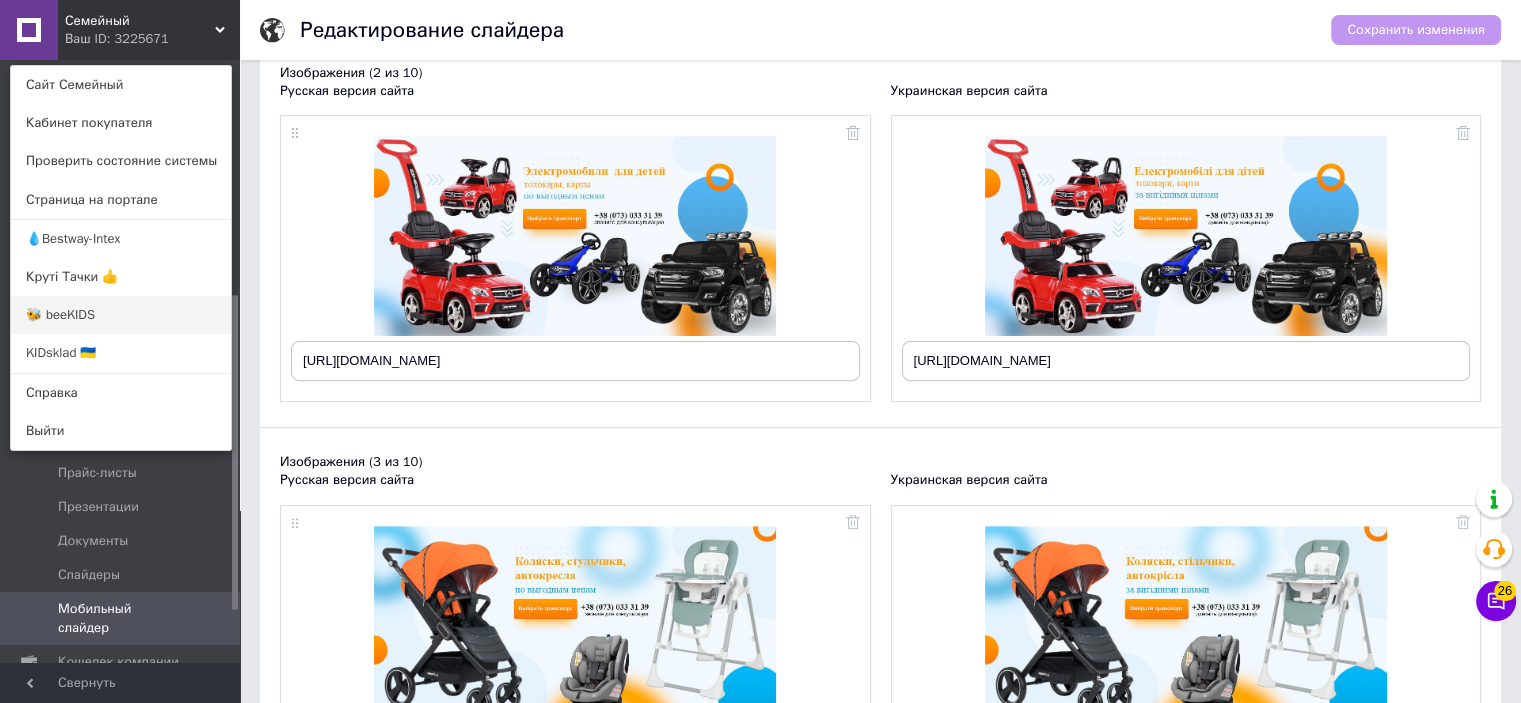 click on "🐝 beeKIDS" at bounding box center (121, 315) 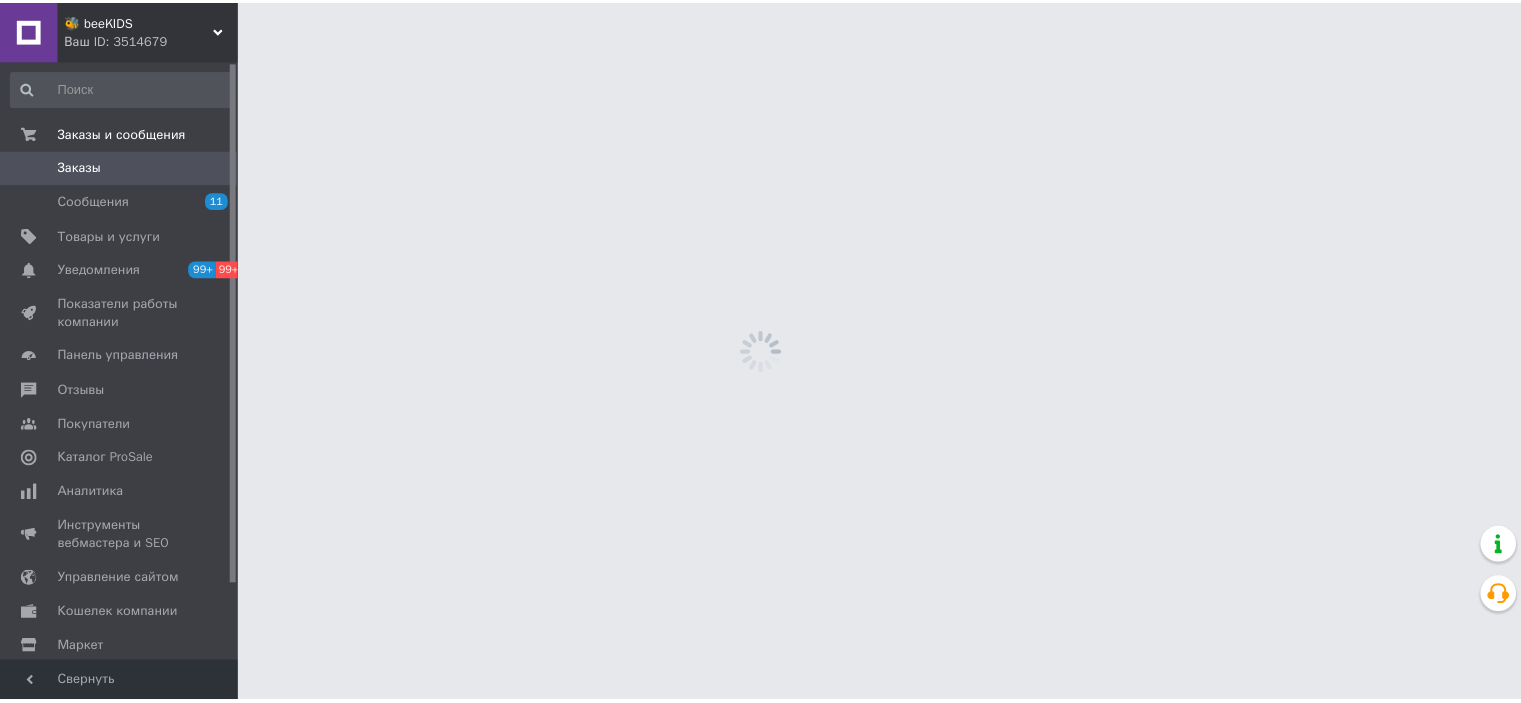 scroll, scrollTop: 0, scrollLeft: 0, axis: both 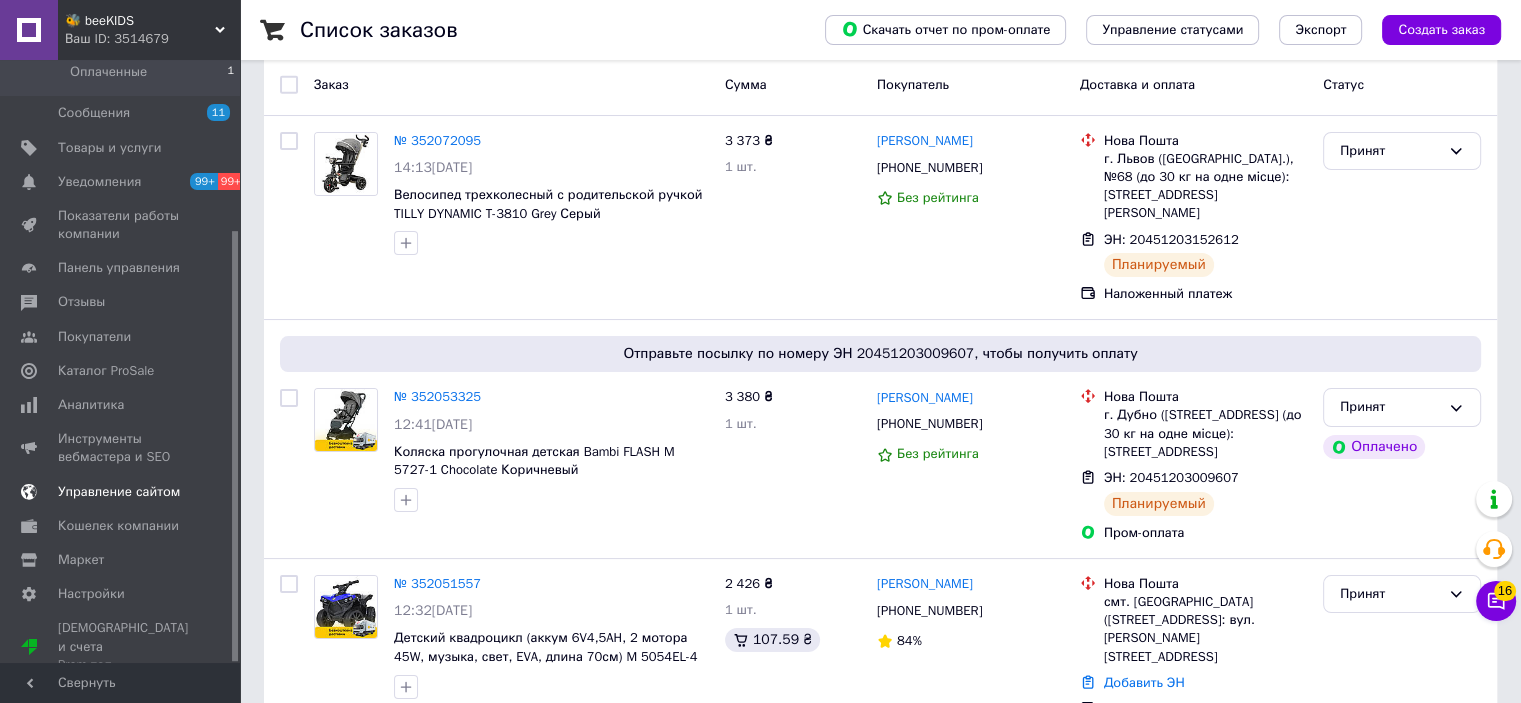 click on "Управление сайтом" at bounding box center (119, 492) 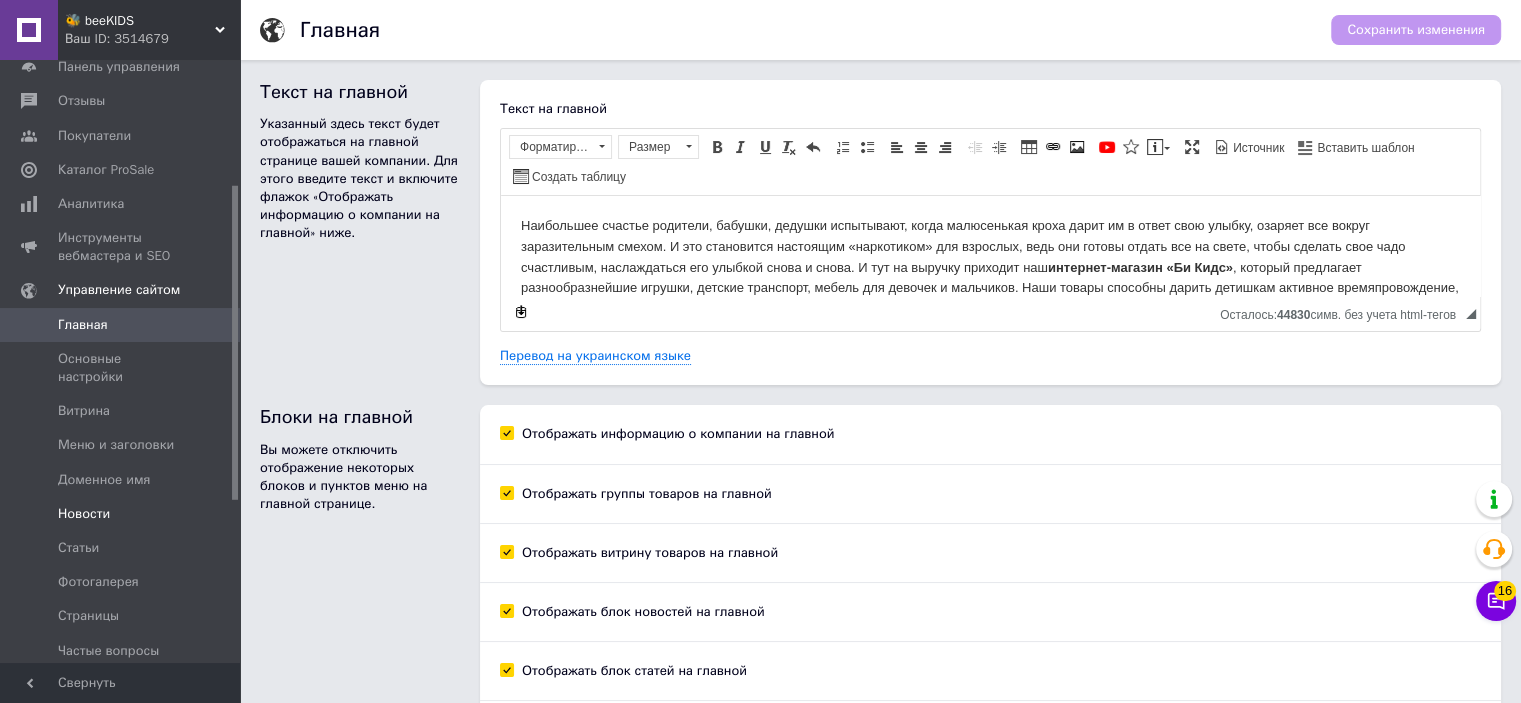 scroll, scrollTop: 0, scrollLeft: 0, axis: both 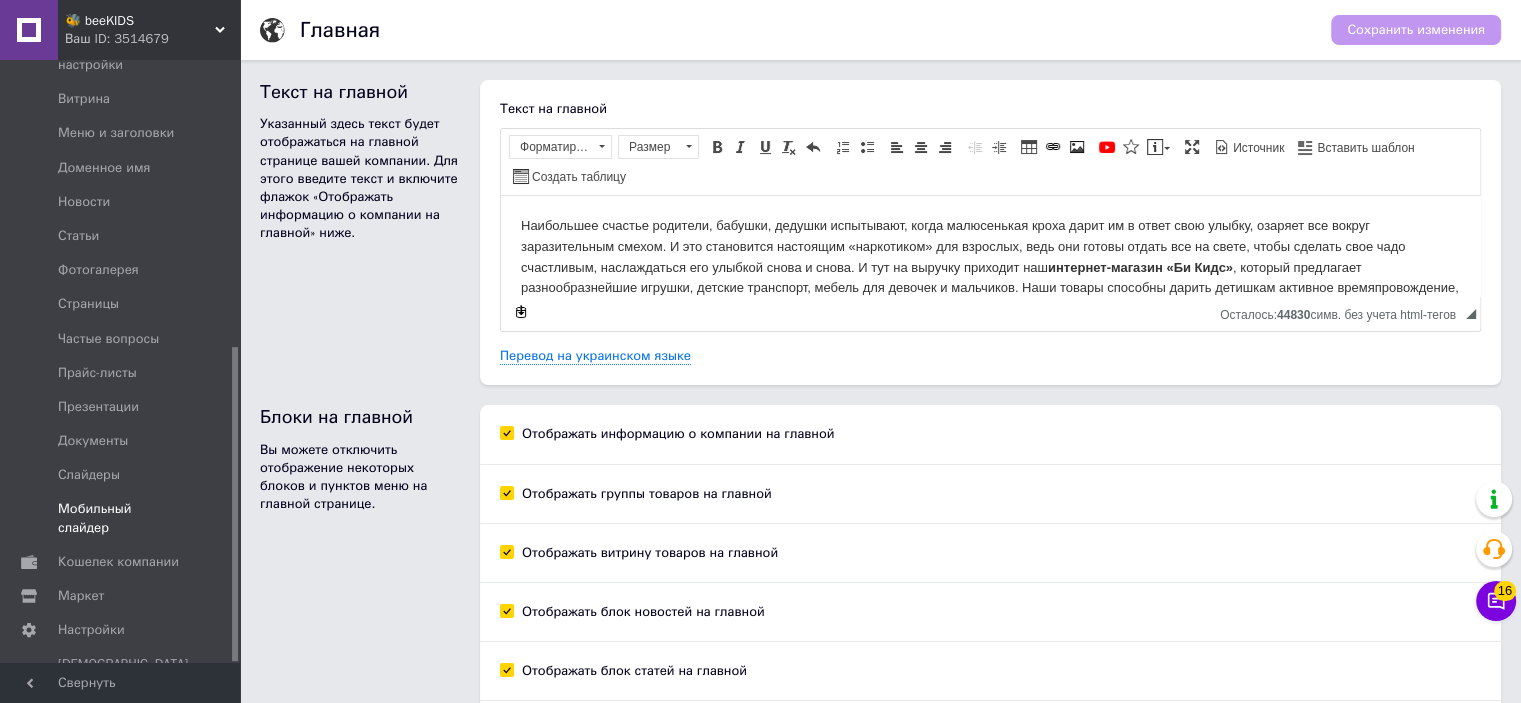 click on "Мобильный слайдер" at bounding box center (121, 518) 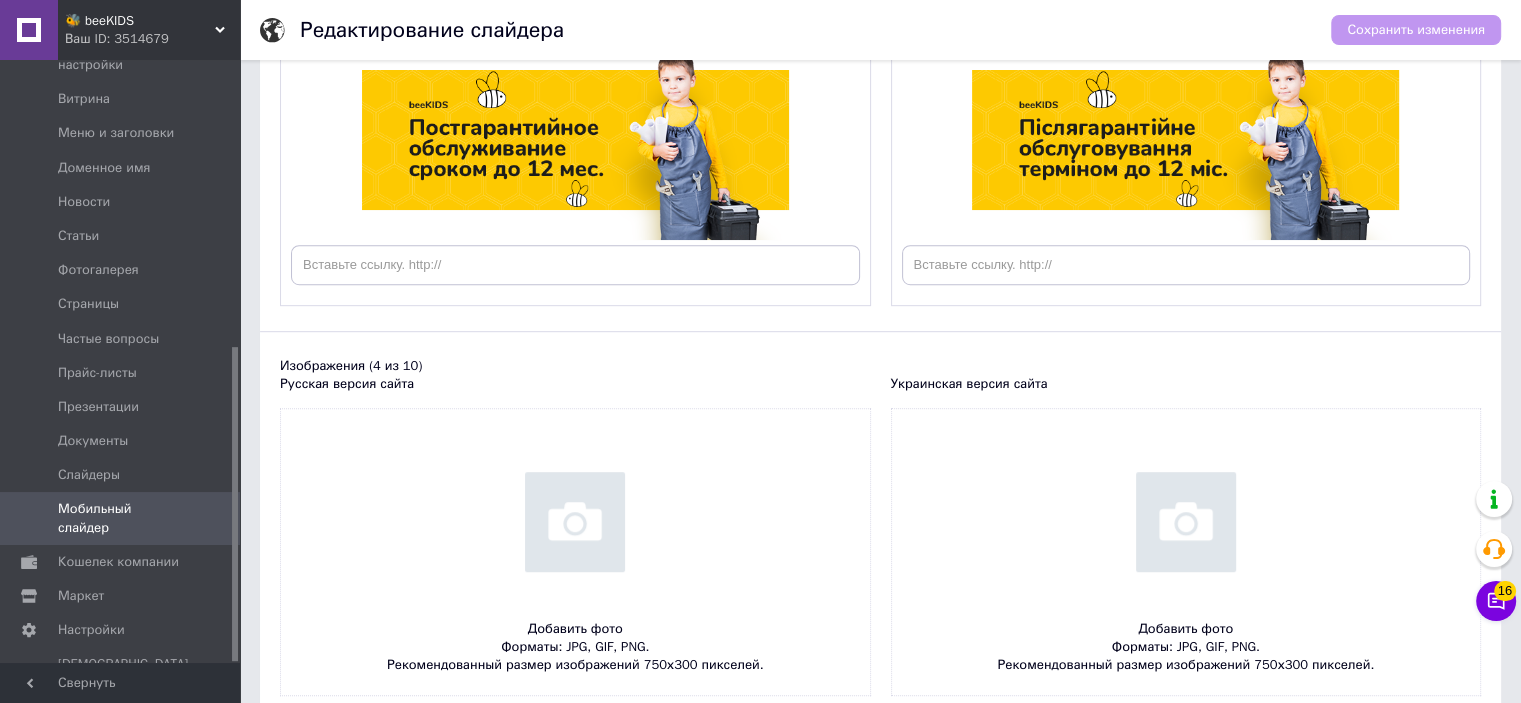 scroll, scrollTop: 1000, scrollLeft: 0, axis: vertical 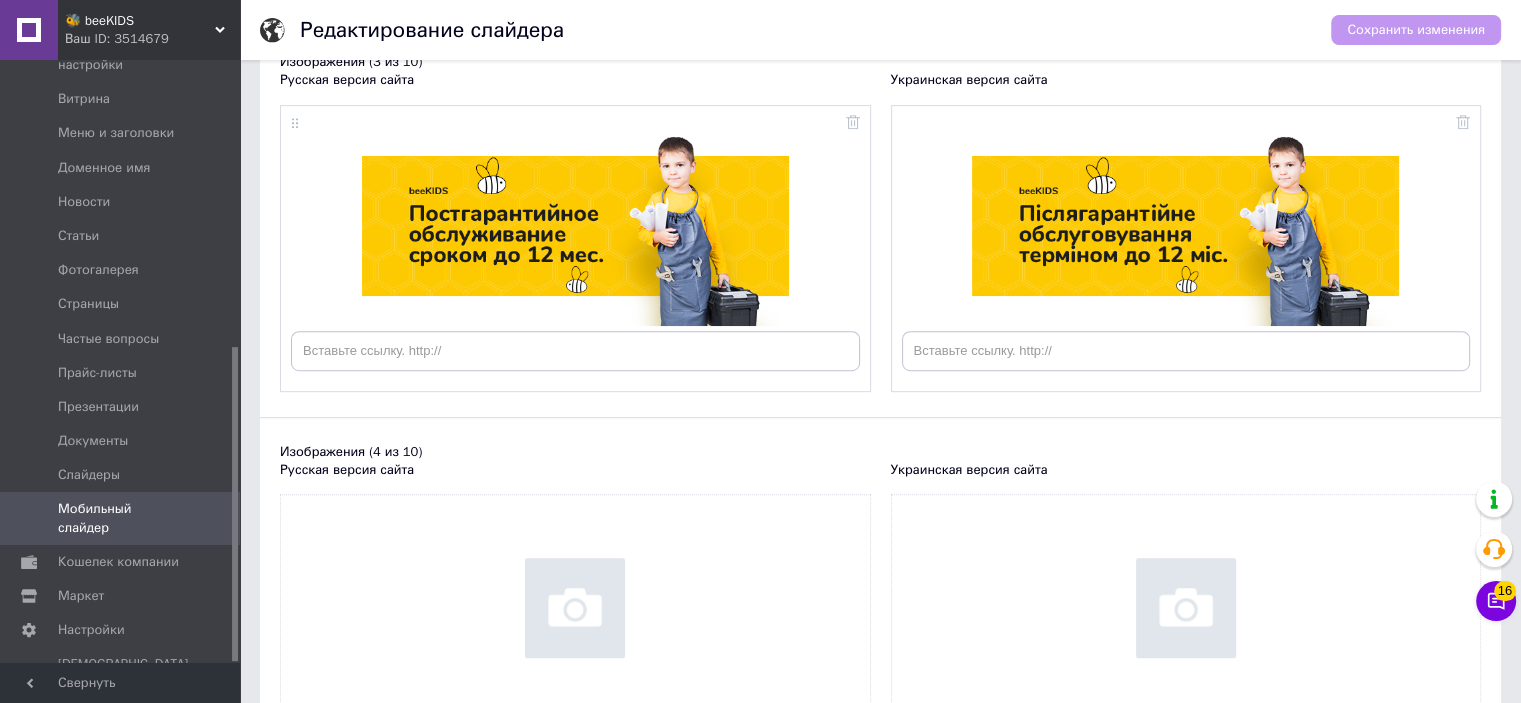 click at bounding box center [575, 638] 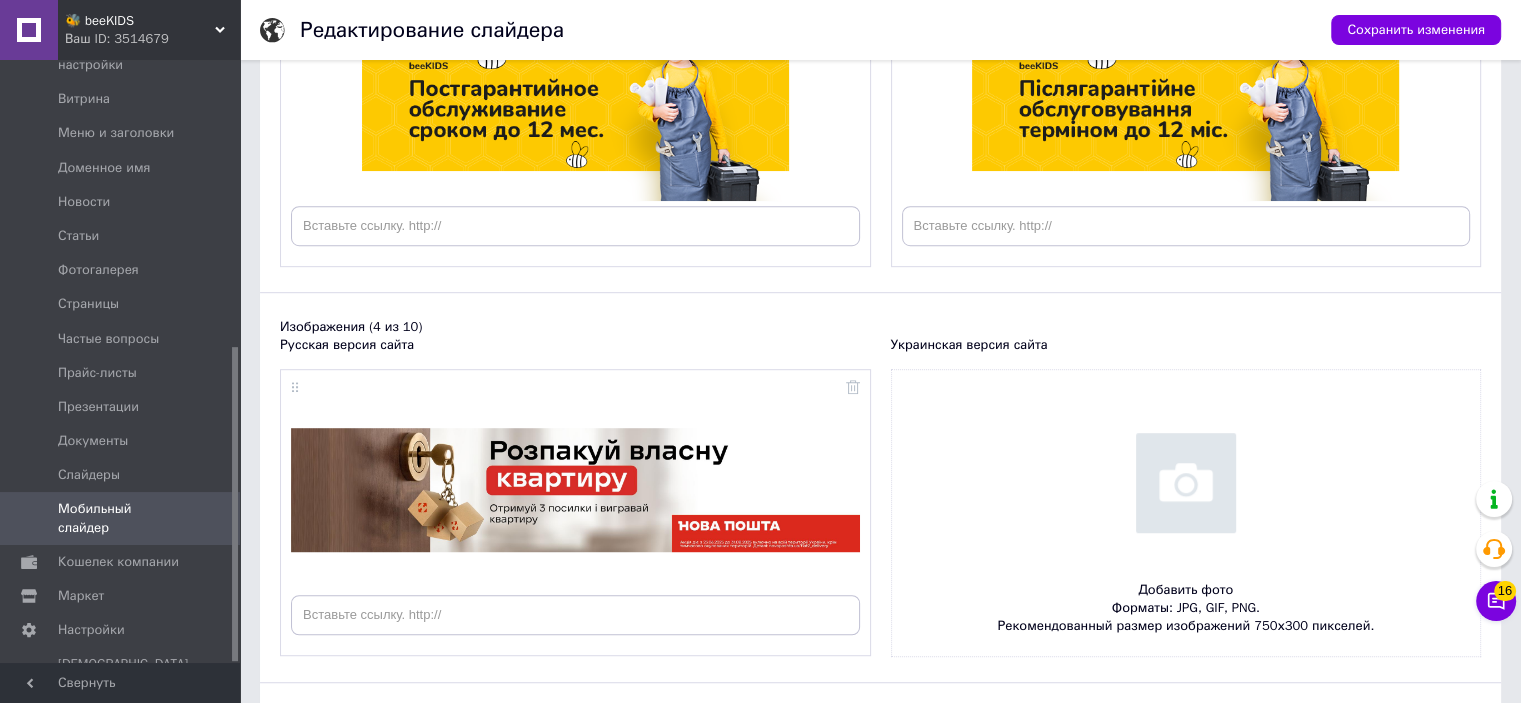 scroll, scrollTop: 1300, scrollLeft: 0, axis: vertical 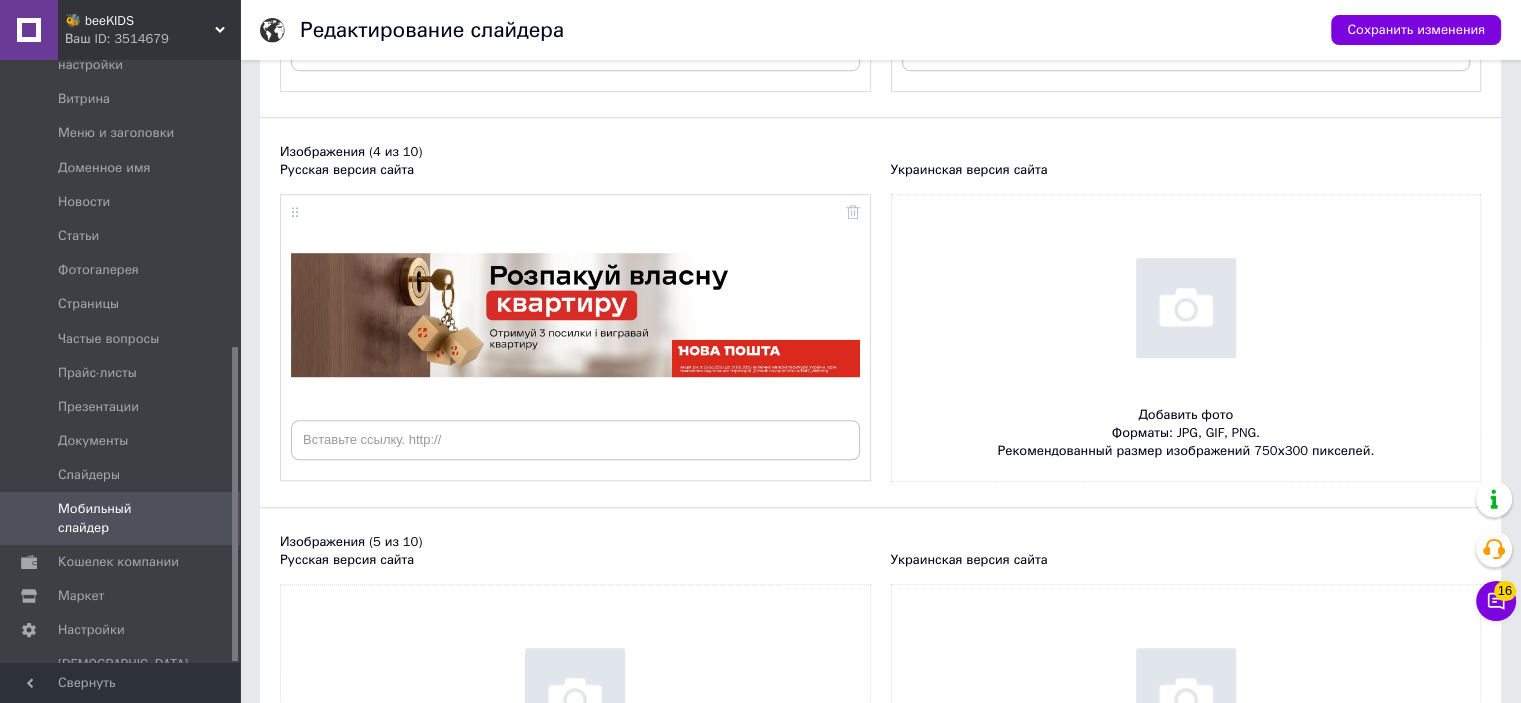 click at bounding box center [1186, 338] 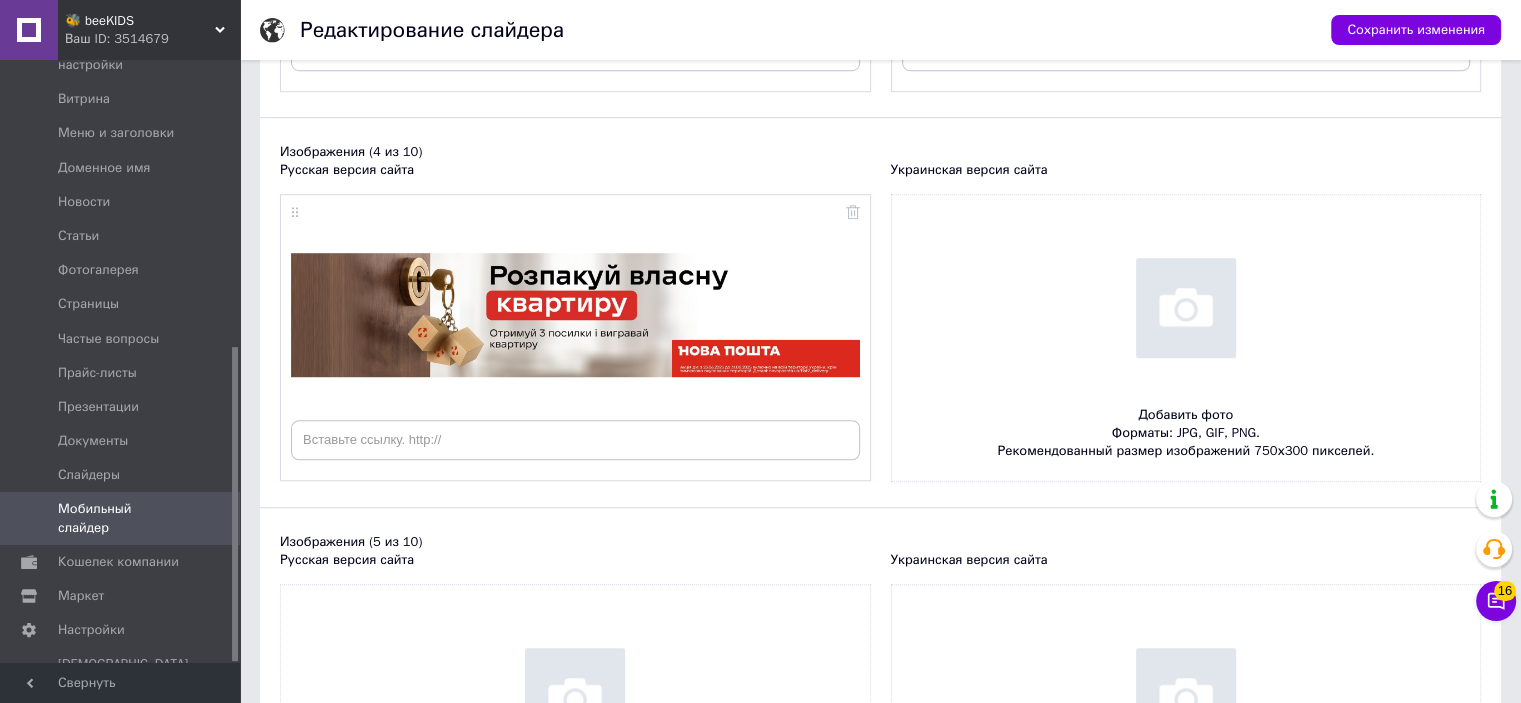 type on "C:\fakepath\key_2200x484.jpg" 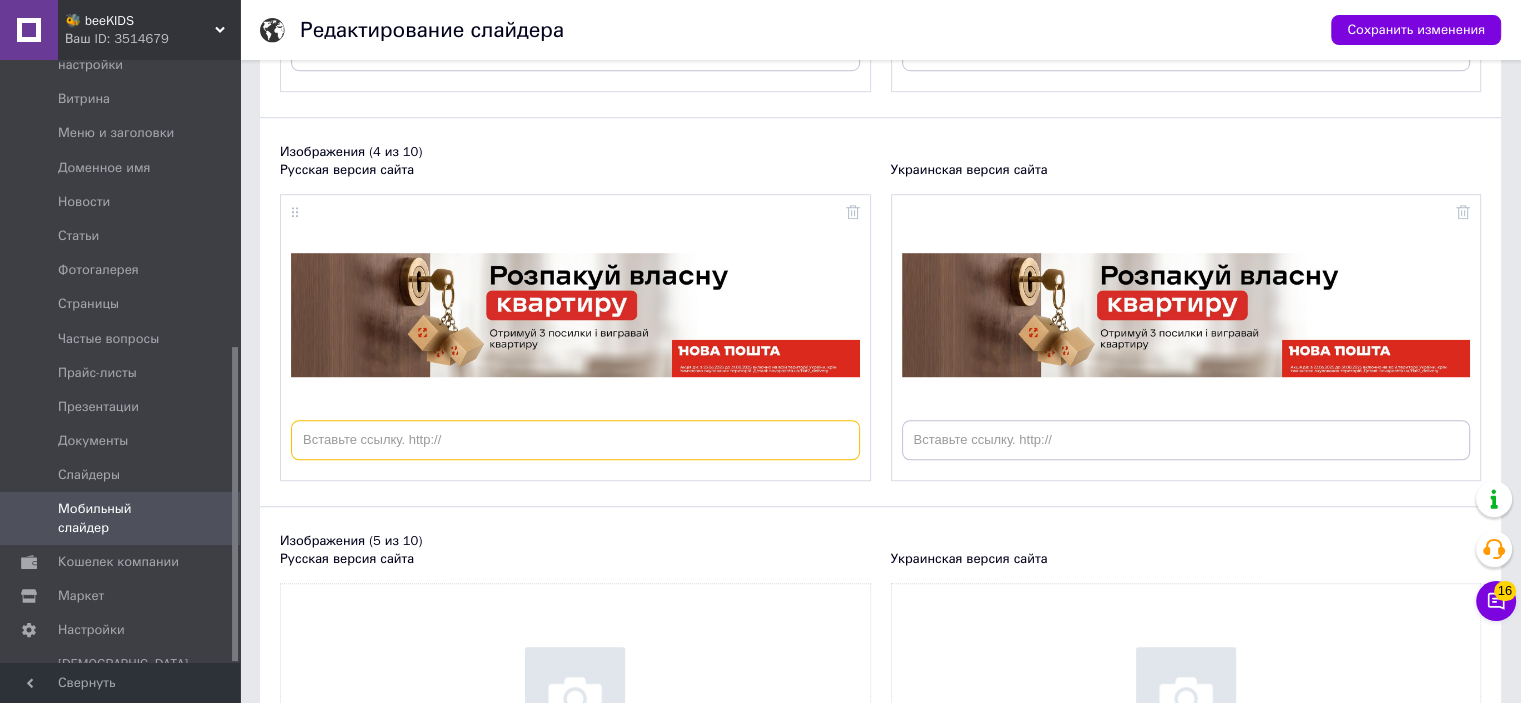 click at bounding box center (575, 440) 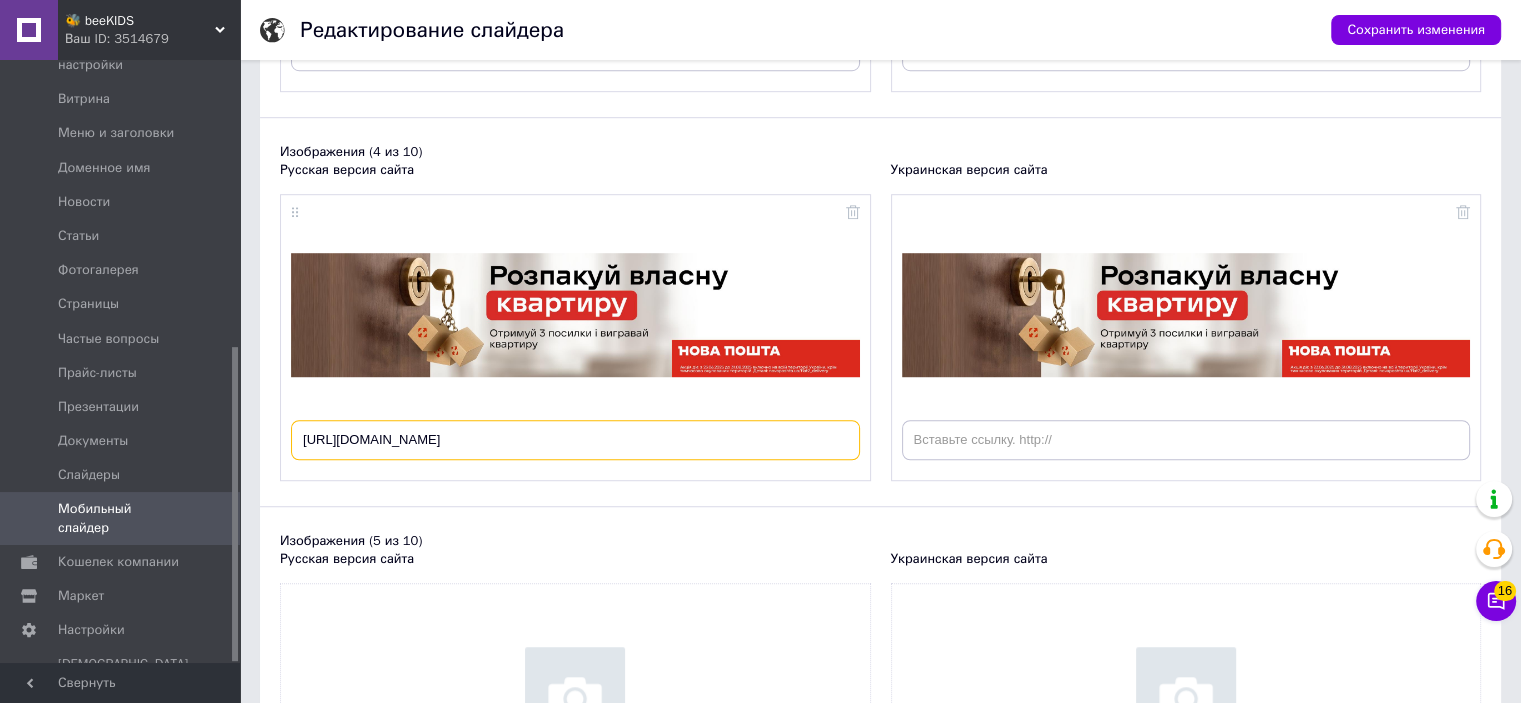 scroll, scrollTop: 0, scrollLeft: 97, axis: horizontal 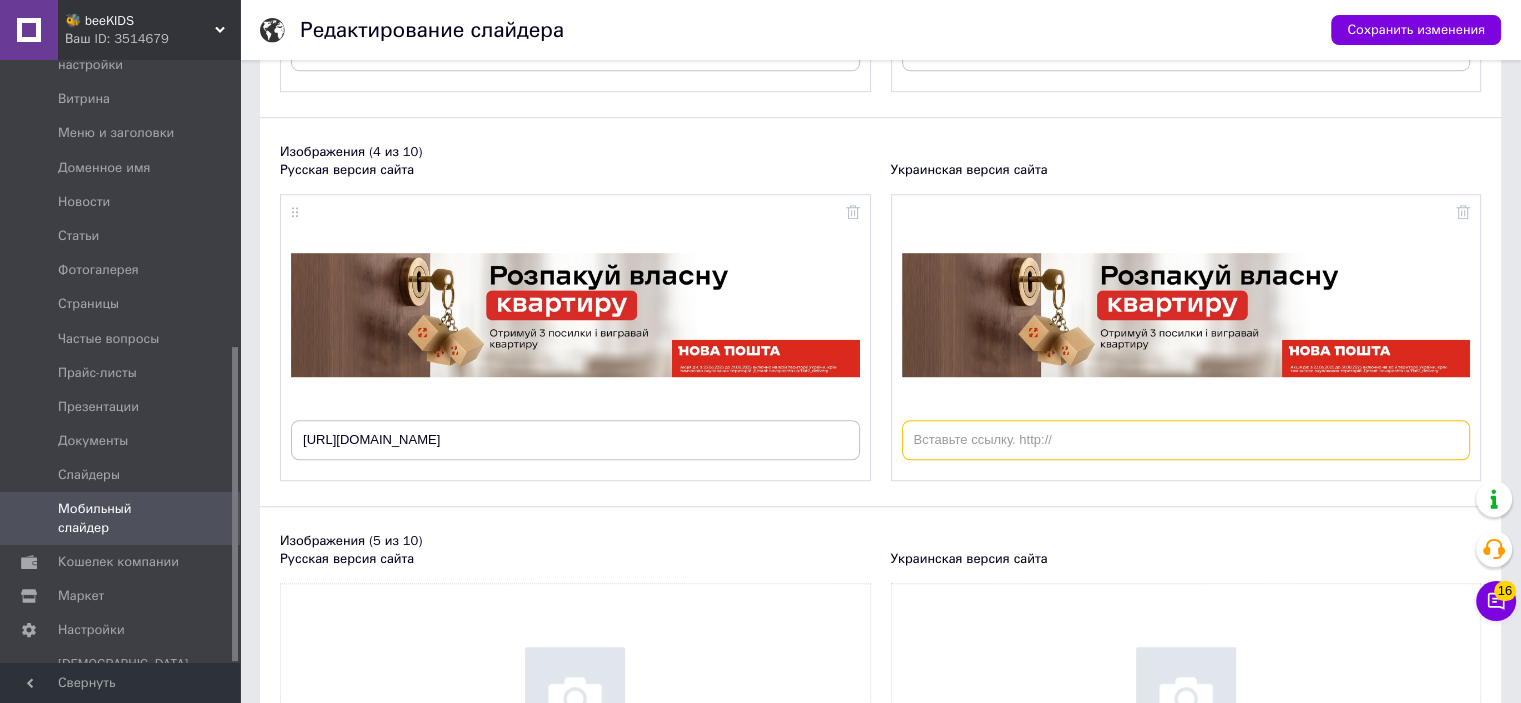 click at bounding box center (1186, 440) 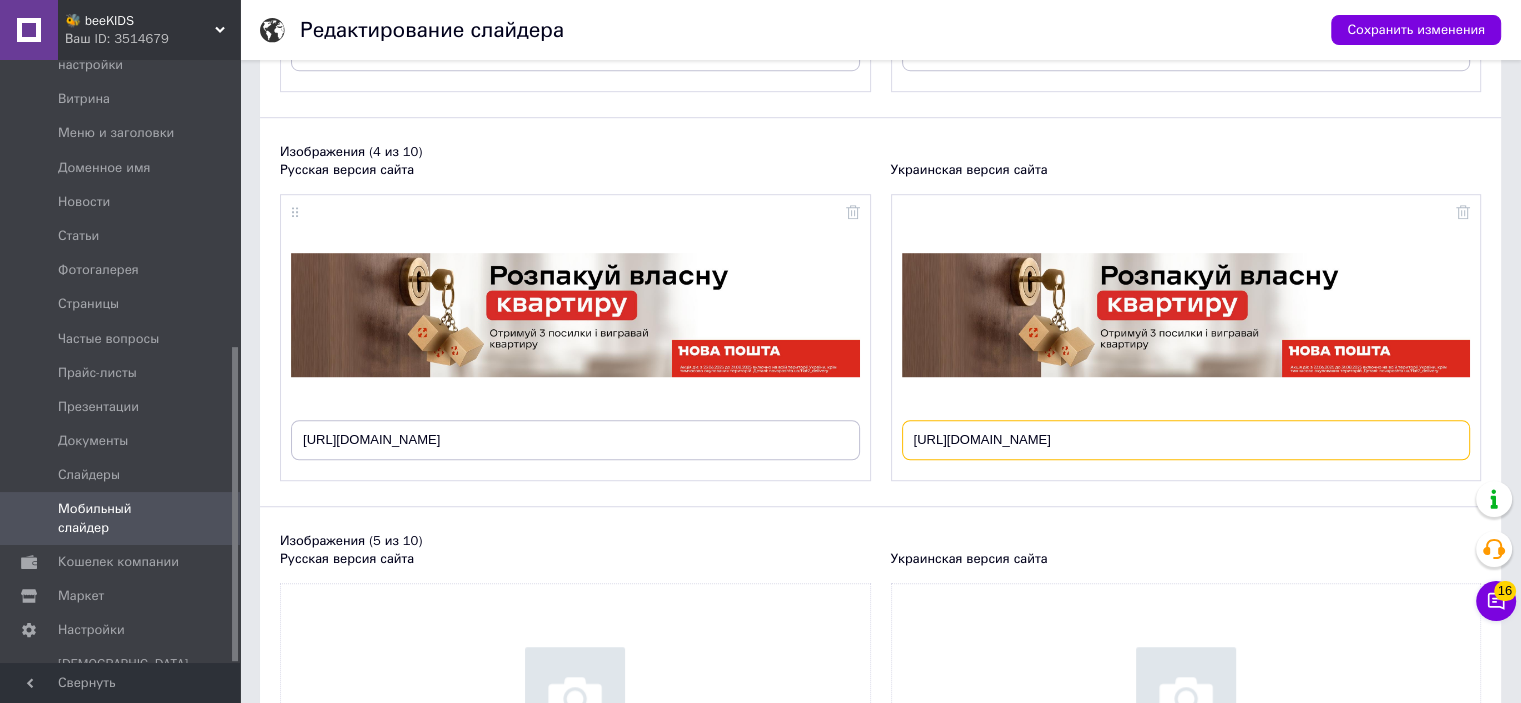 scroll, scrollTop: 0, scrollLeft: 97, axis: horizontal 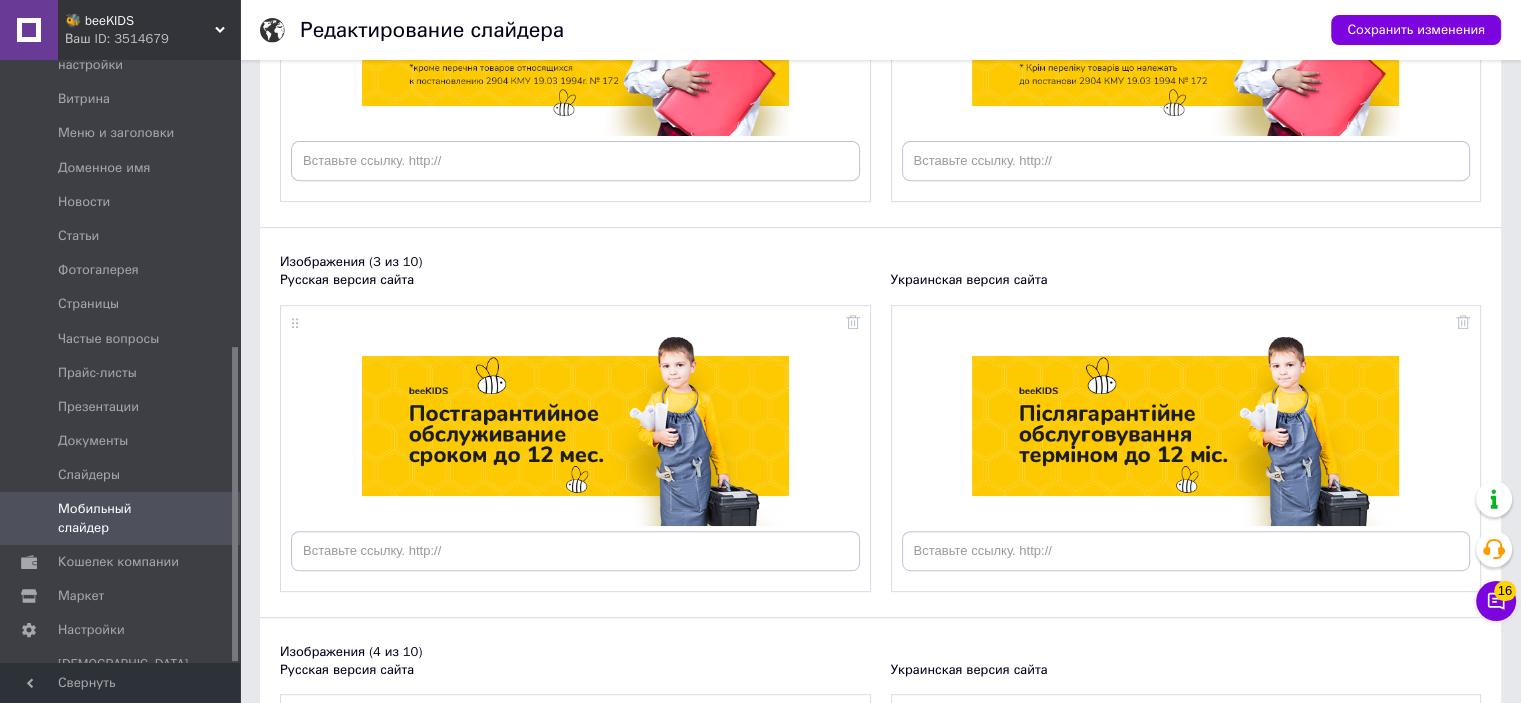 type on "[URL][DOMAIN_NAME]" 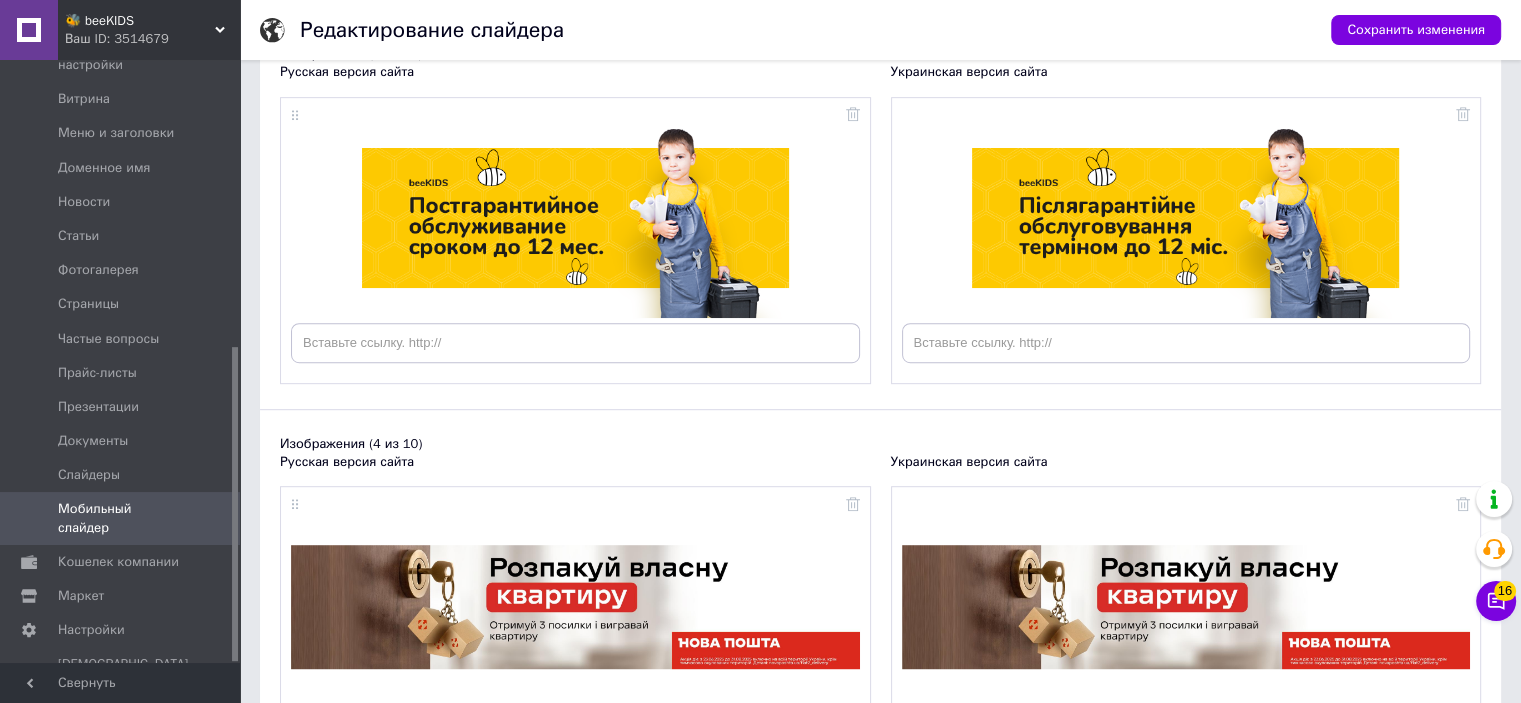 scroll, scrollTop: 1000, scrollLeft: 0, axis: vertical 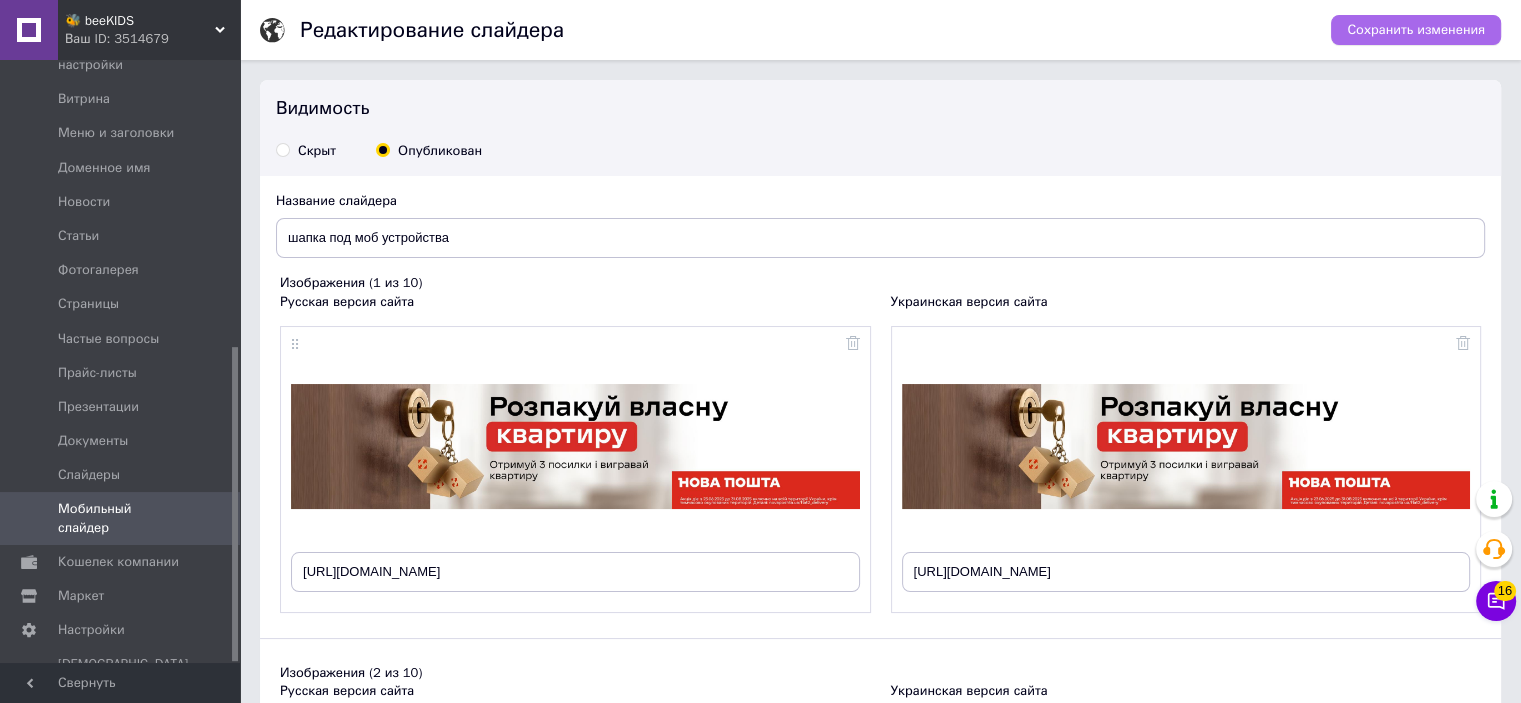 click on "Сохранить изменения" at bounding box center (1416, 30) 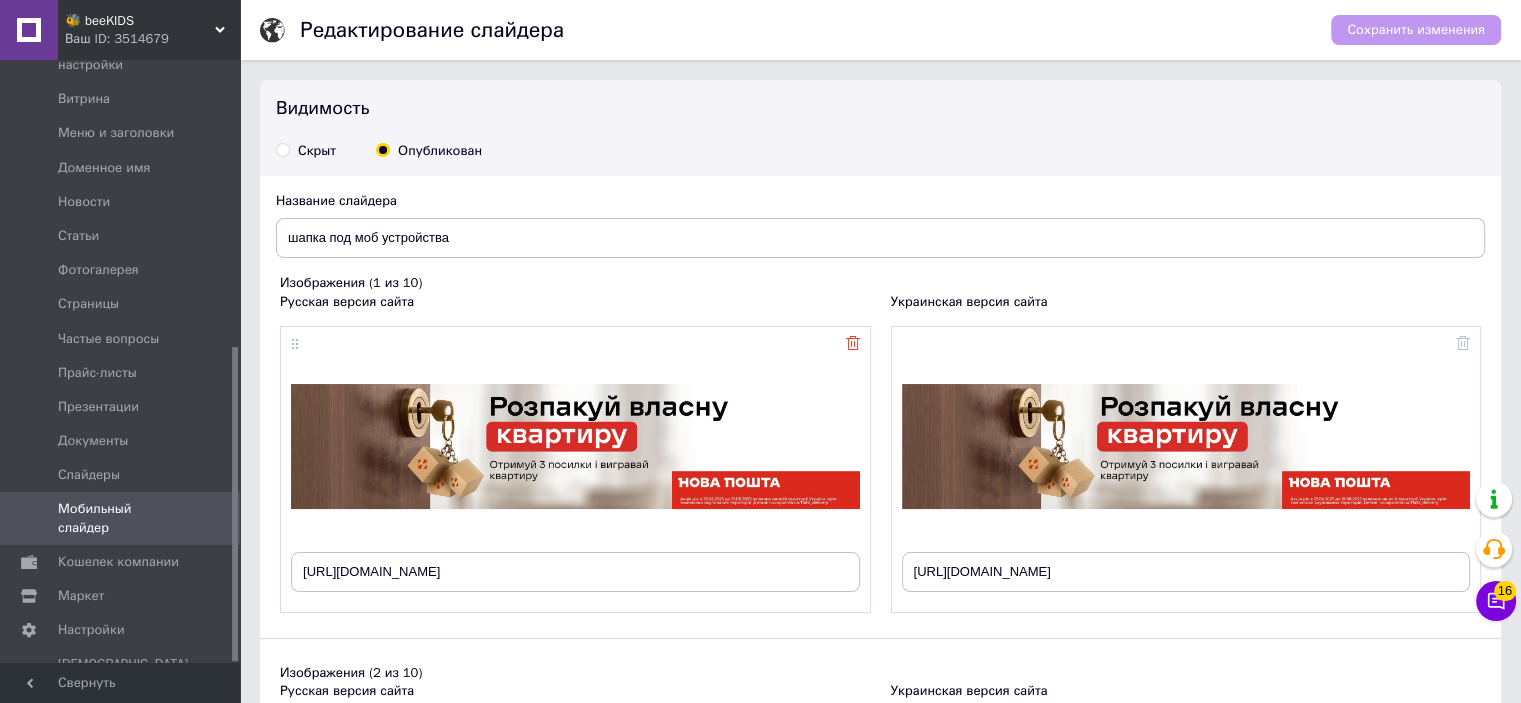 click 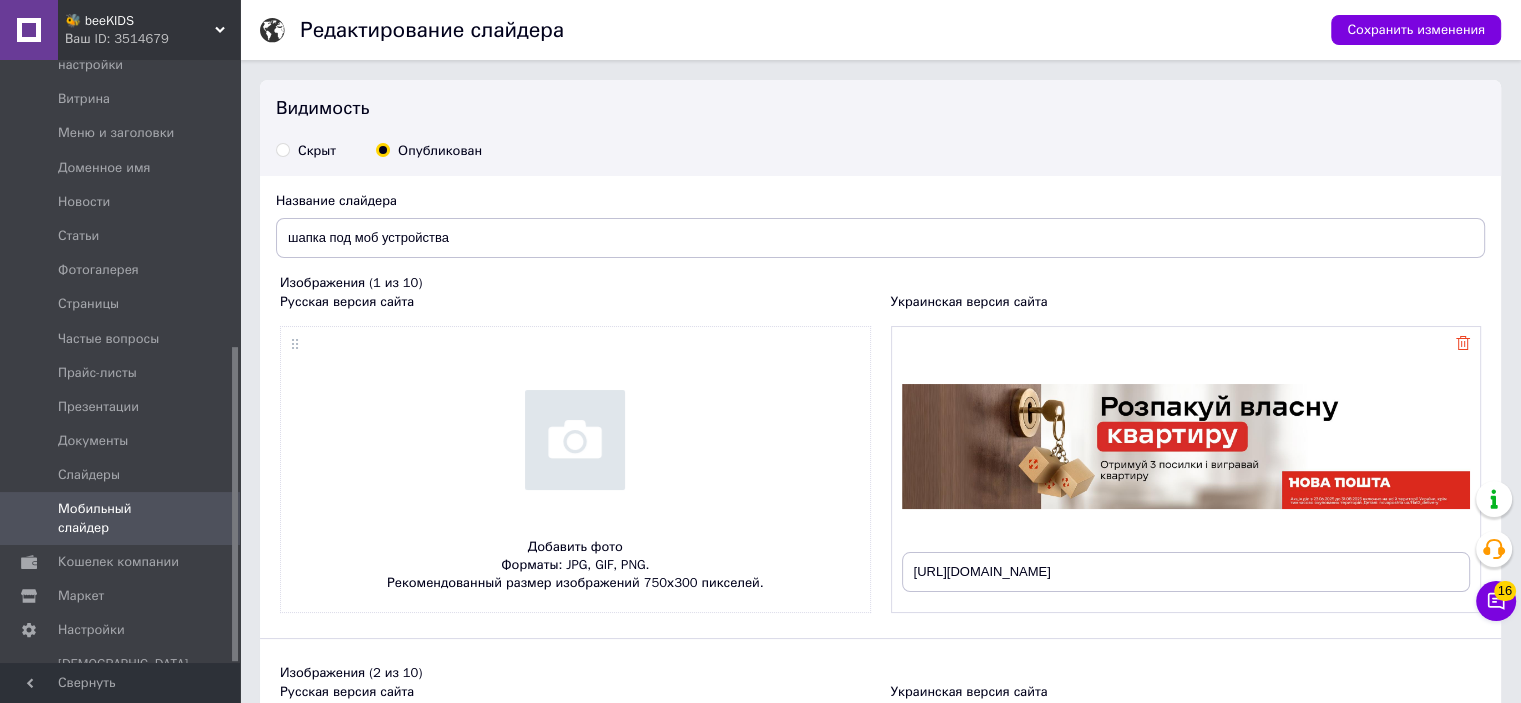 click 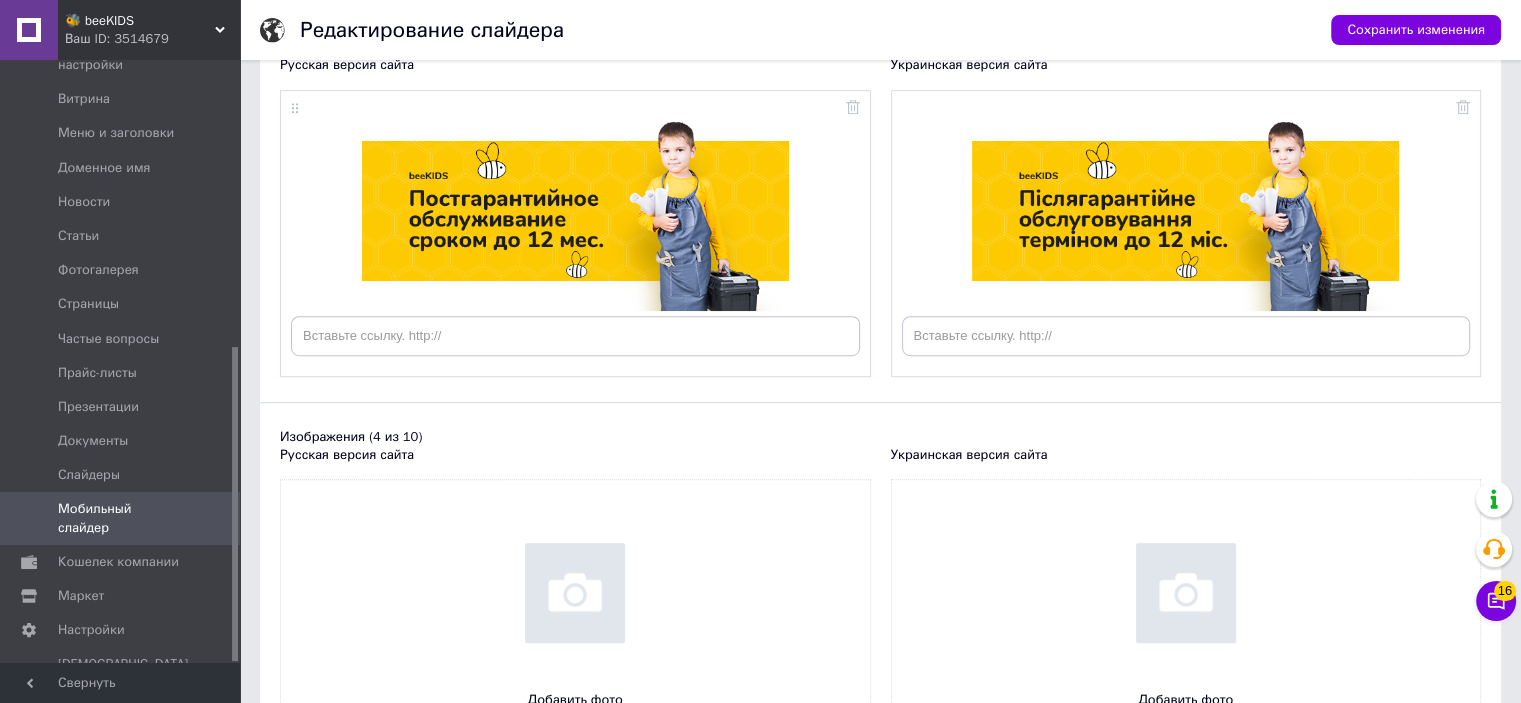 scroll, scrollTop: 1206, scrollLeft: 0, axis: vertical 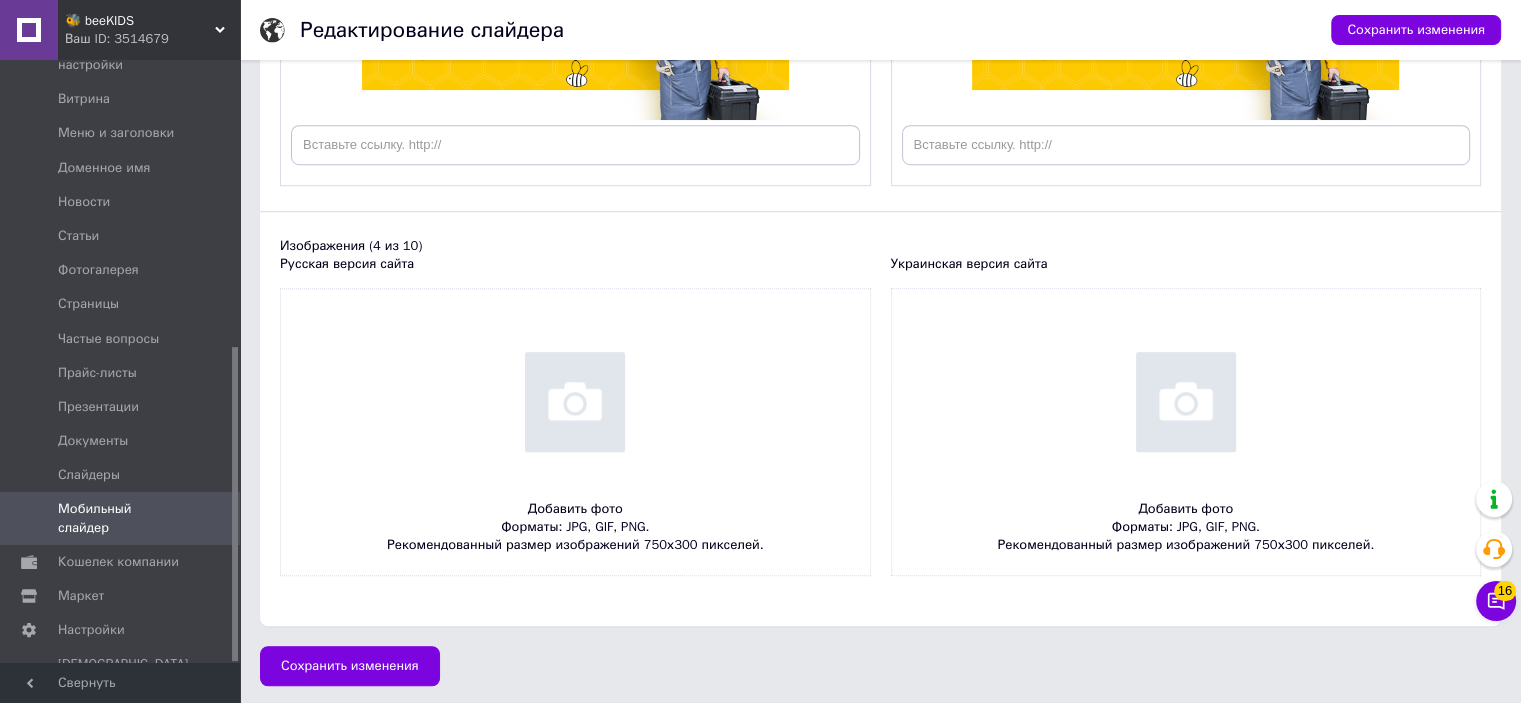click at bounding box center (575, 432) 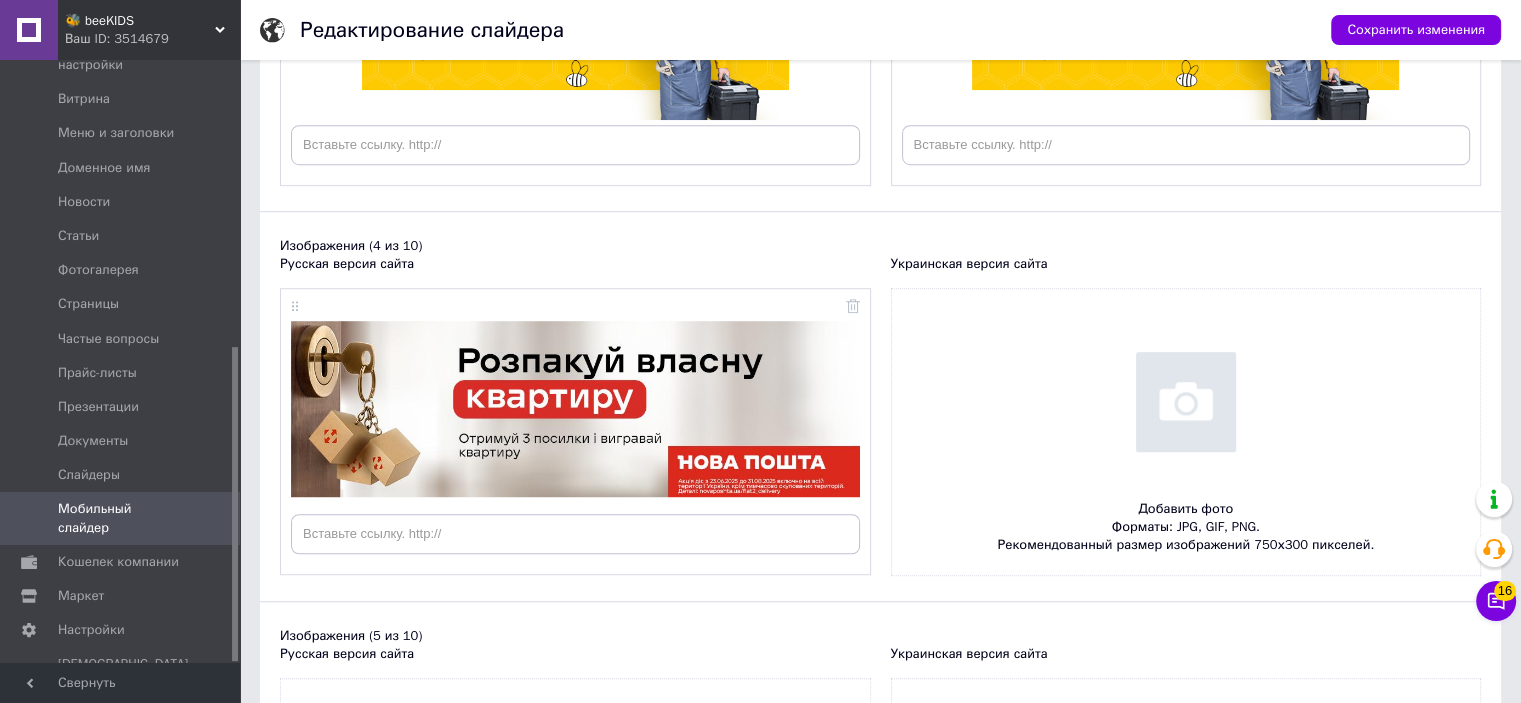 click at bounding box center (1186, 432) 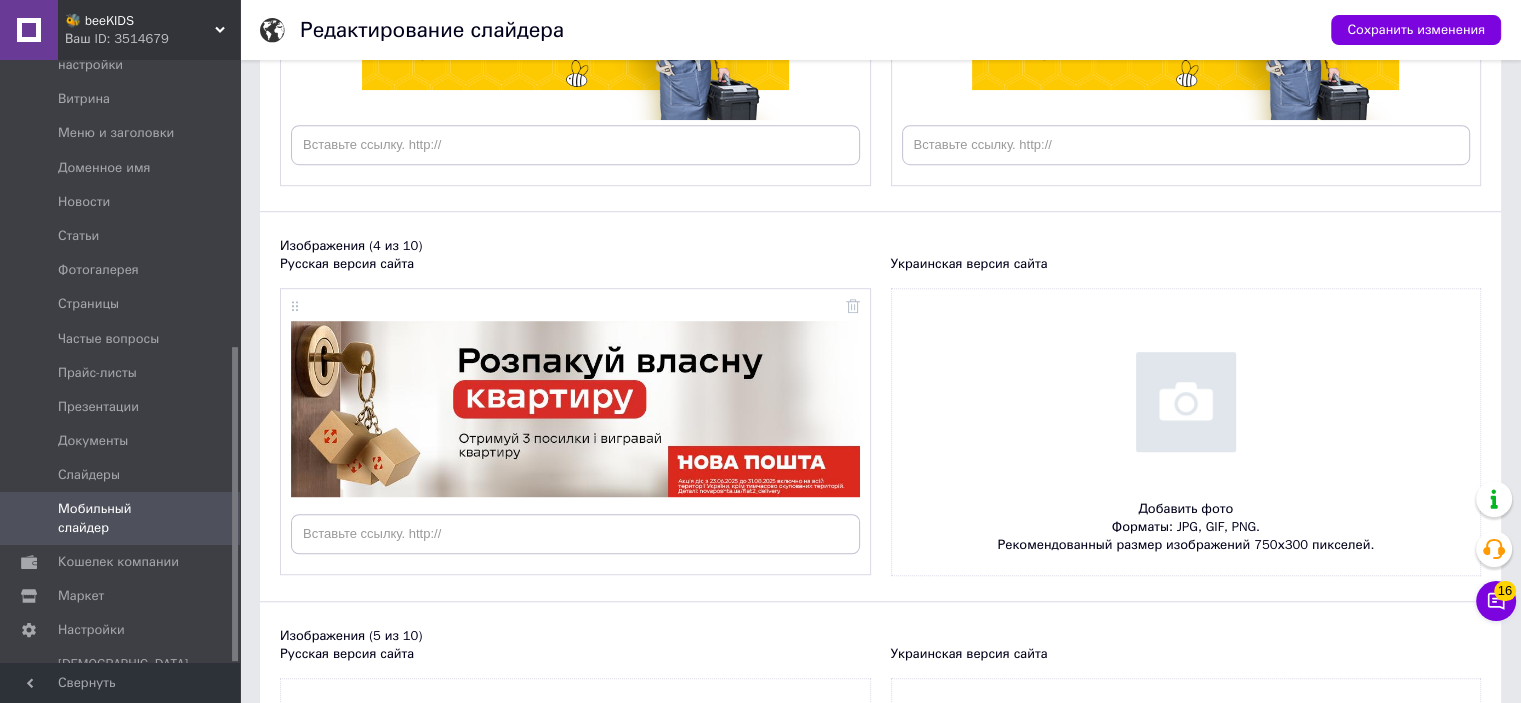 type on "C:\fakepath\key_1038x320.jpg" 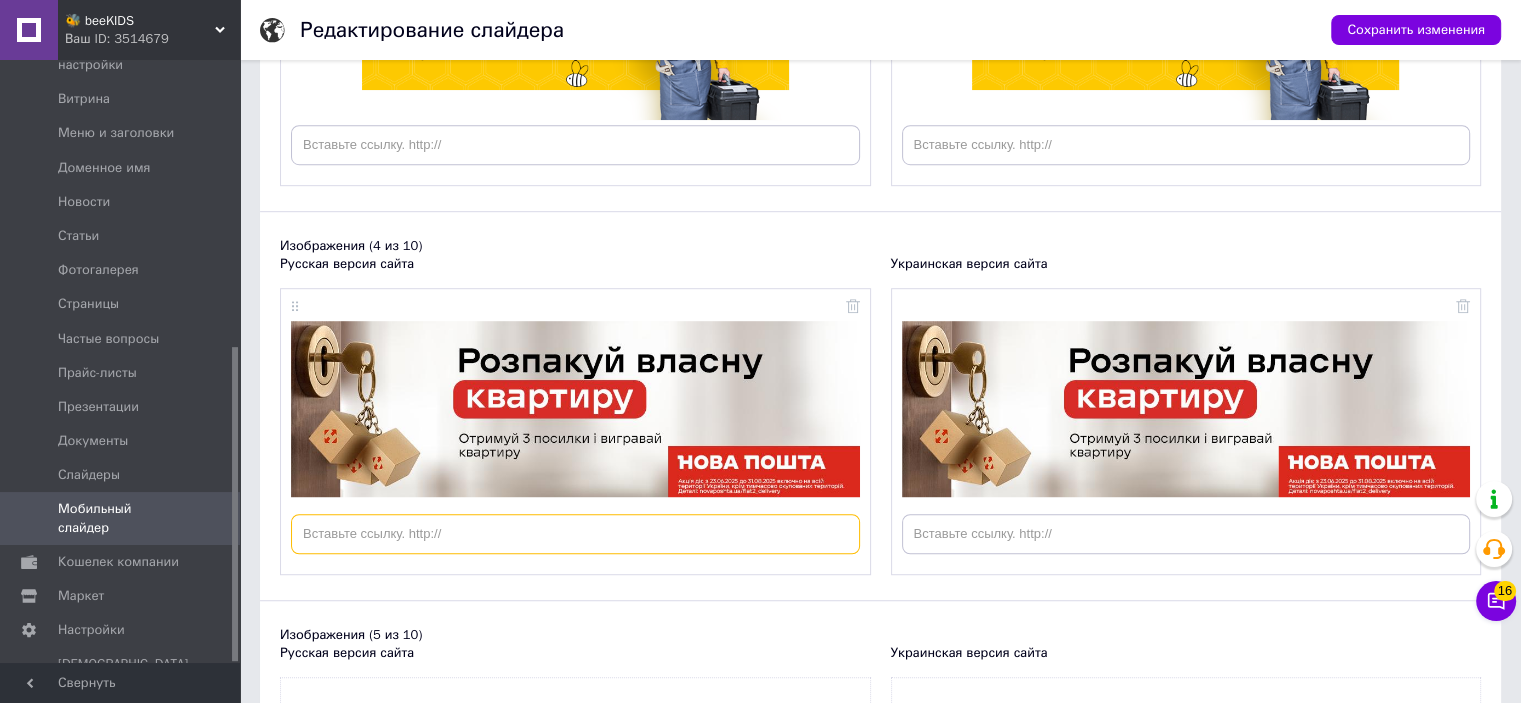 click at bounding box center [575, 534] 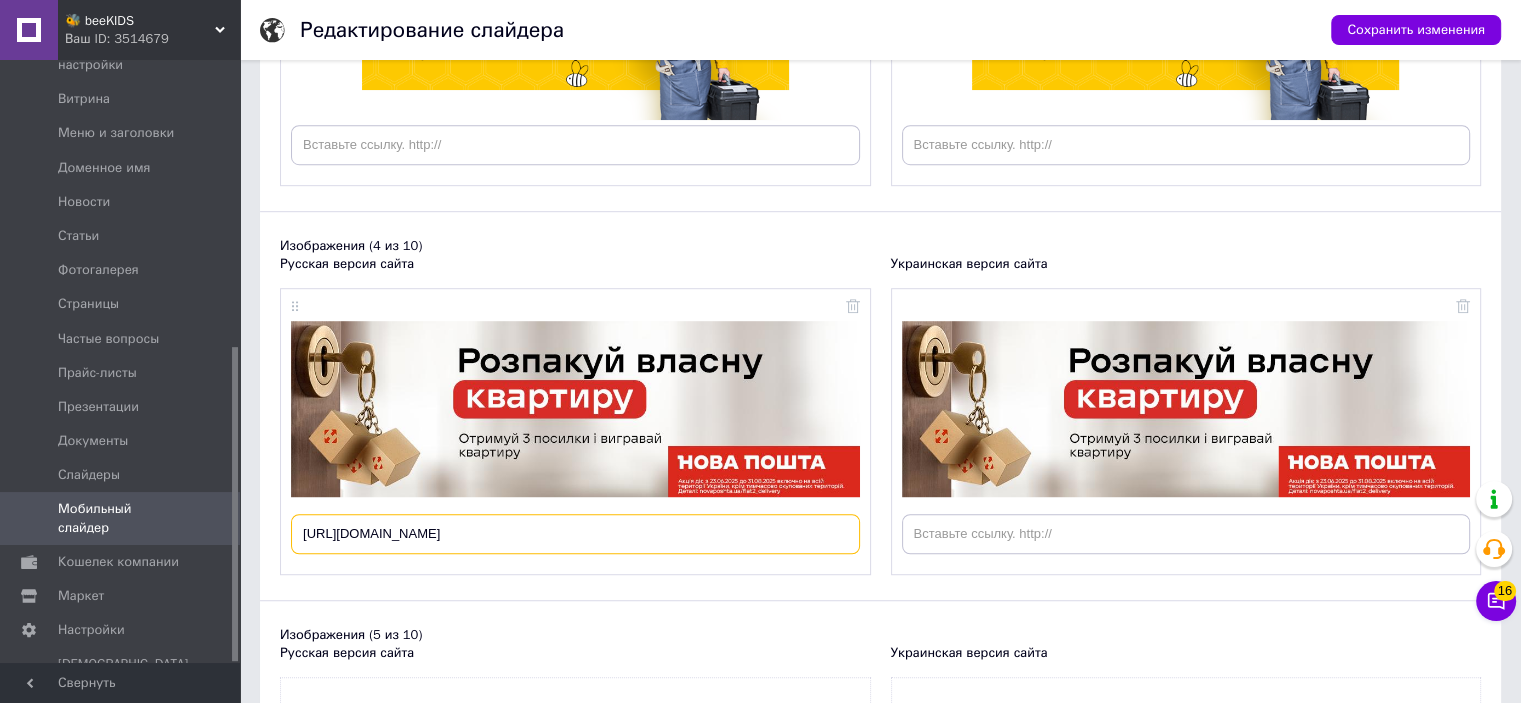 scroll, scrollTop: 0, scrollLeft: 97, axis: horizontal 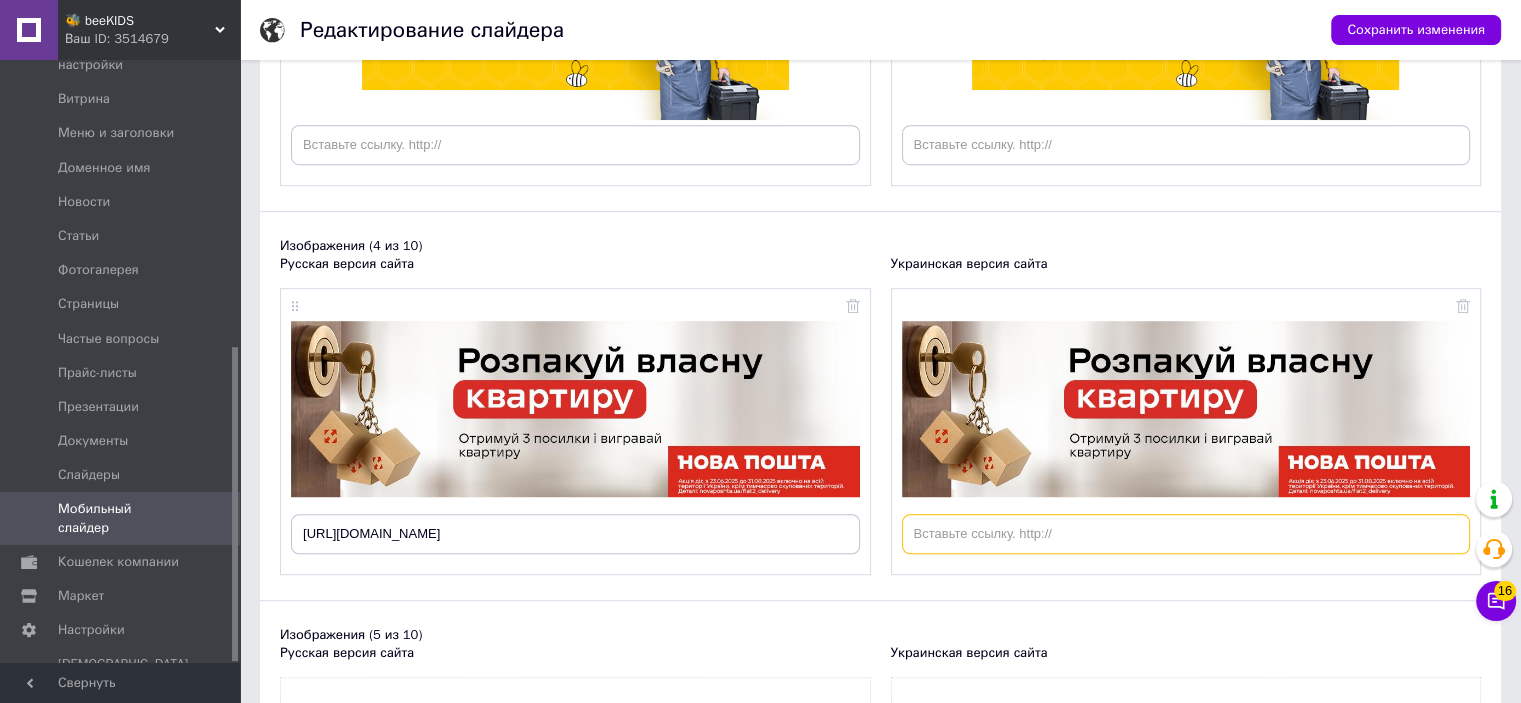 click at bounding box center (1186, 534) 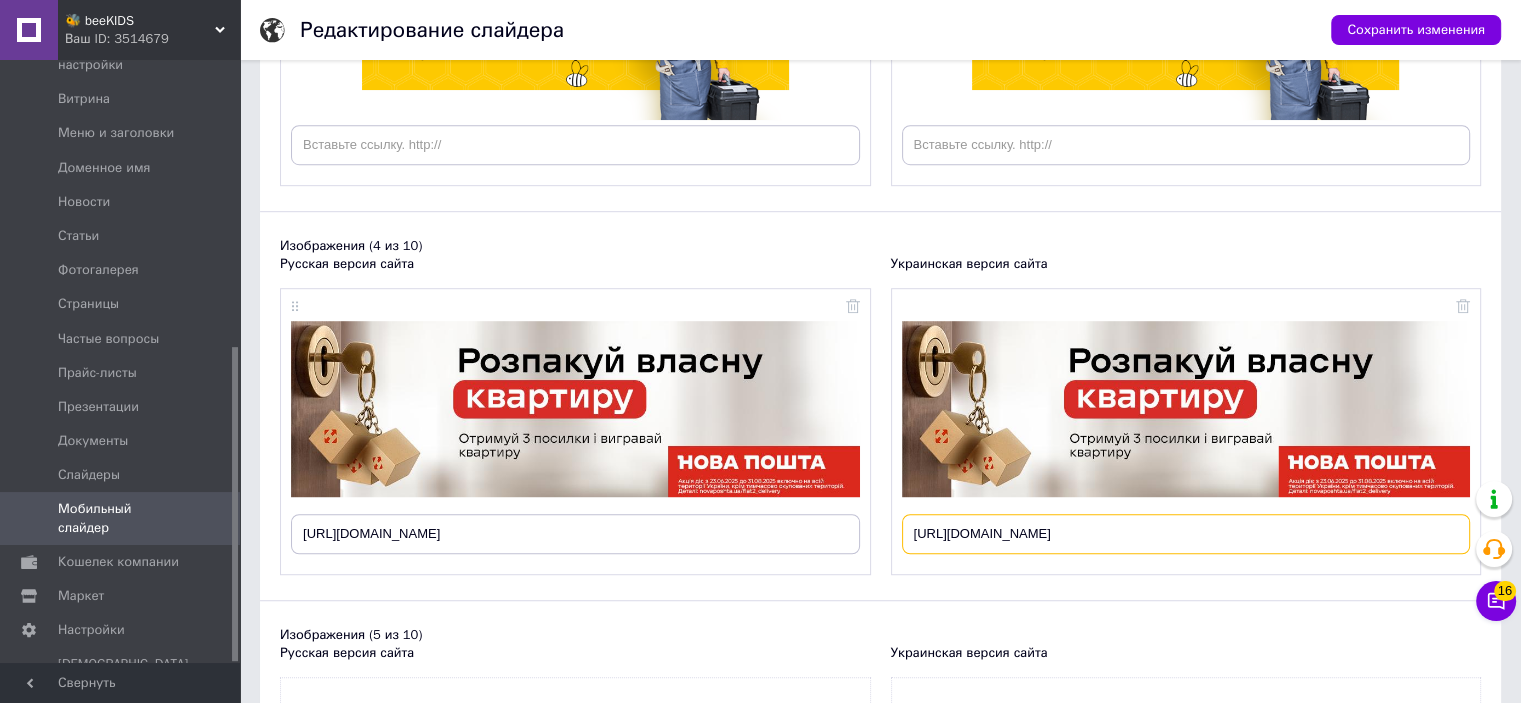 scroll, scrollTop: 0, scrollLeft: 97, axis: horizontal 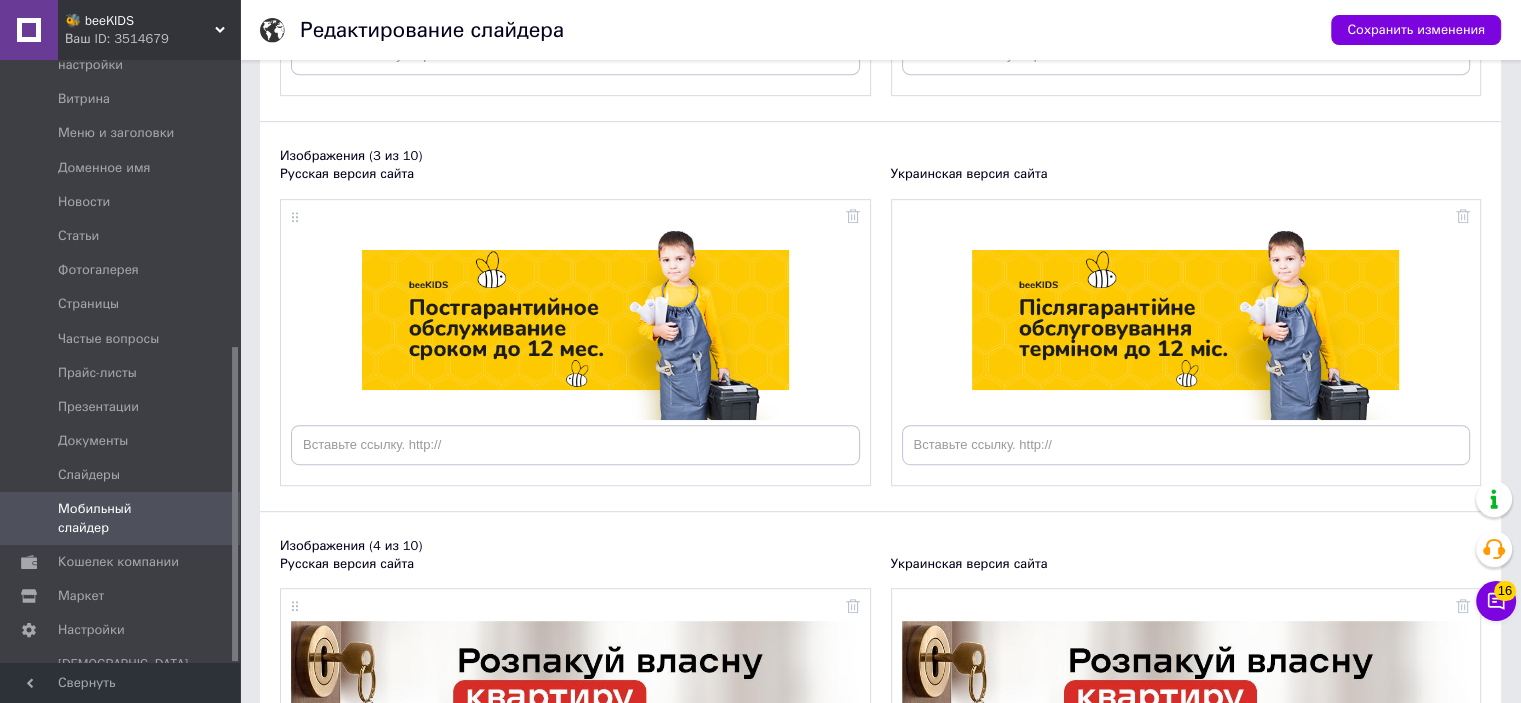type on "[URL][DOMAIN_NAME]" 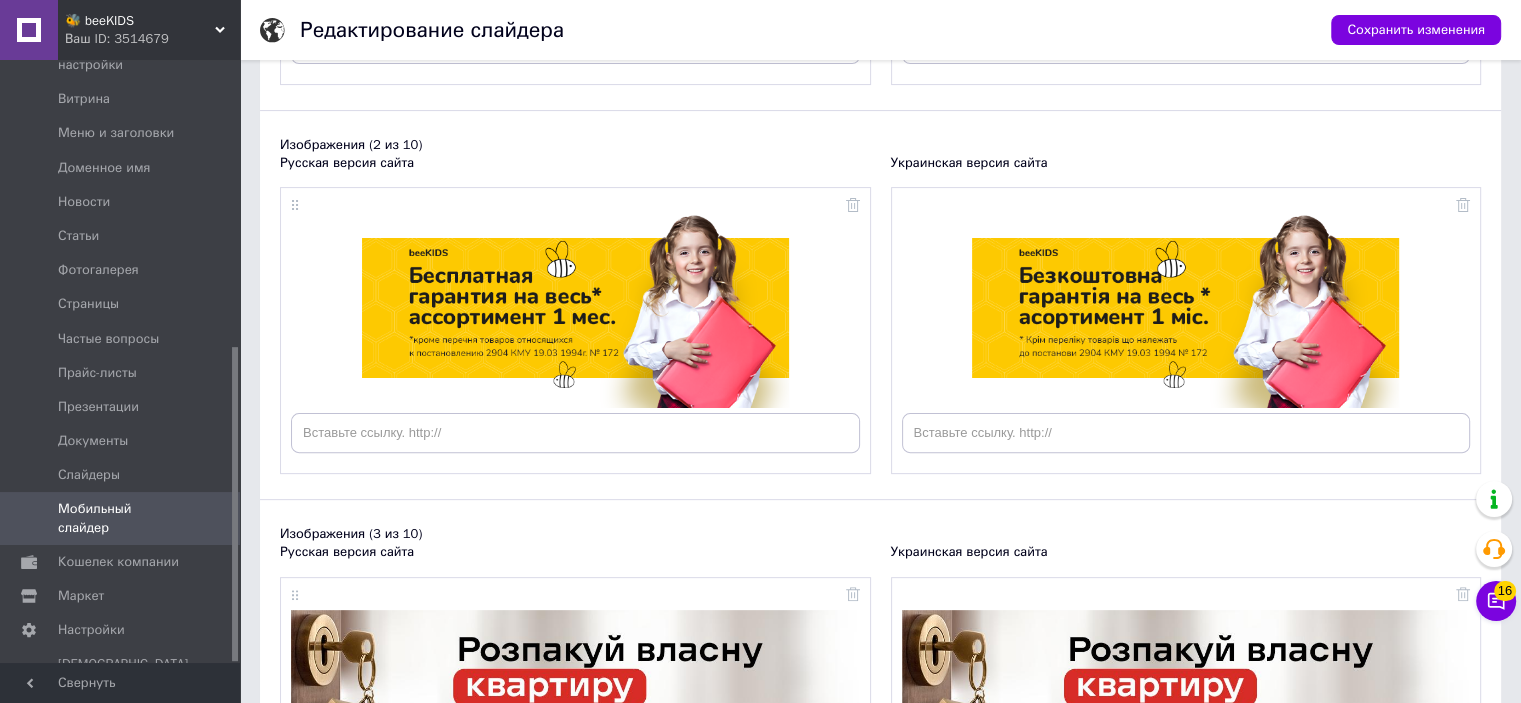 scroll, scrollTop: 506, scrollLeft: 0, axis: vertical 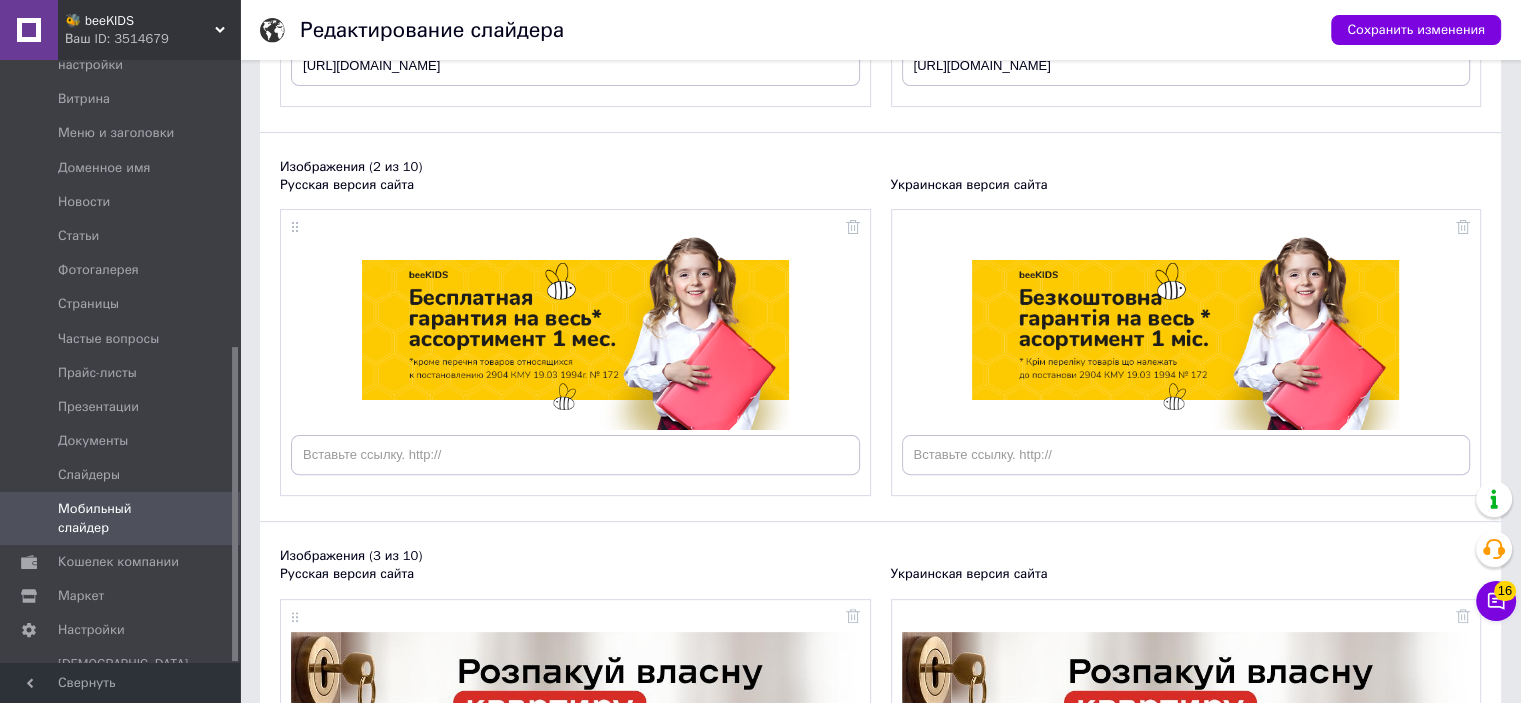 drag, startPoint x: 888, startPoint y: 537, endPoint x: 912, endPoint y: 287, distance: 251.14935 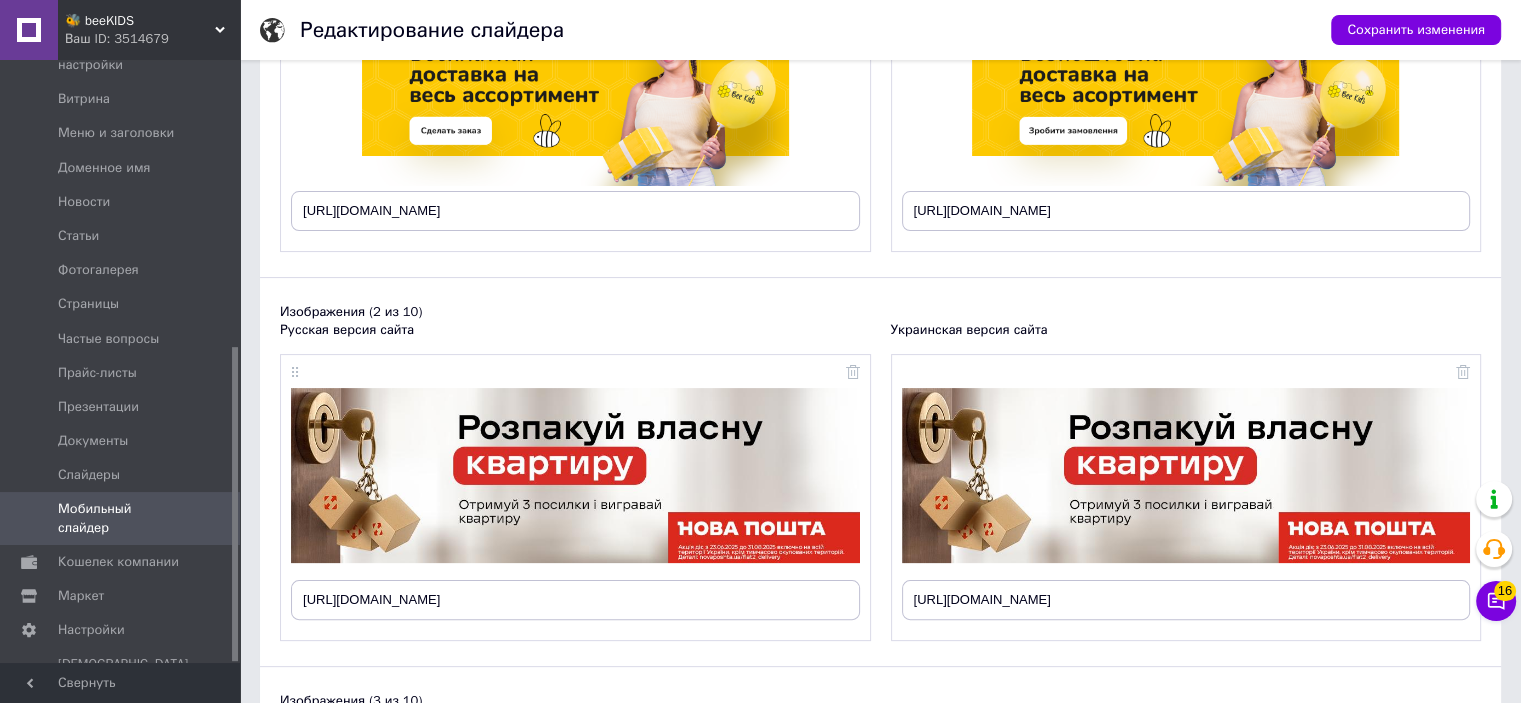 scroll, scrollTop: 206, scrollLeft: 0, axis: vertical 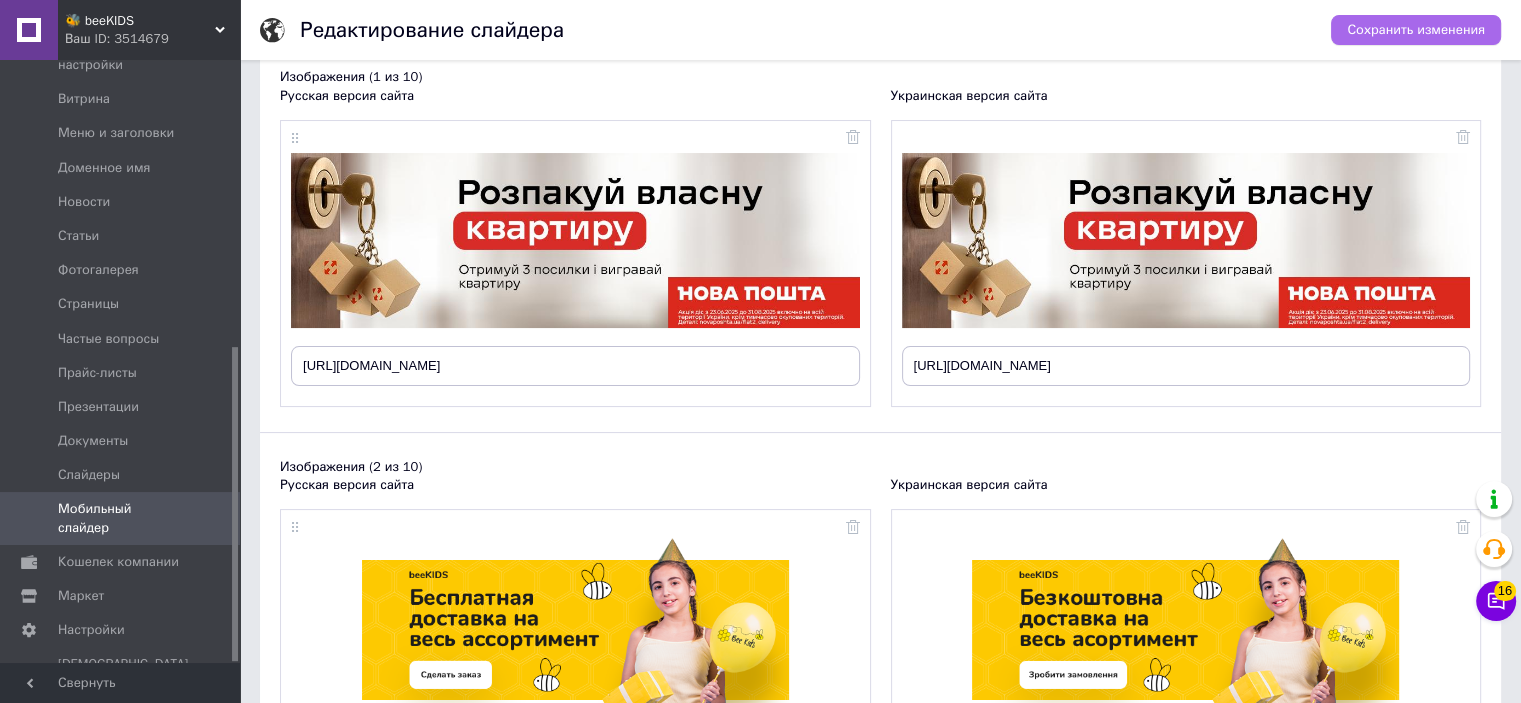 click on "Сохранить изменения" at bounding box center [1416, 30] 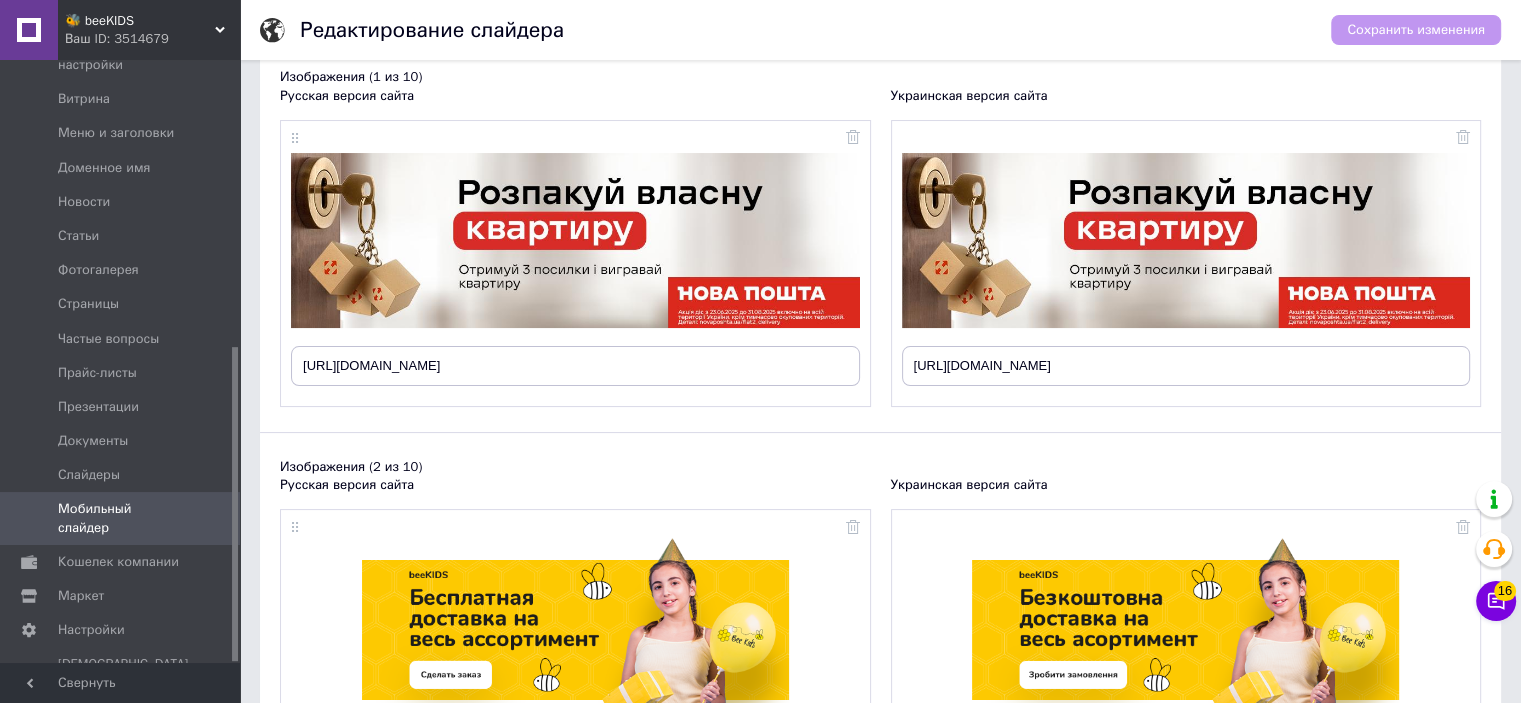 click at bounding box center [29, 30] 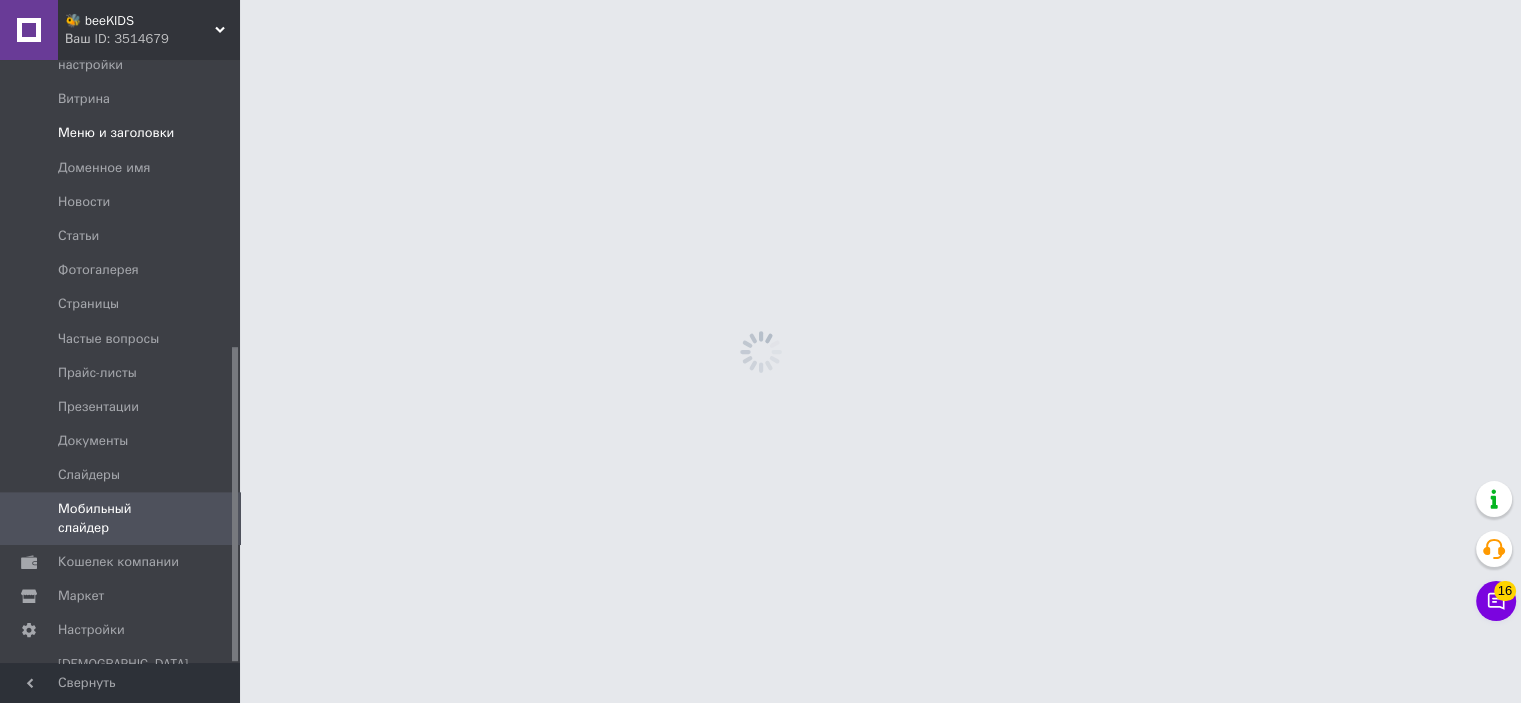scroll, scrollTop: 0, scrollLeft: 0, axis: both 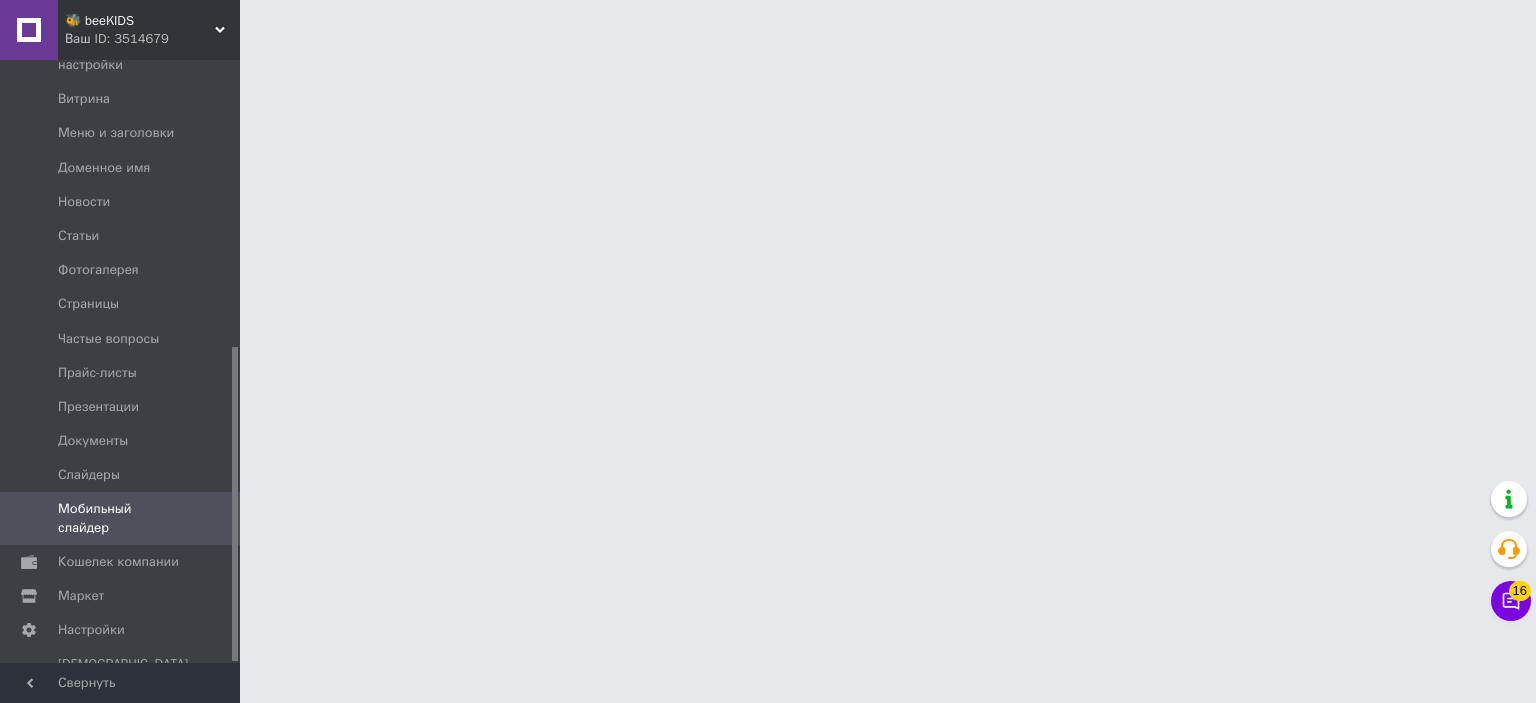 click on "Ваш ID: 3514679" at bounding box center [152, 39] 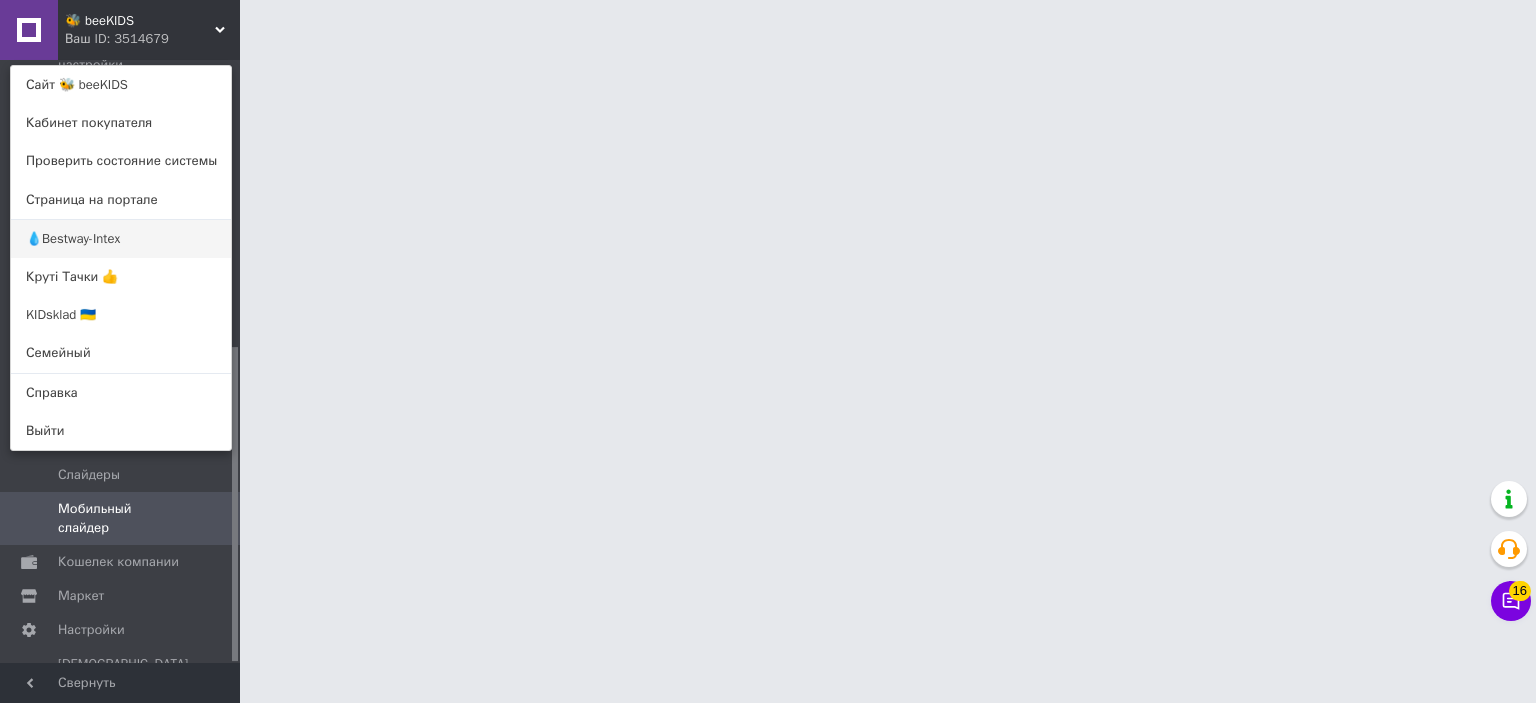 click on "💧Bestway-Intex" at bounding box center [121, 239] 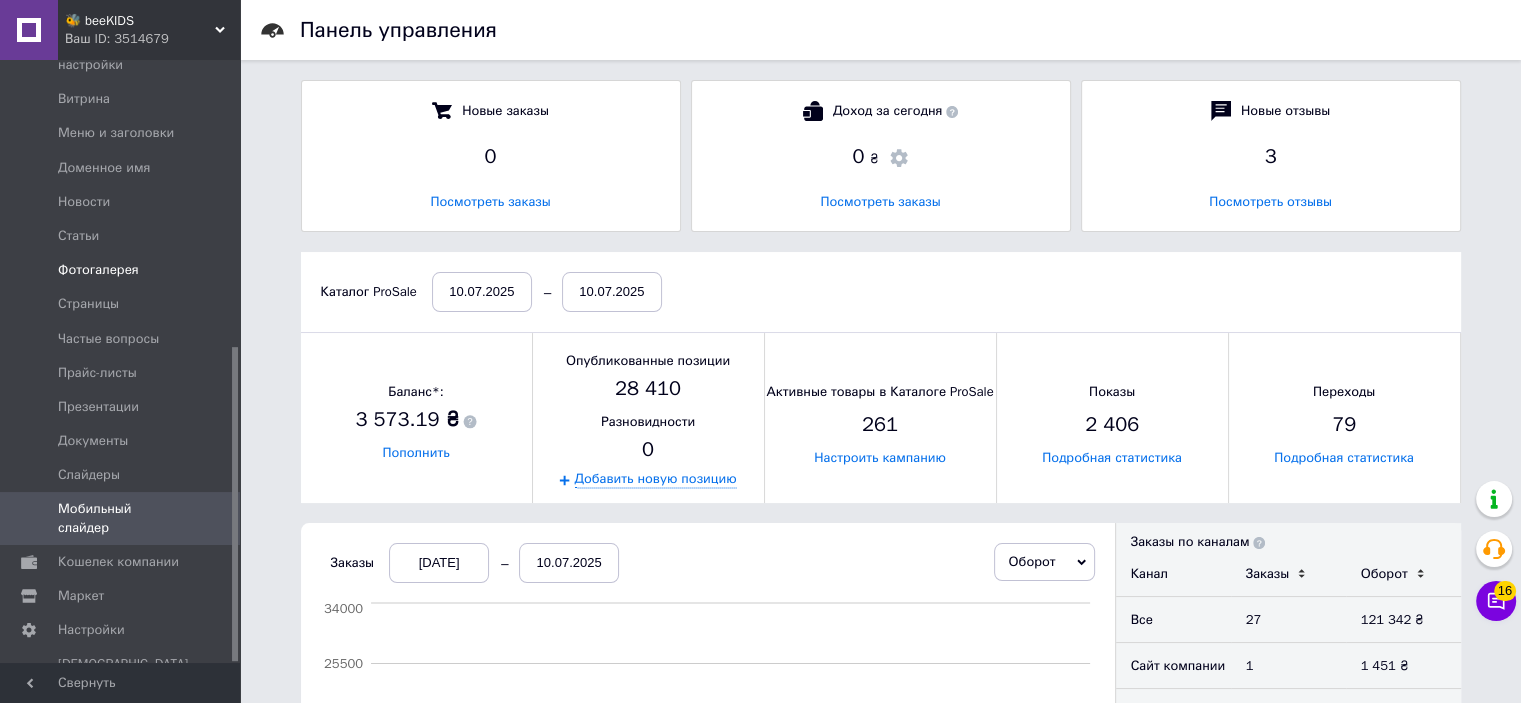 scroll, scrollTop: 10, scrollLeft: 9, axis: both 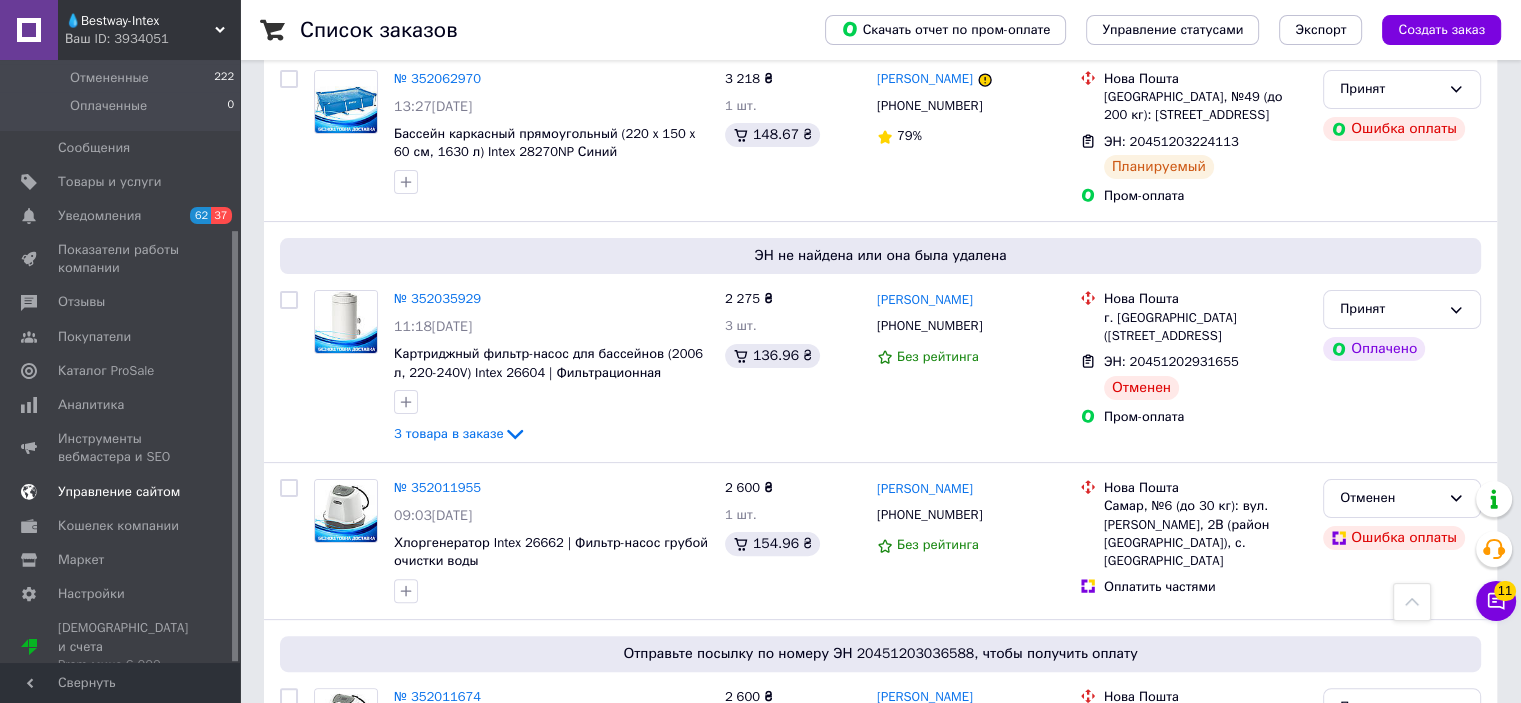 click on "Управление сайтом" at bounding box center [119, 492] 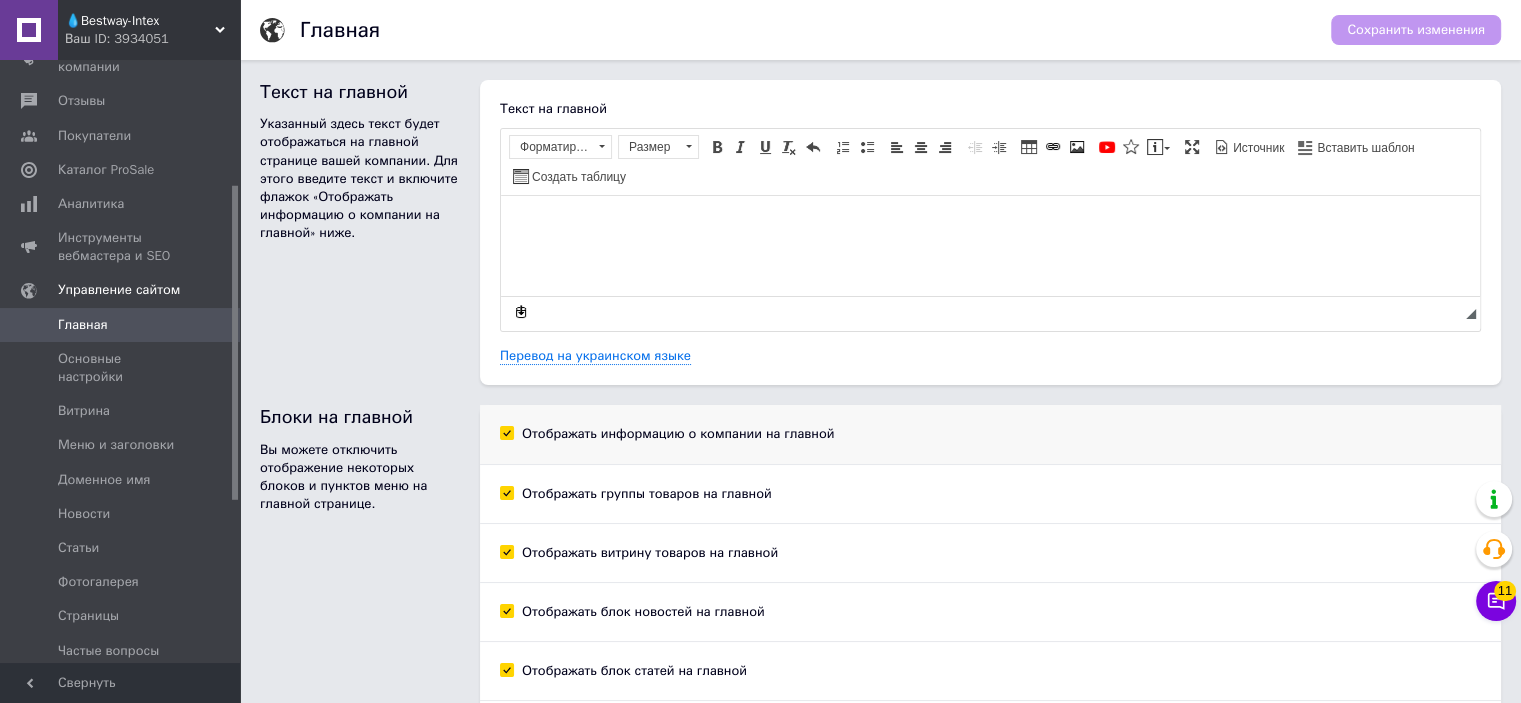 scroll, scrollTop: 133, scrollLeft: 0, axis: vertical 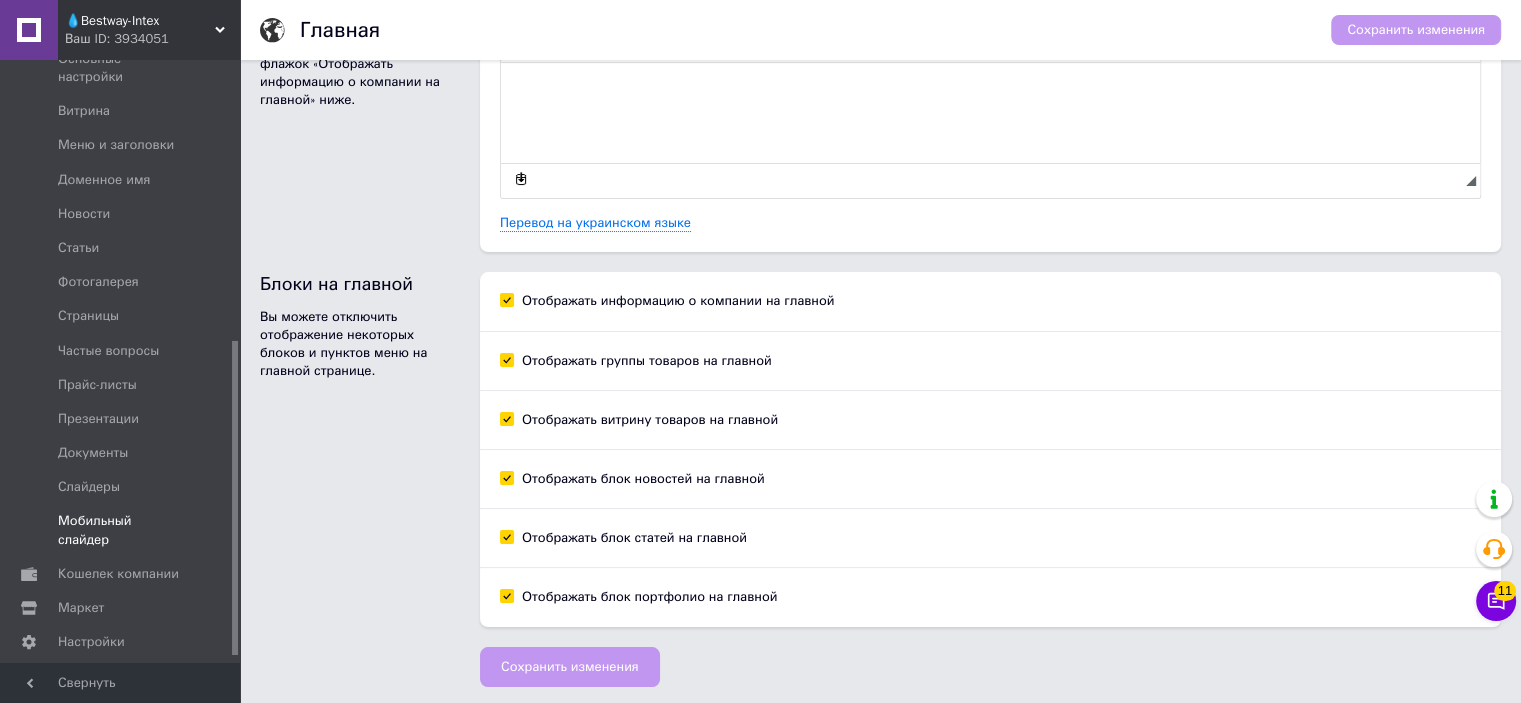 click on "Мобильный слайдер" at bounding box center (121, 530) 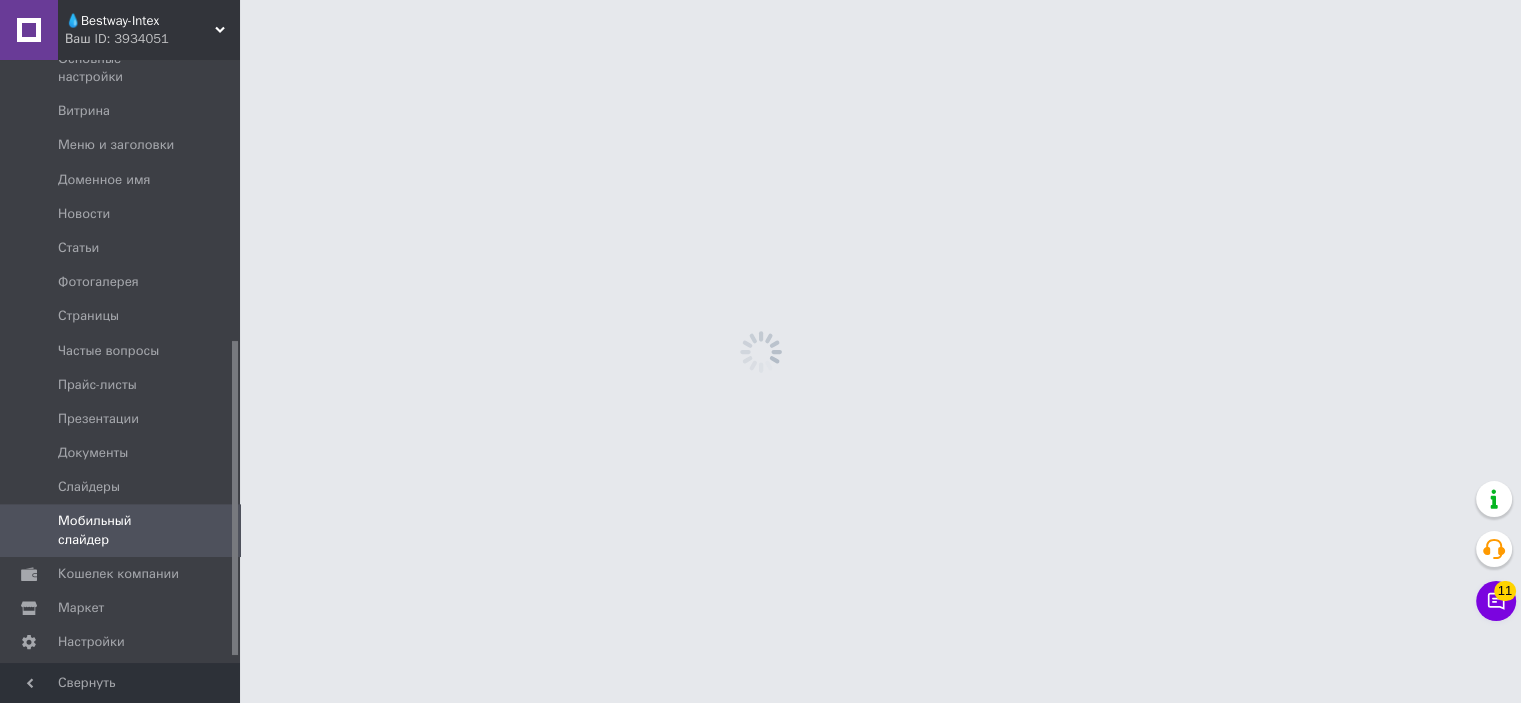 scroll, scrollTop: 0, scrollLeft: 0, axis: both 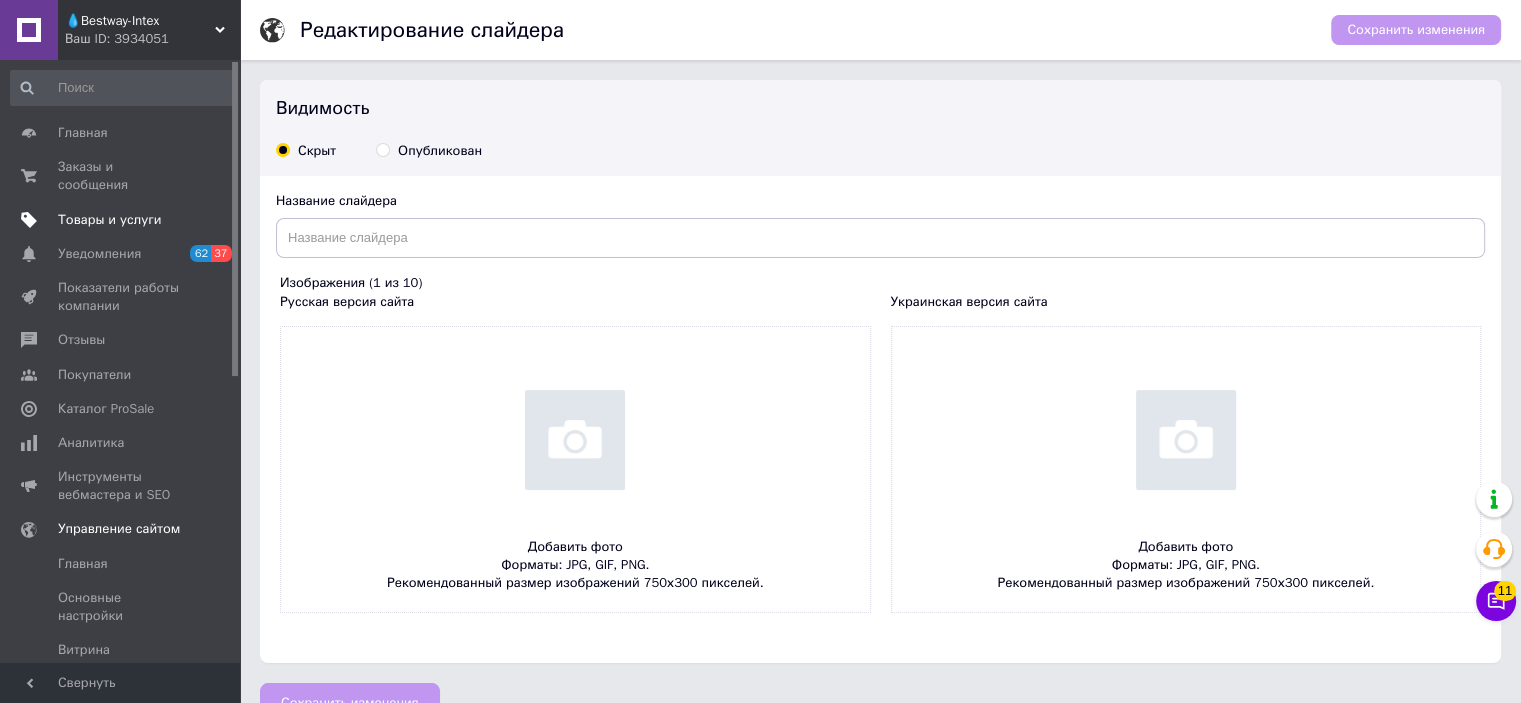 click on "Товары и услуги" at bounding box center (110, 220) 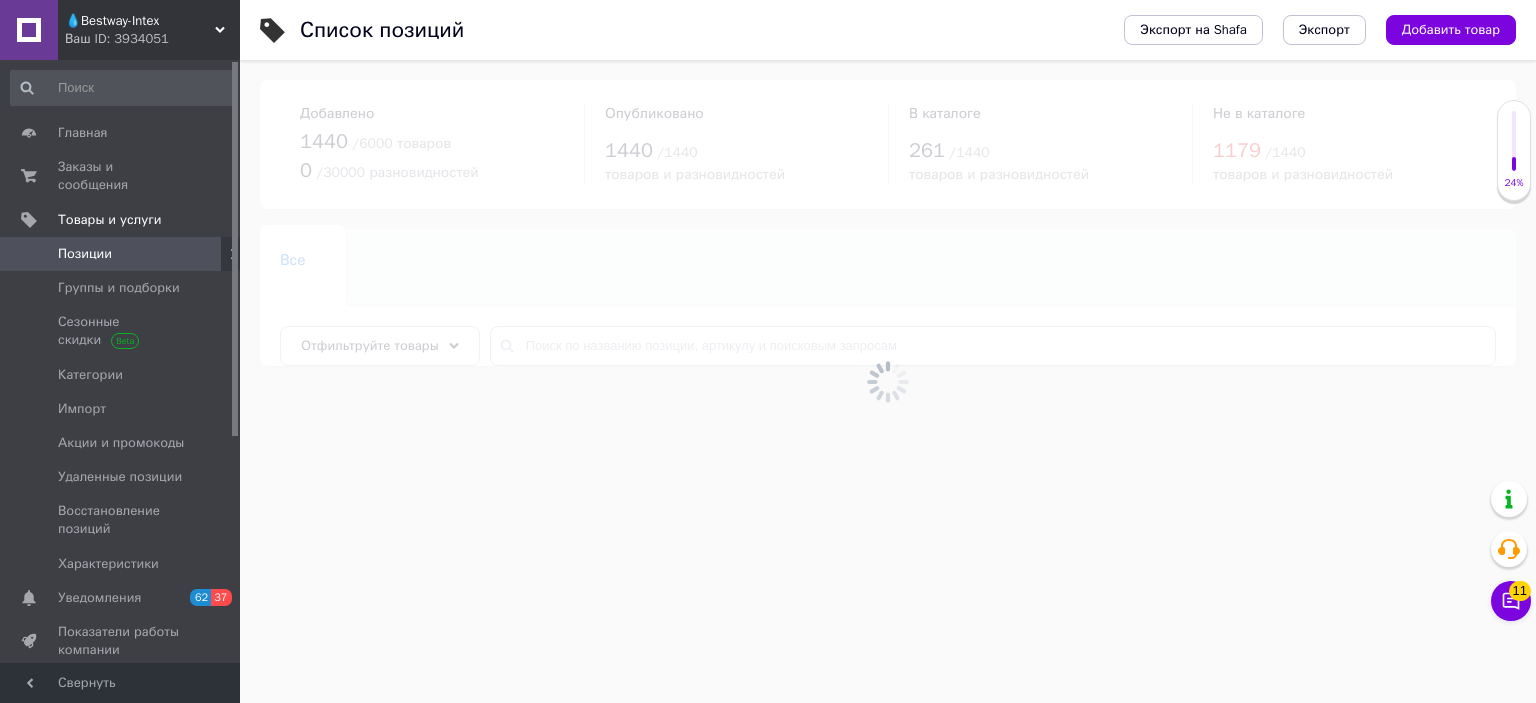 click on "💧Bestway-Intex" at bounding box center [140, 21] 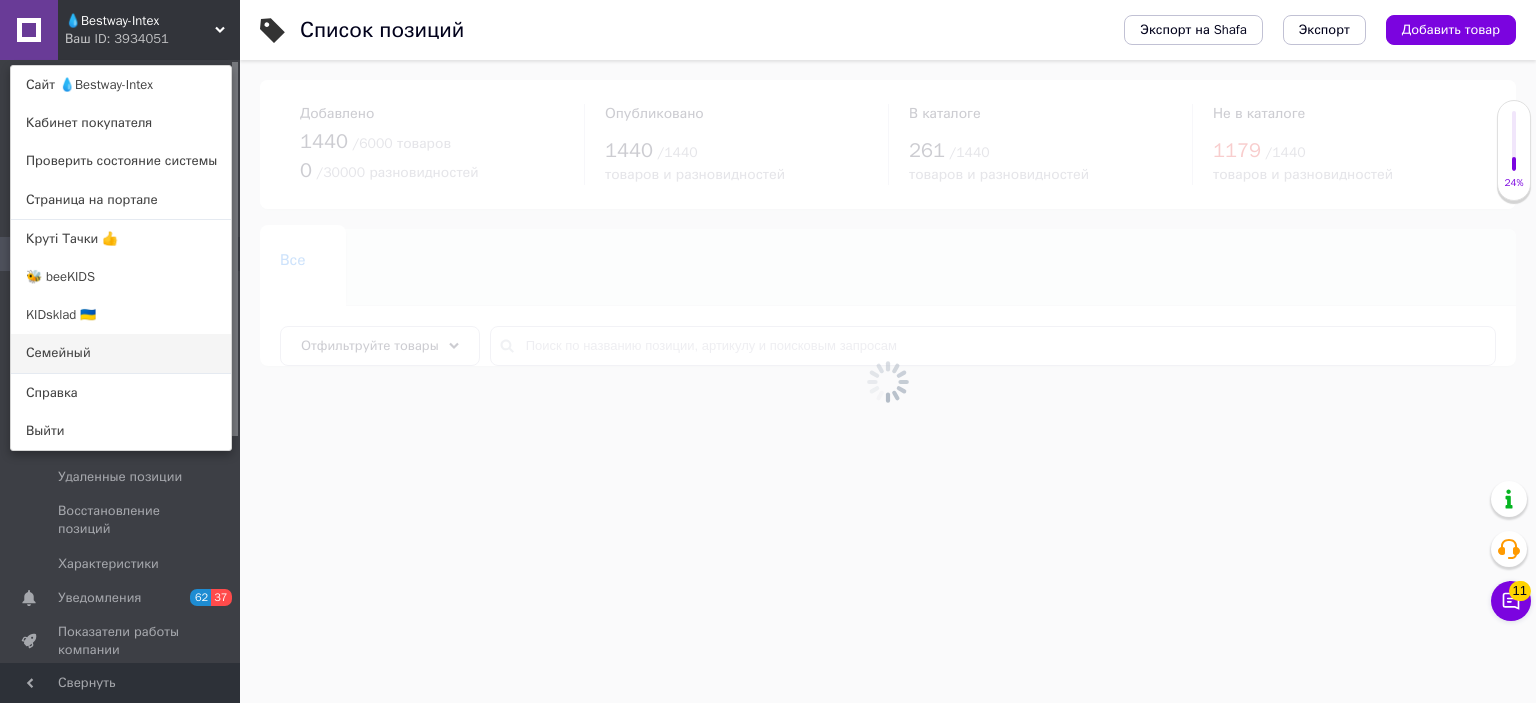 click on "Семейный" at bounding box center [121, 353] 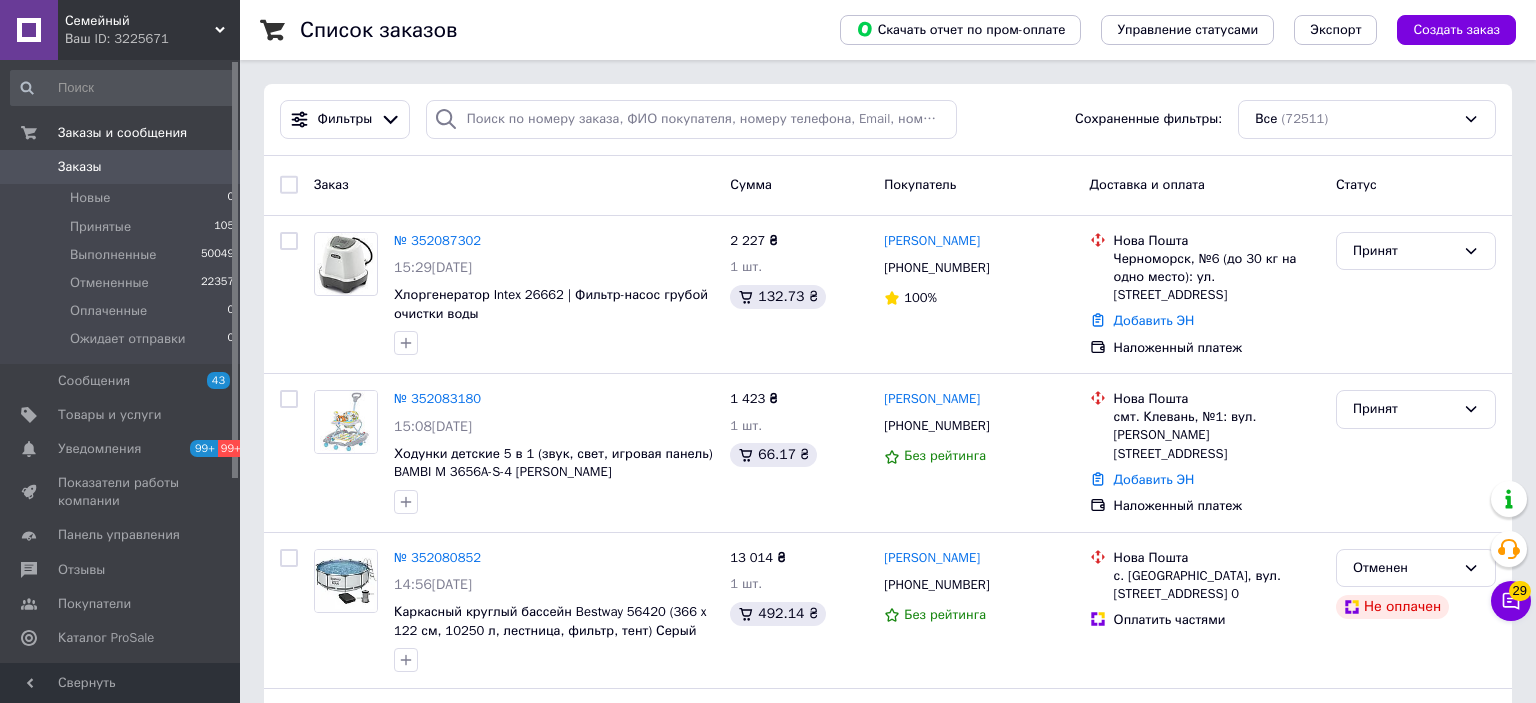 scroll, scrollTop: 0, scrollLeft: 0, axis: both 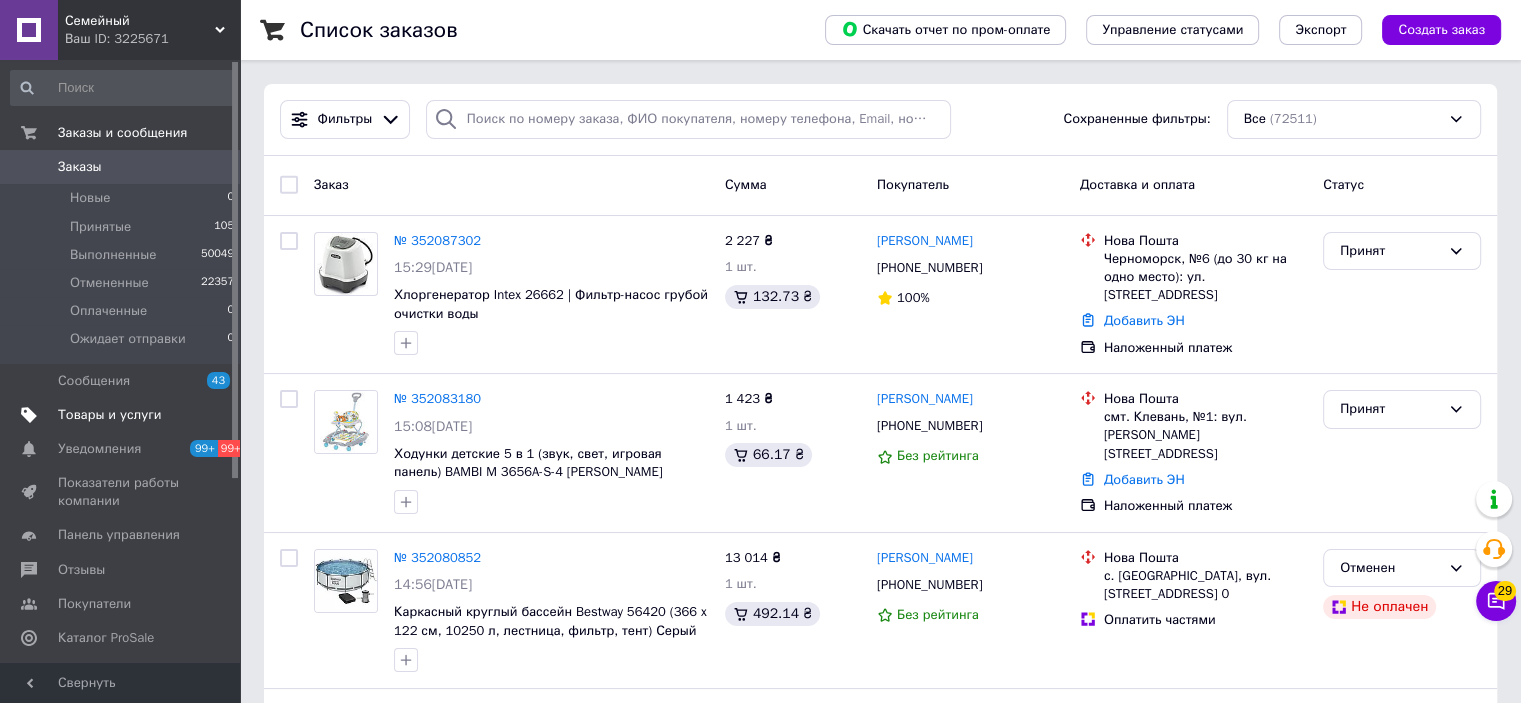 click on "Товары и услуги" at bounding box center (110, 415) 